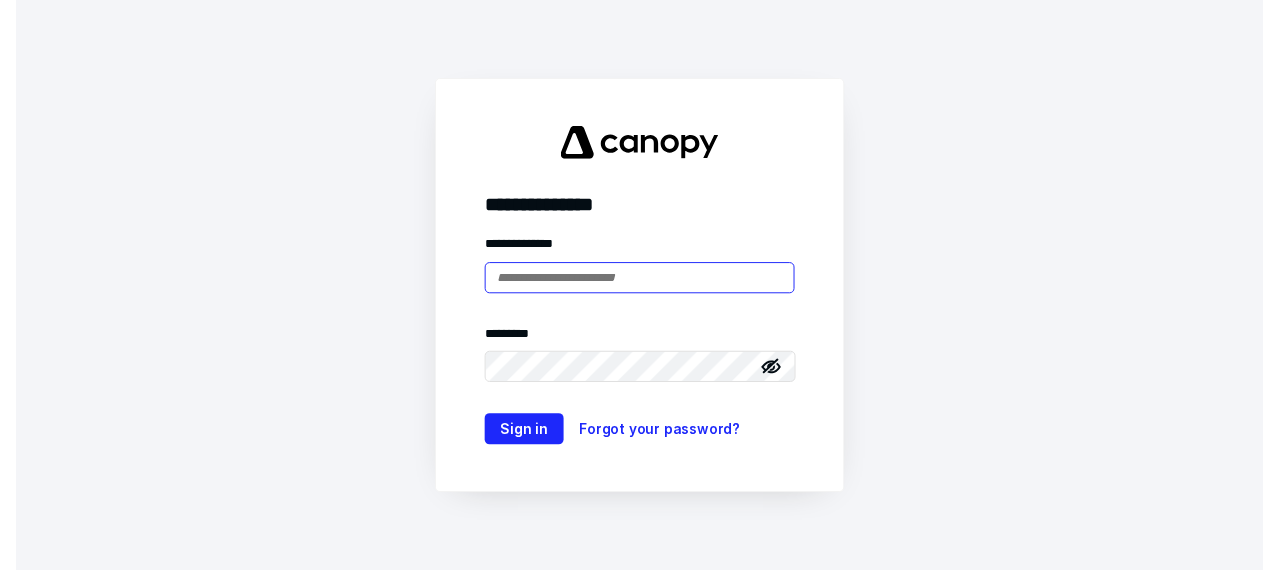 scroll, scrollTop: 0, scrollLeft: 0, axis: both 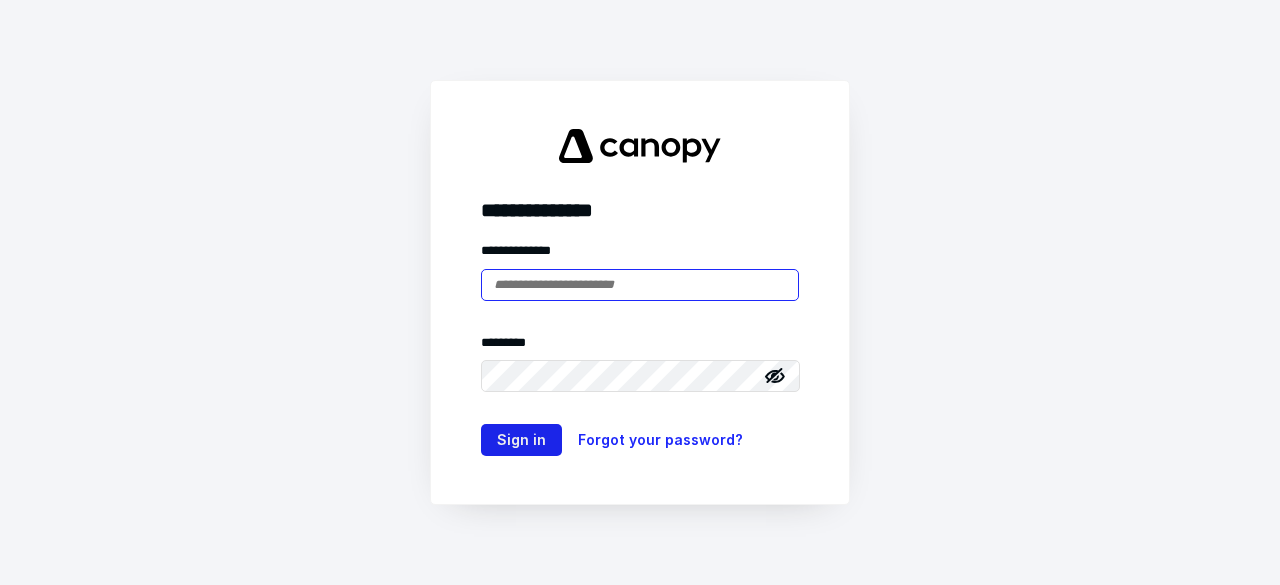 type on "**********" 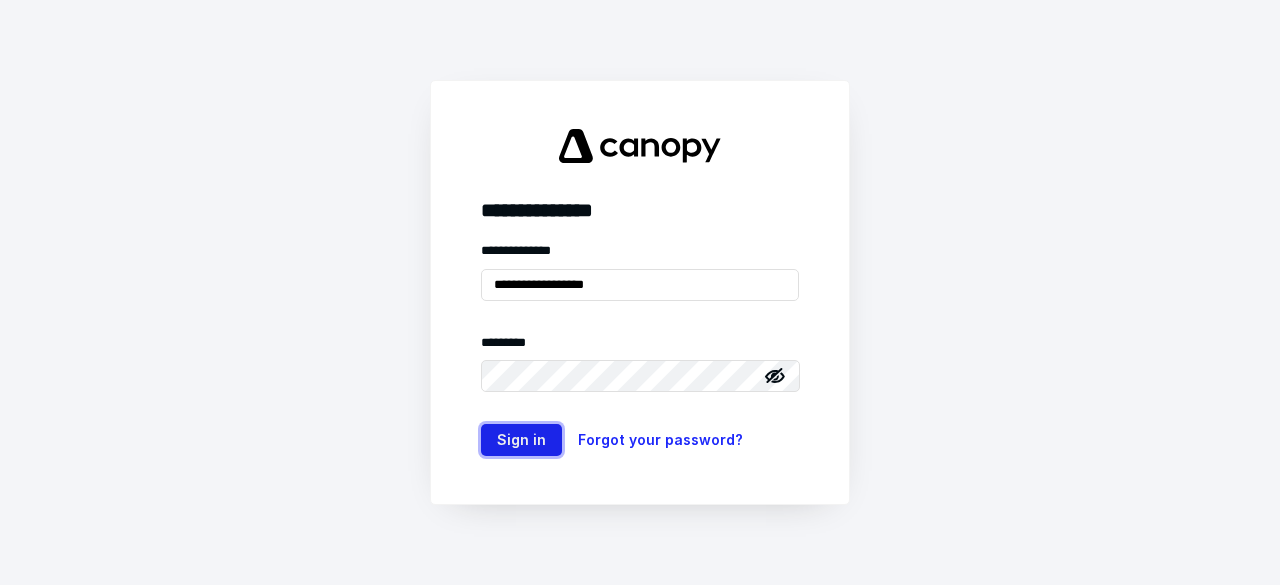 click on "Sign in" at bounding box center (521, 440) 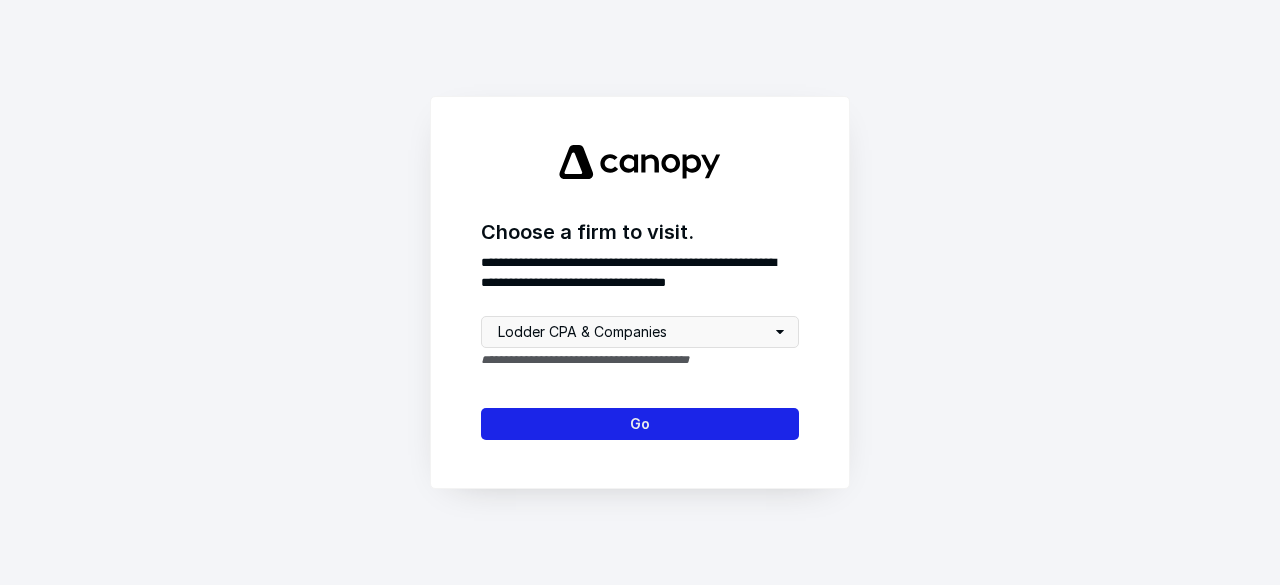click on "Go" at bounding box center [640, 424] 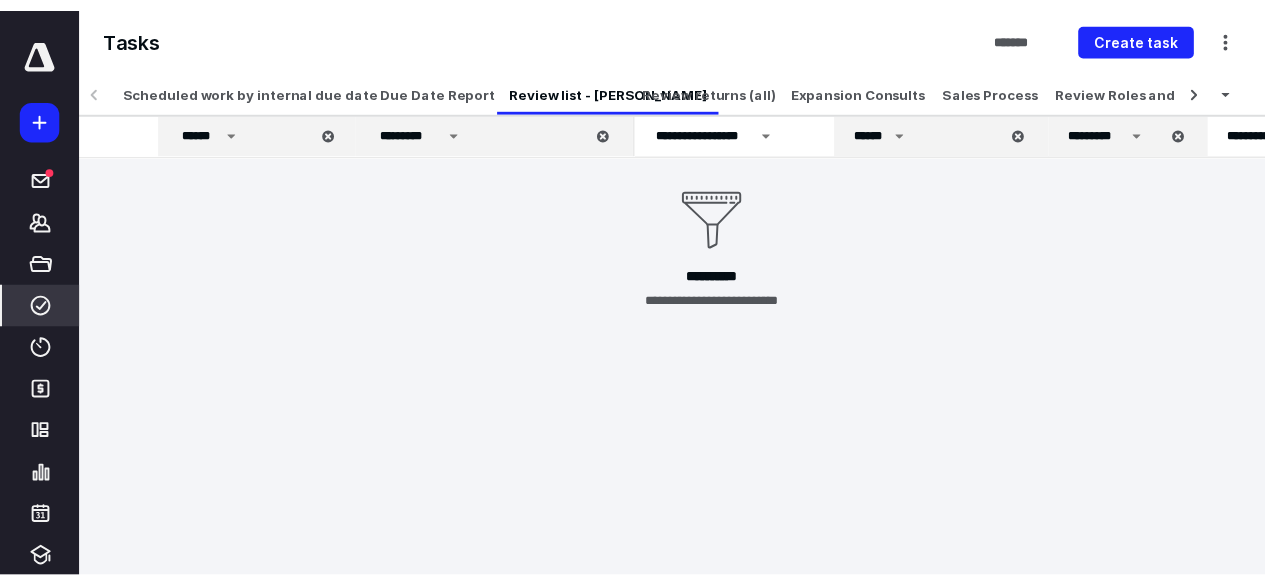 scroll, scrollTop: 0, scrollLeft: 0, axis: both 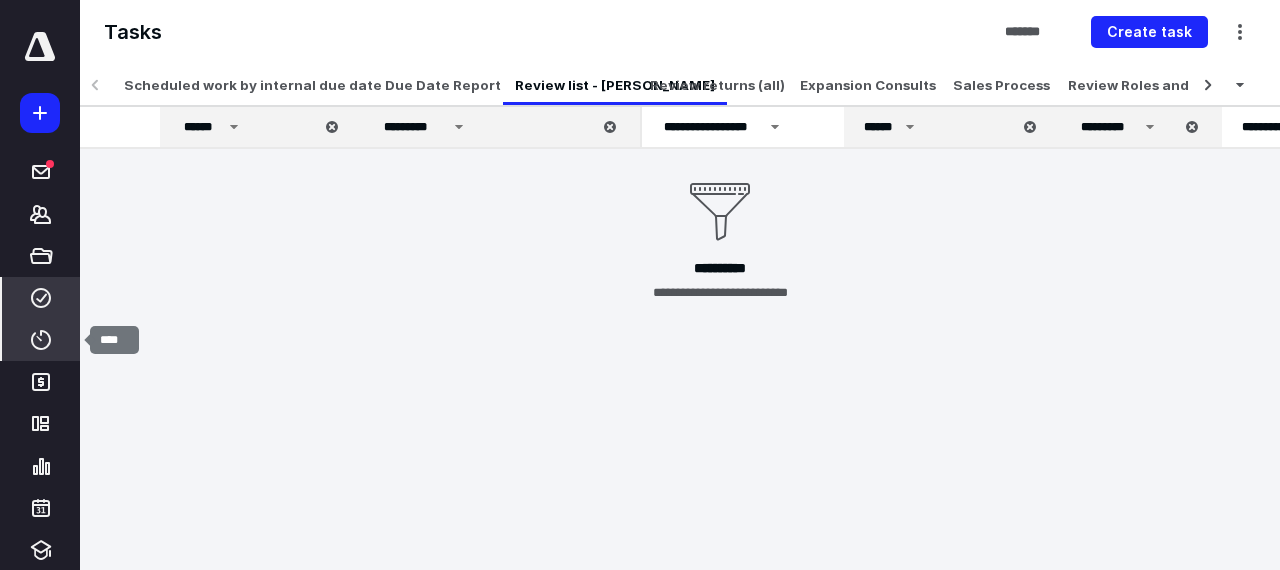 click on "****" at bounding box center (41, 340) 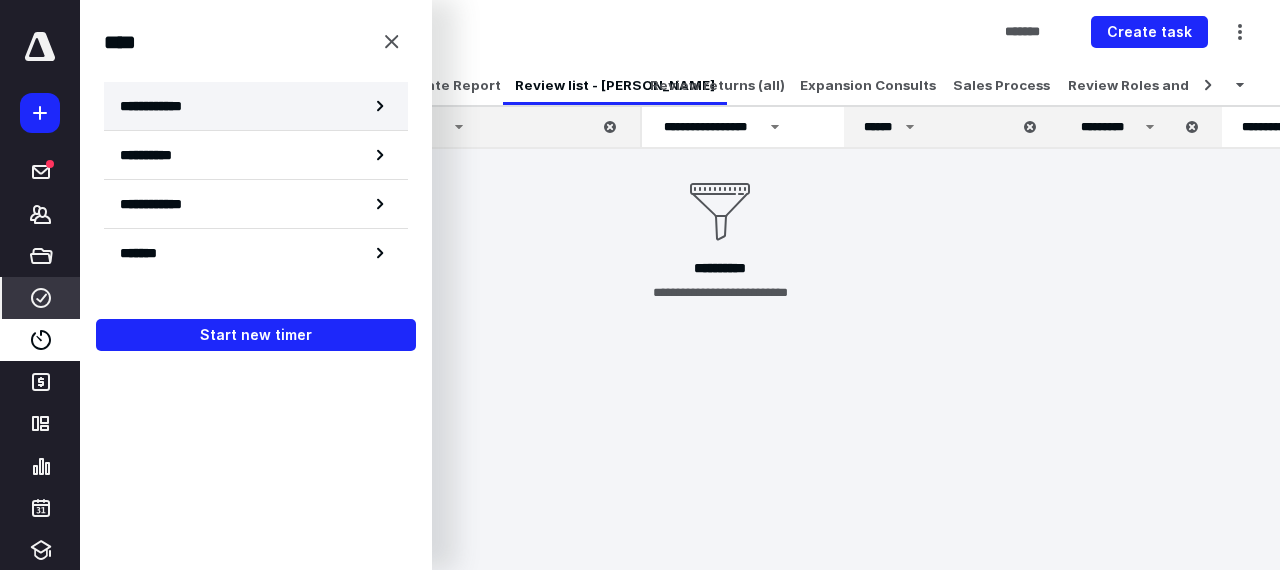 click on "**********" at bounding box center [256, 106] 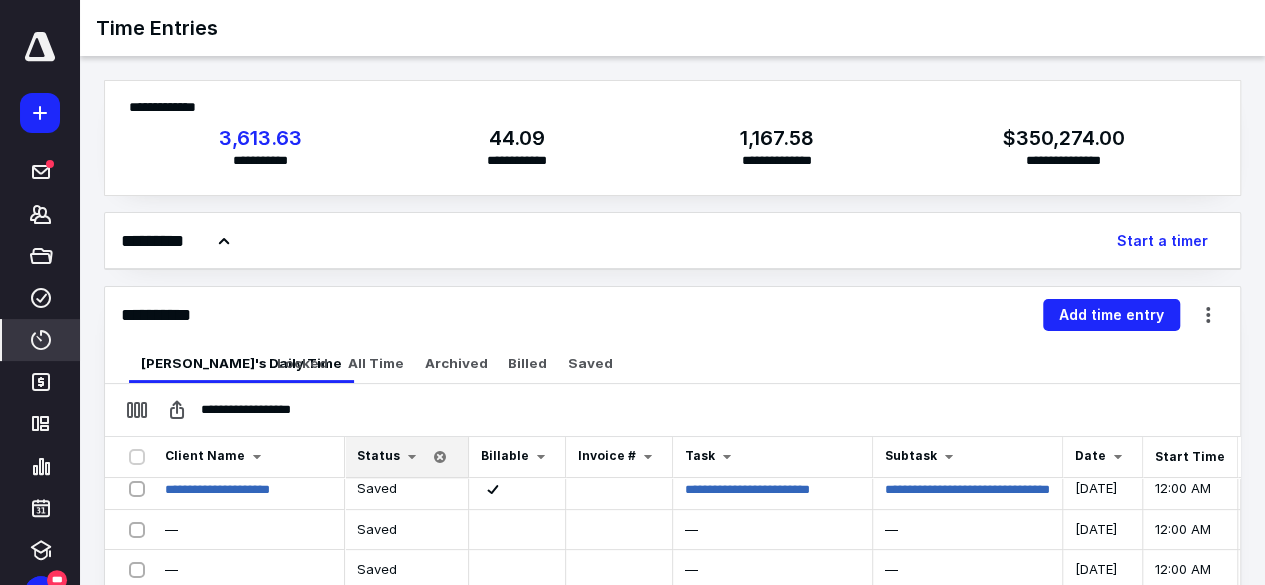 scroll, scrollTop: 100, scrollLeft: 0, axis: vertical 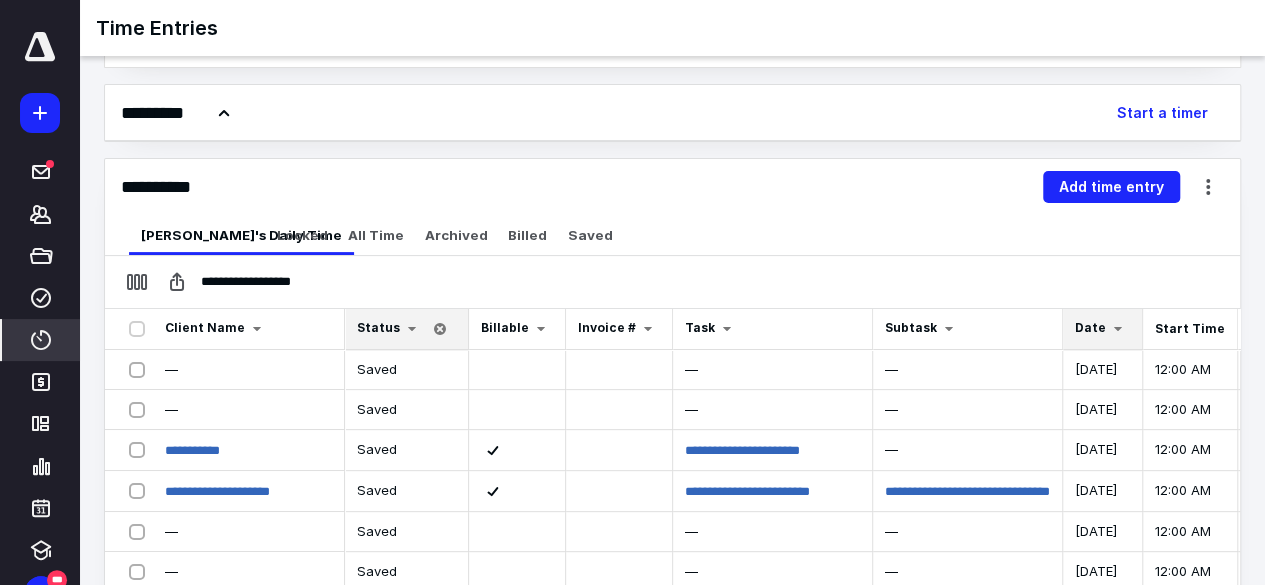 click on "Date" at bounding box center [1090, 327] 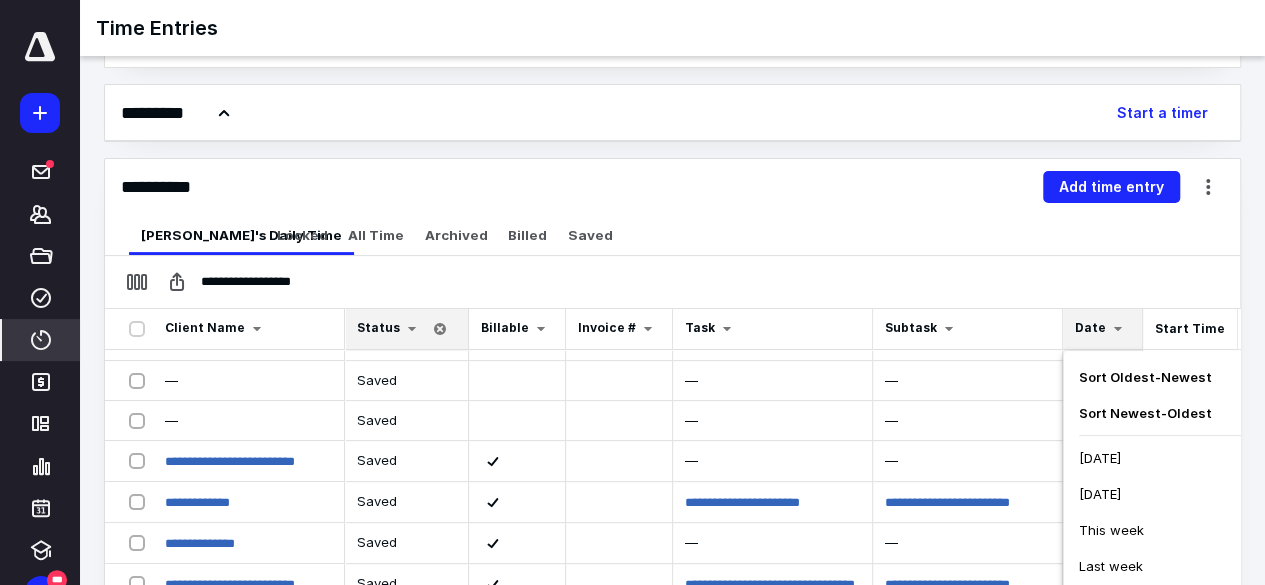 scroll, scrollTop: 200, scrollLeft: 0, axis: vertical 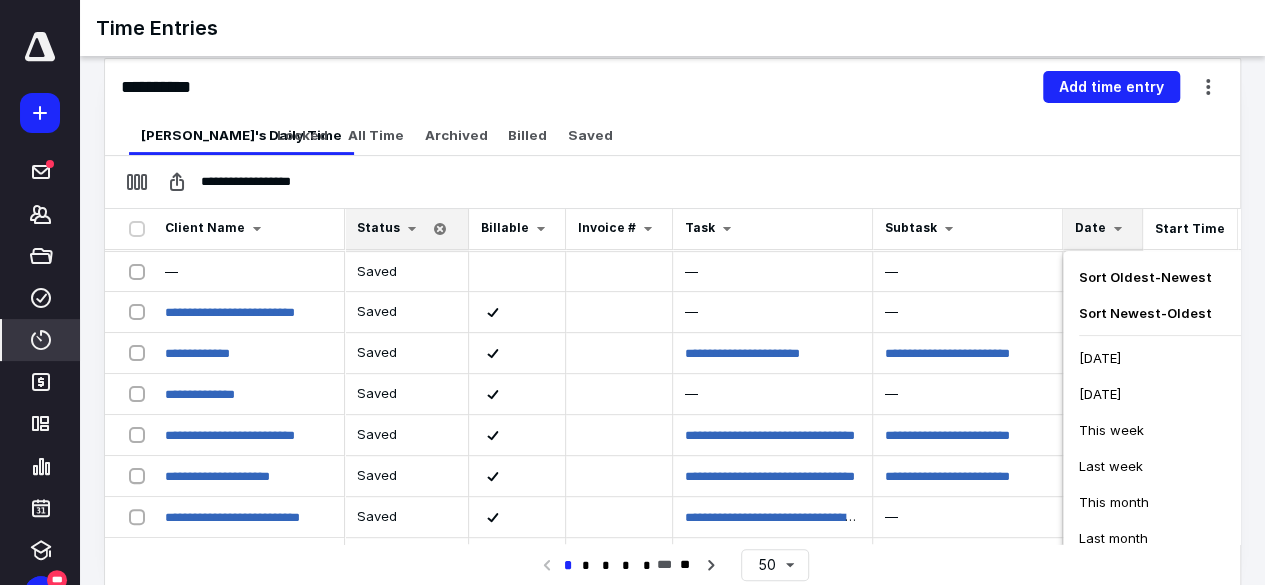 click on "This week" at bounding box center [1111, 430] 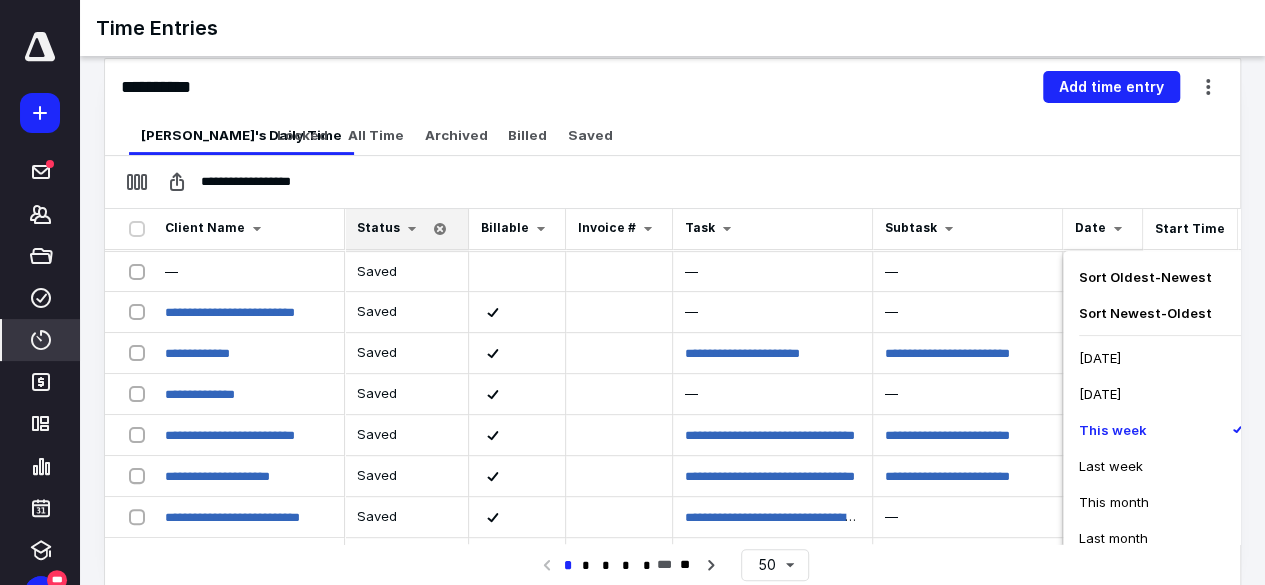 click on "**********" at bounding box center [672, 182] 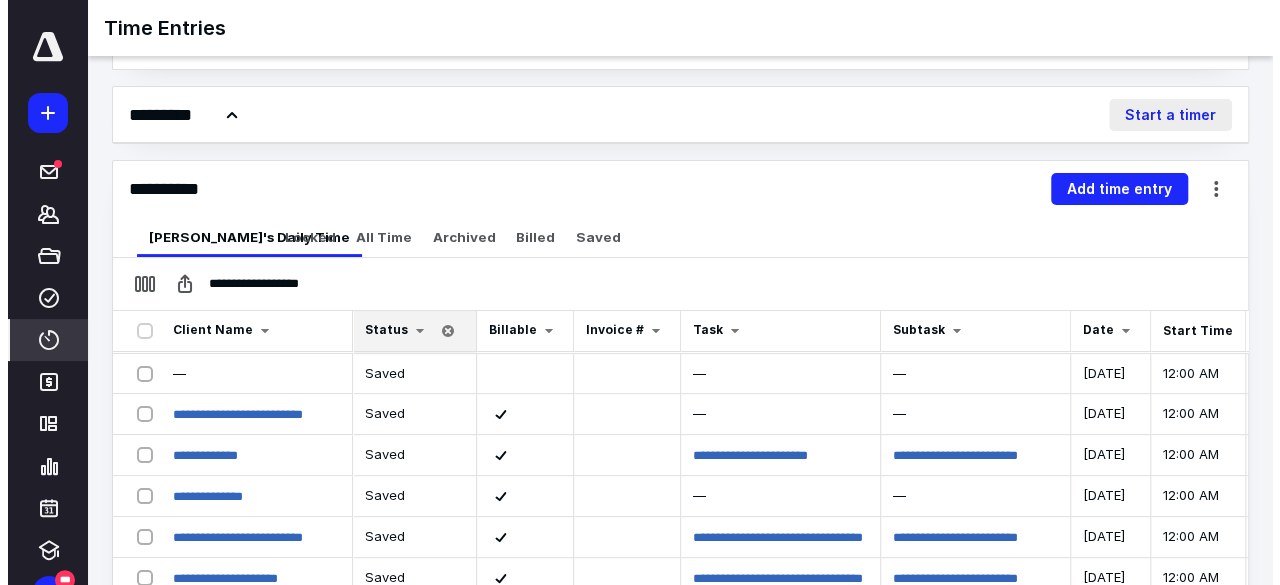 scroll, scrollTop: 28, scrollLeft: 0, axis: vertical 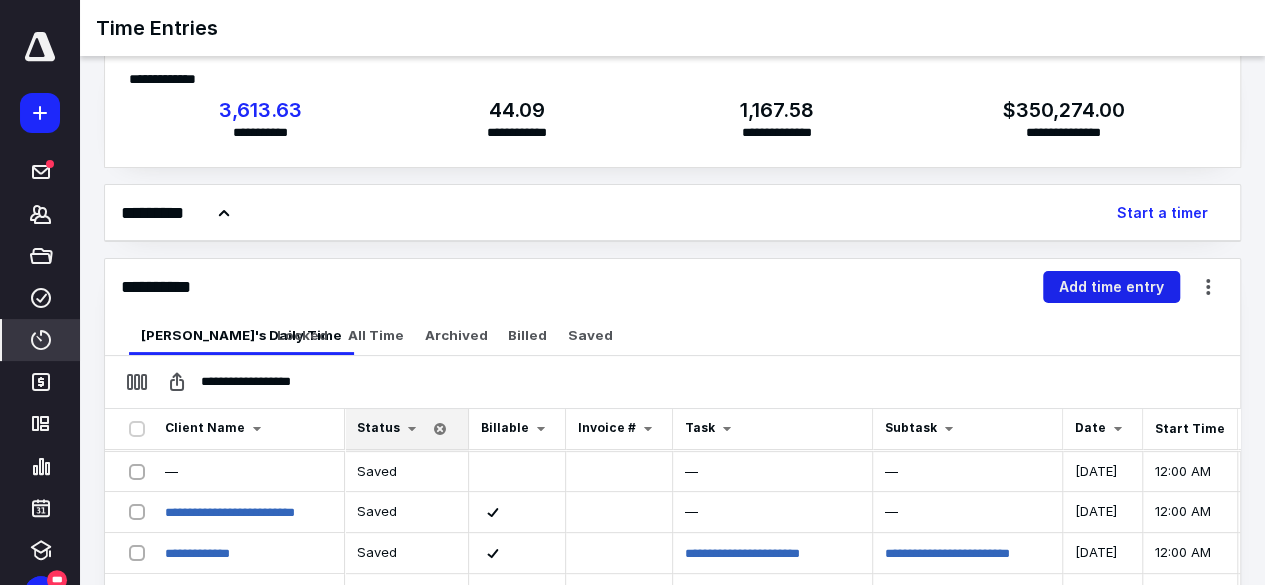click on "Add time entry" at bounding box center [1111, 287] 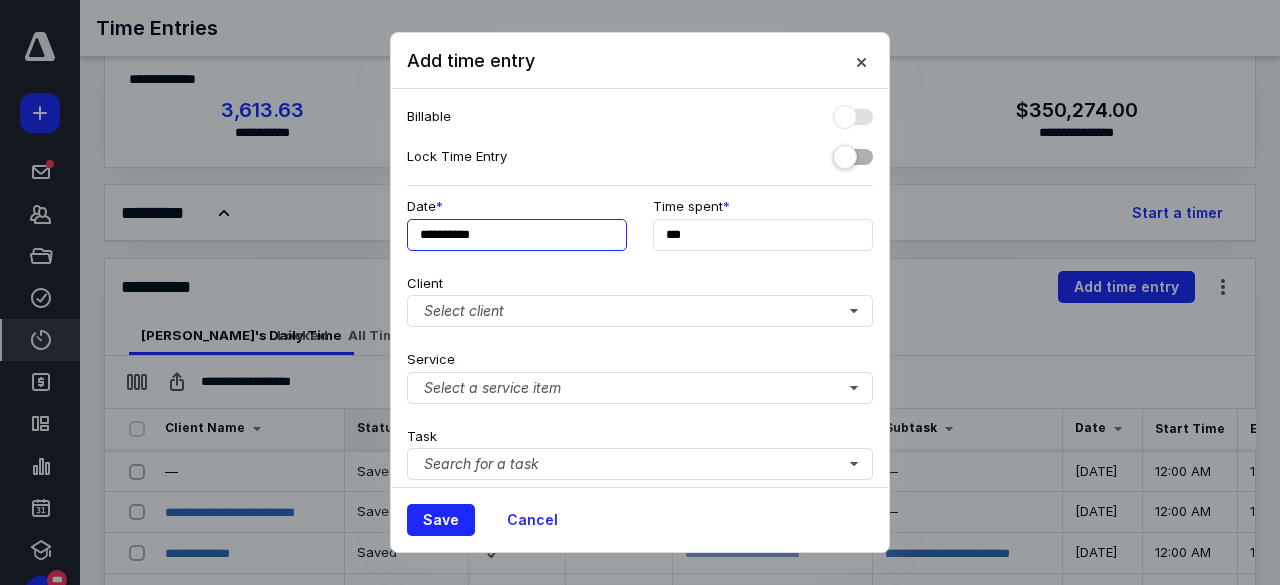 click on "**********" at bounding box center [517, 235] 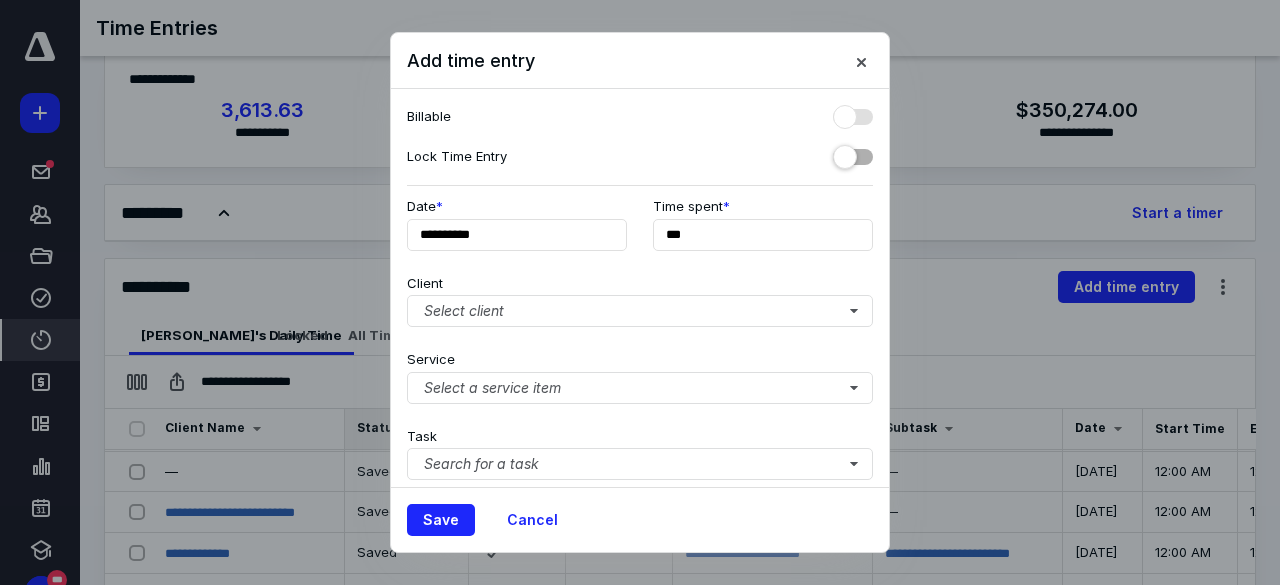click on "Lock Time Entry" at bounding box center (640, 157) 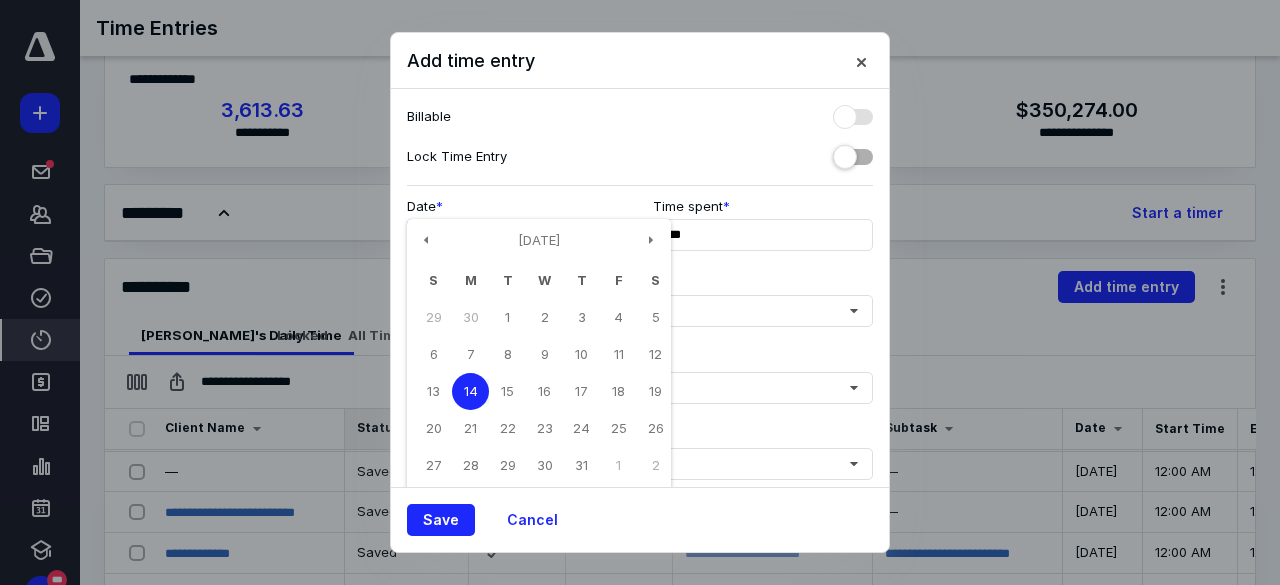 click on "**********" at bounding box center [517, 235] 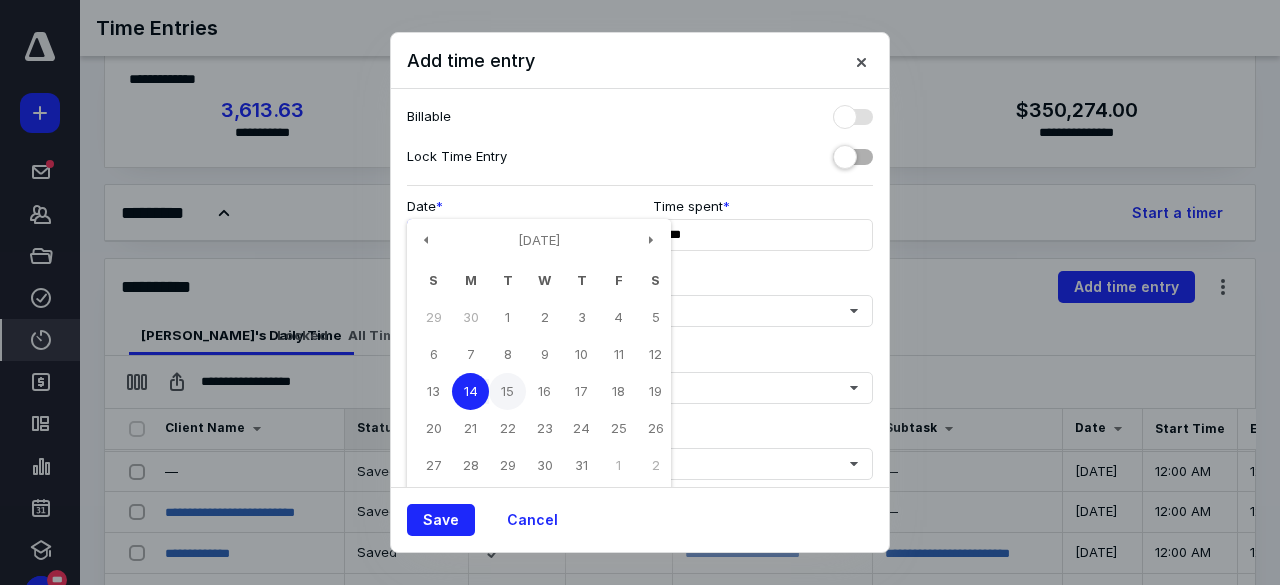click on "15" at bounding box center (507, 391) 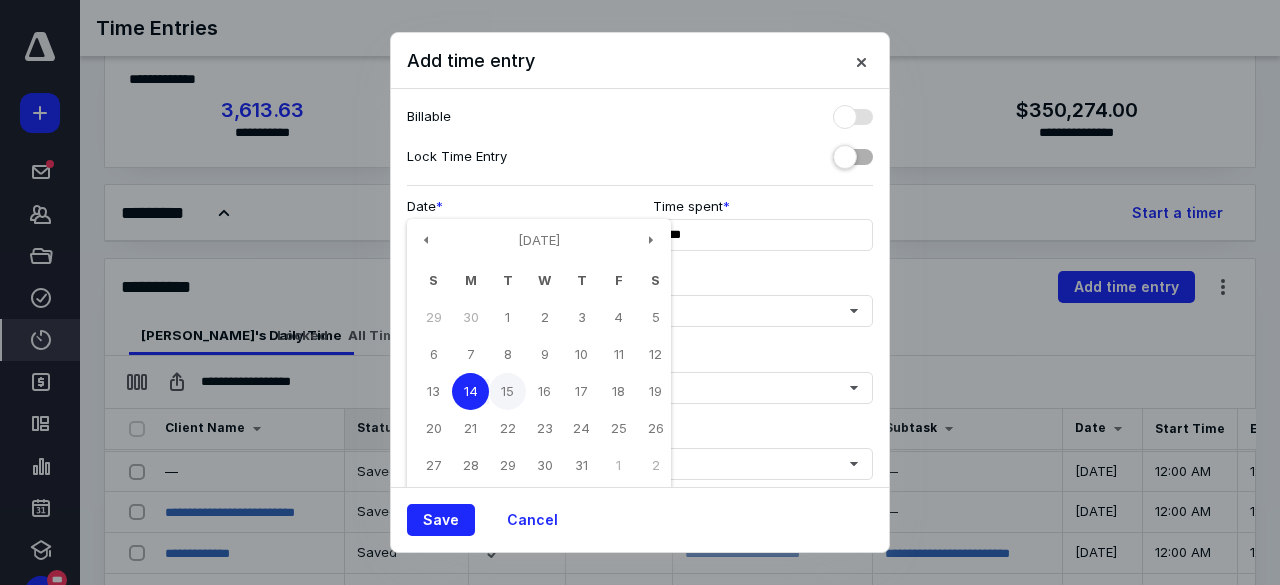 type on "**********" 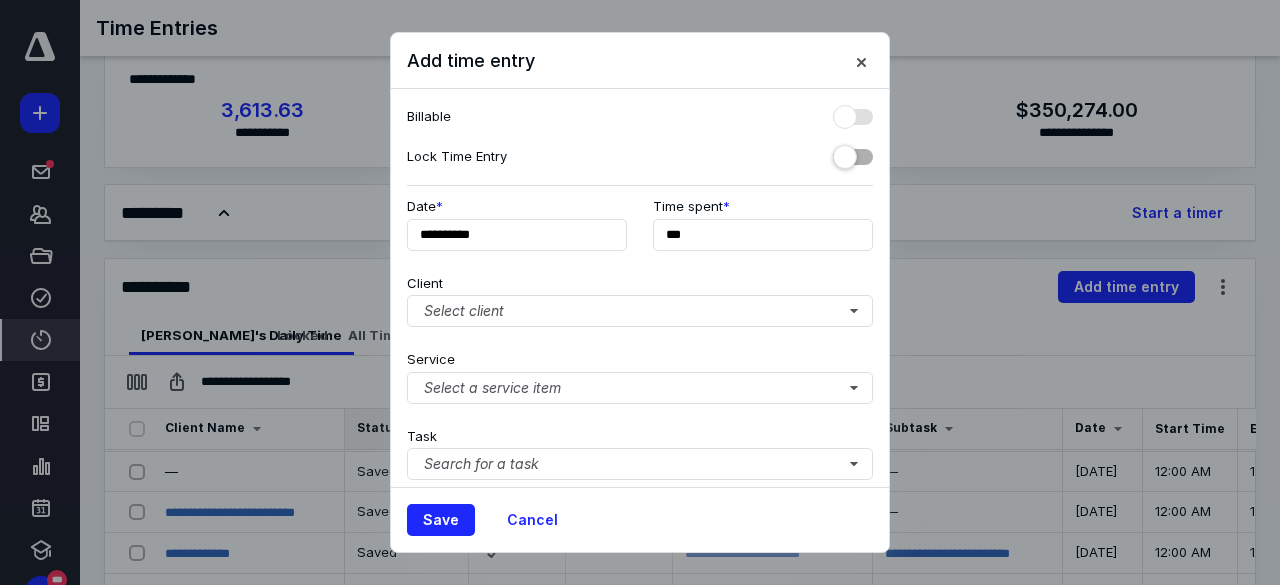 scroll, scrollTop: 100, scrollLeft: 0, axis: vertical 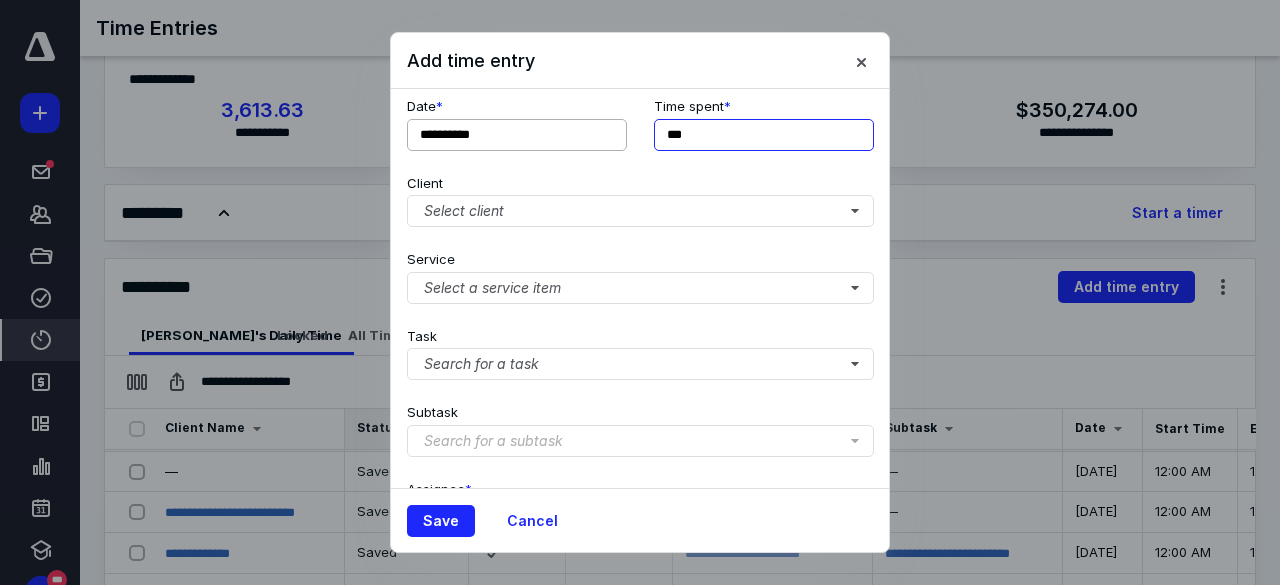 drag, startPoint x: 702, startPoint y: 137, endPoint x: 560, endPoint y: 148, distance: 142.42542 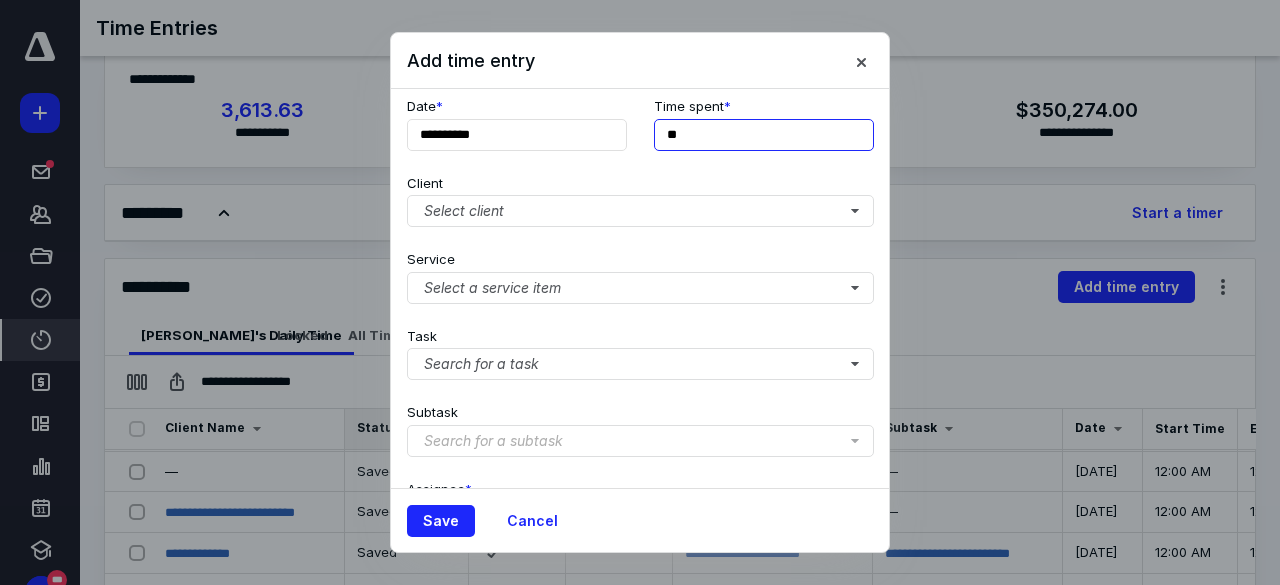 type on "**" 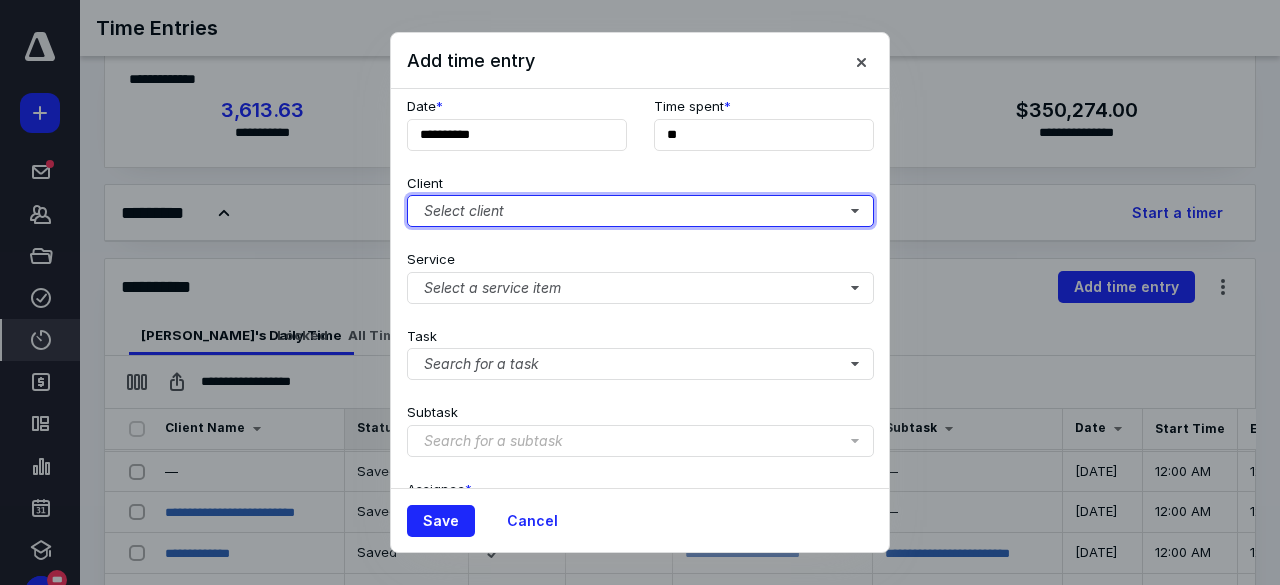 type 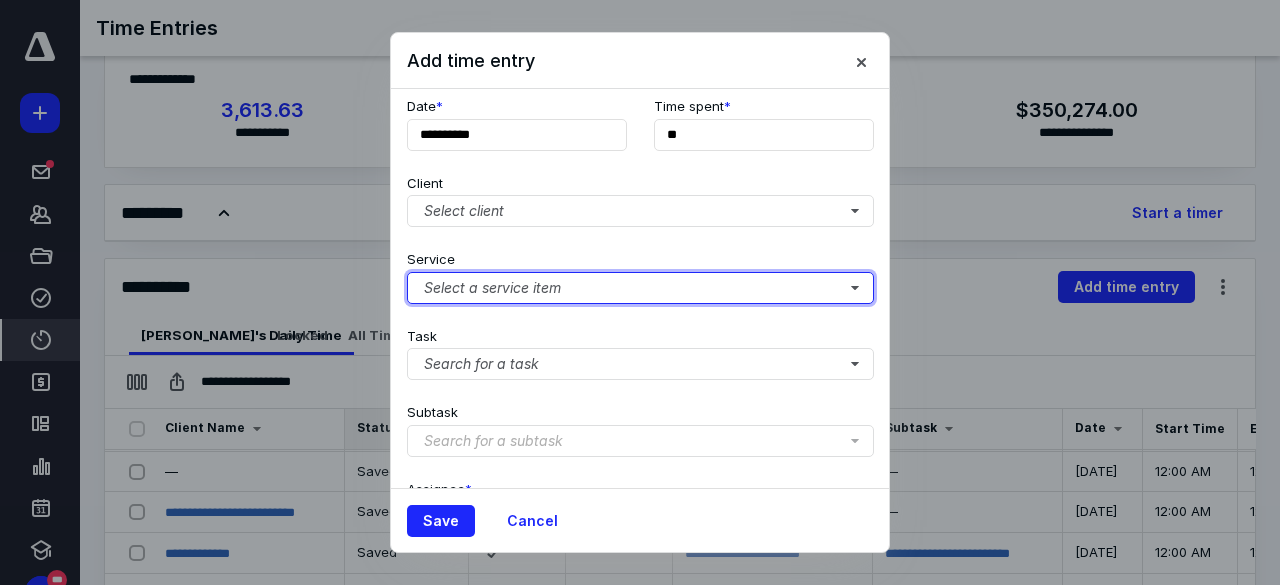 type 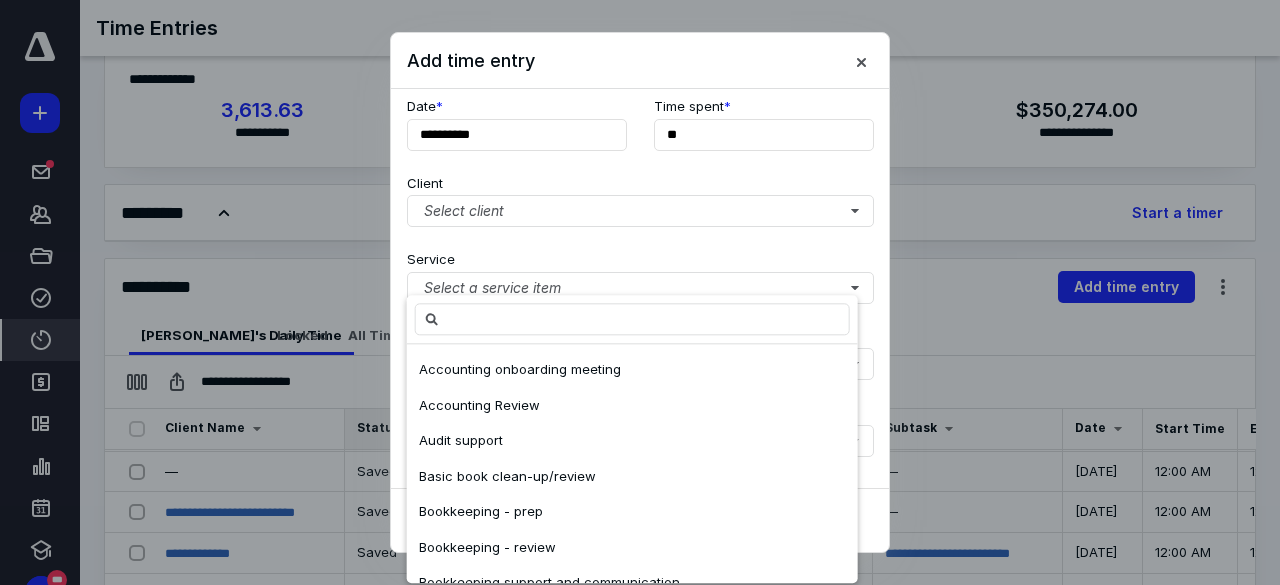 type on "*" 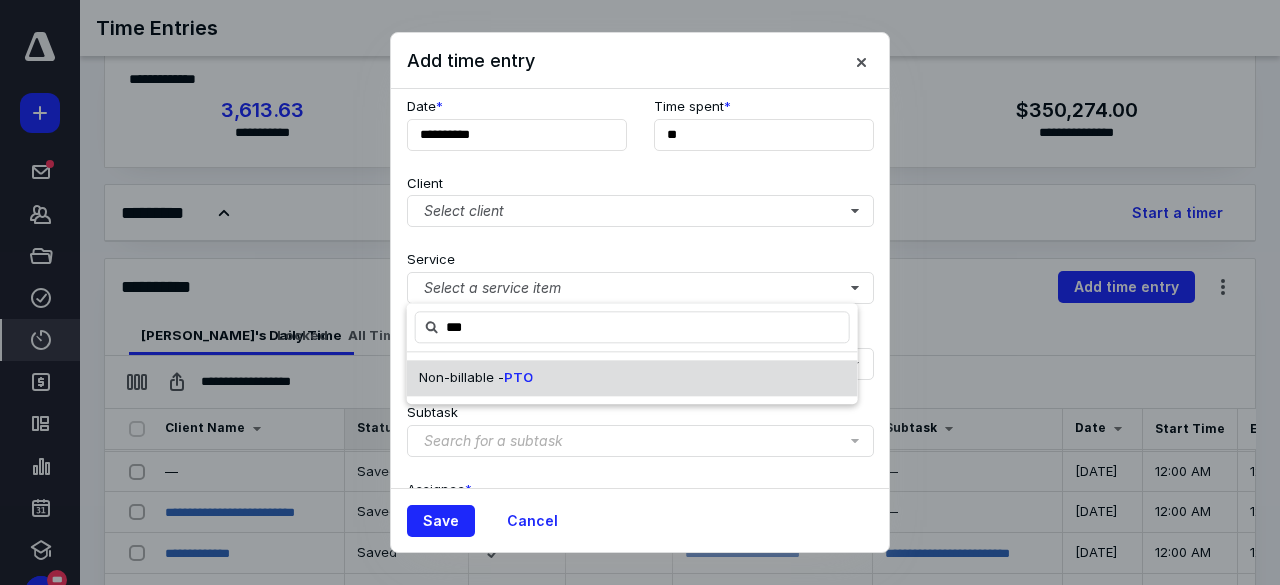click on "Non-billable -  PTO" at bounding box center (632, 378) 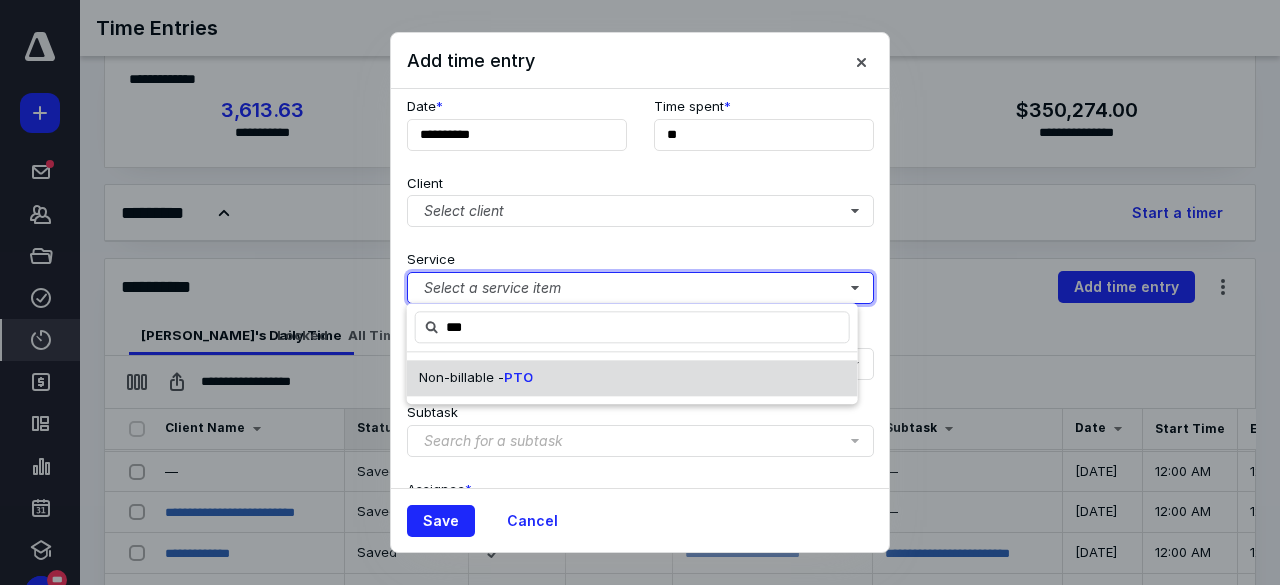 type 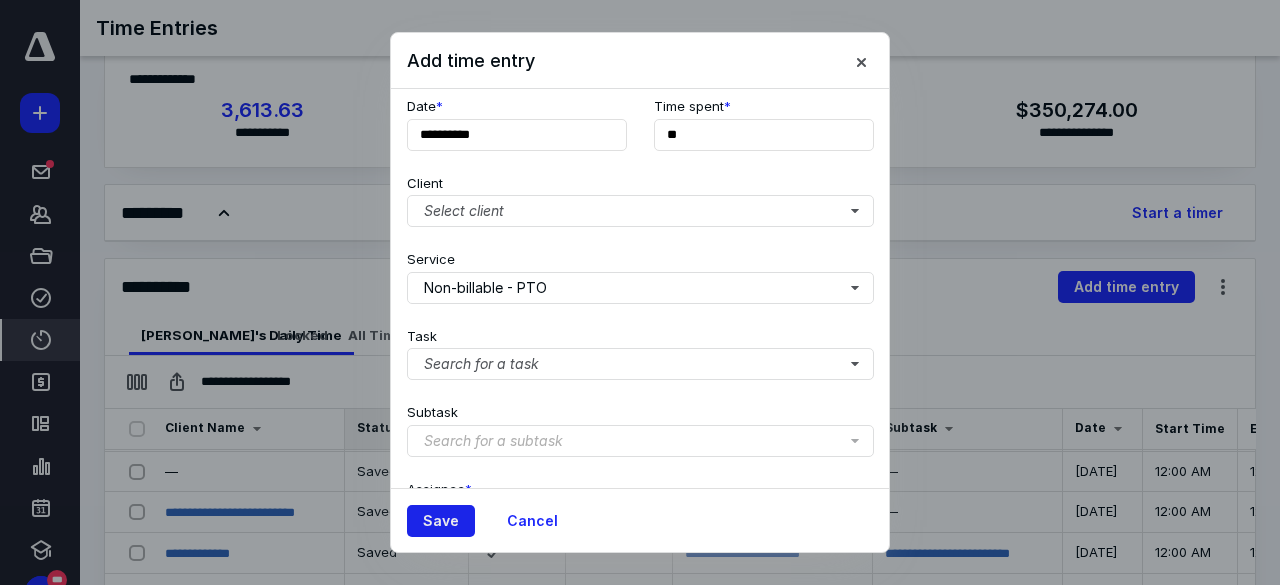 click on "Save" at bounding box center [441, 521] 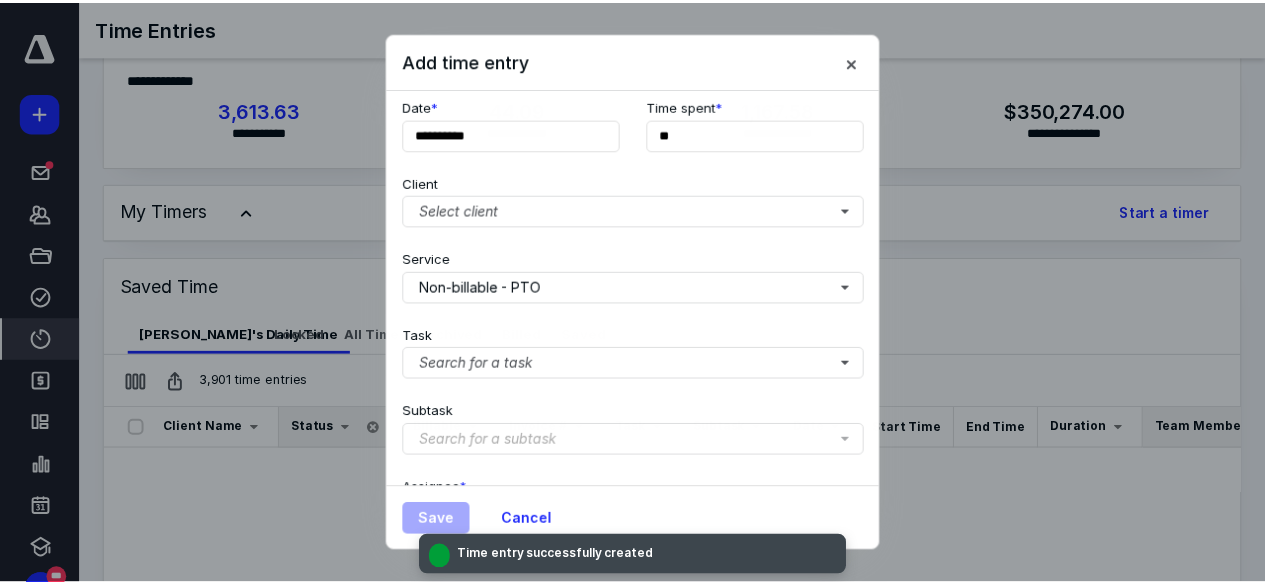 scroll, scrollTop: 0, scrollLeft: 0, axis: both 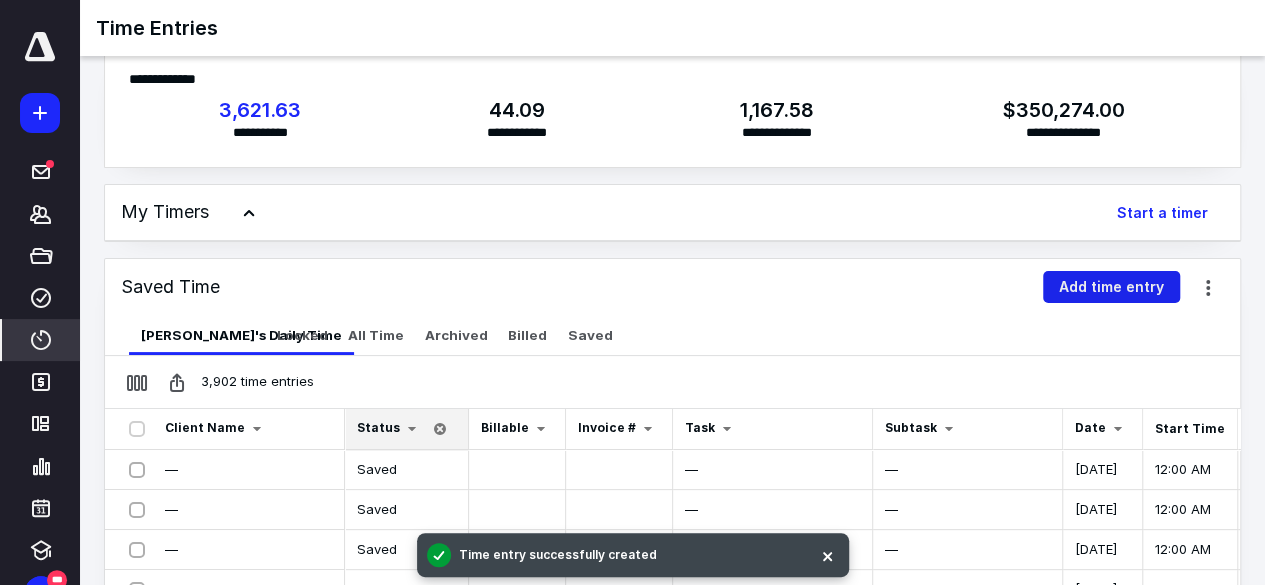 click on "Add time entry" at bounding box center [1111, 287] 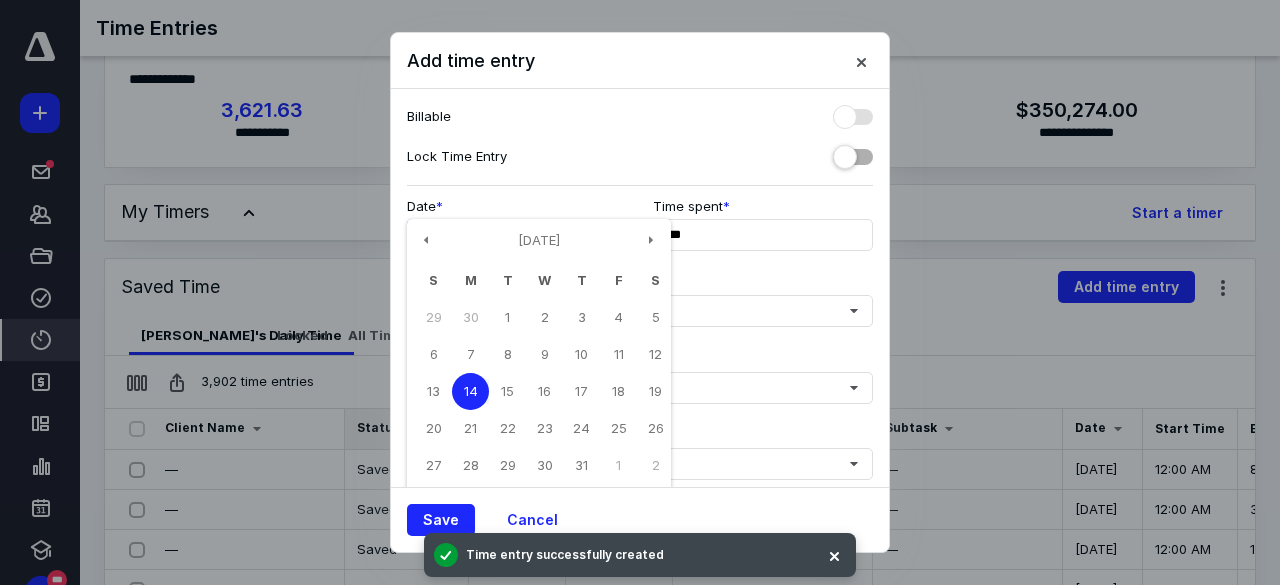 click on "**********" at bounding box center [517, 235] 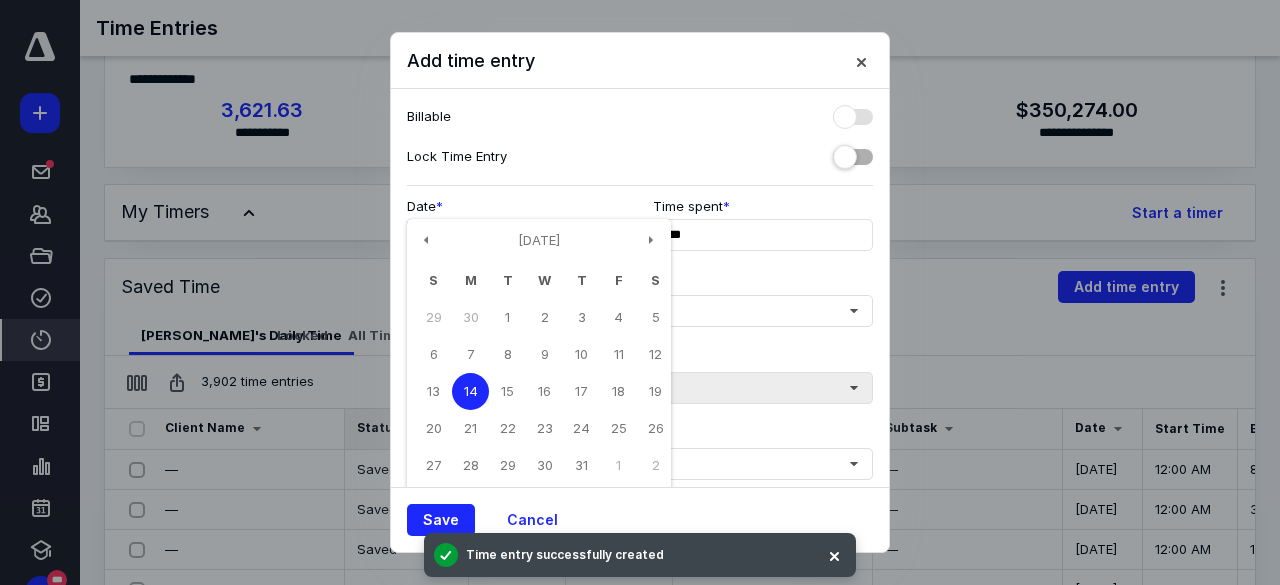 click on "16" at bounding box center (544, 391) 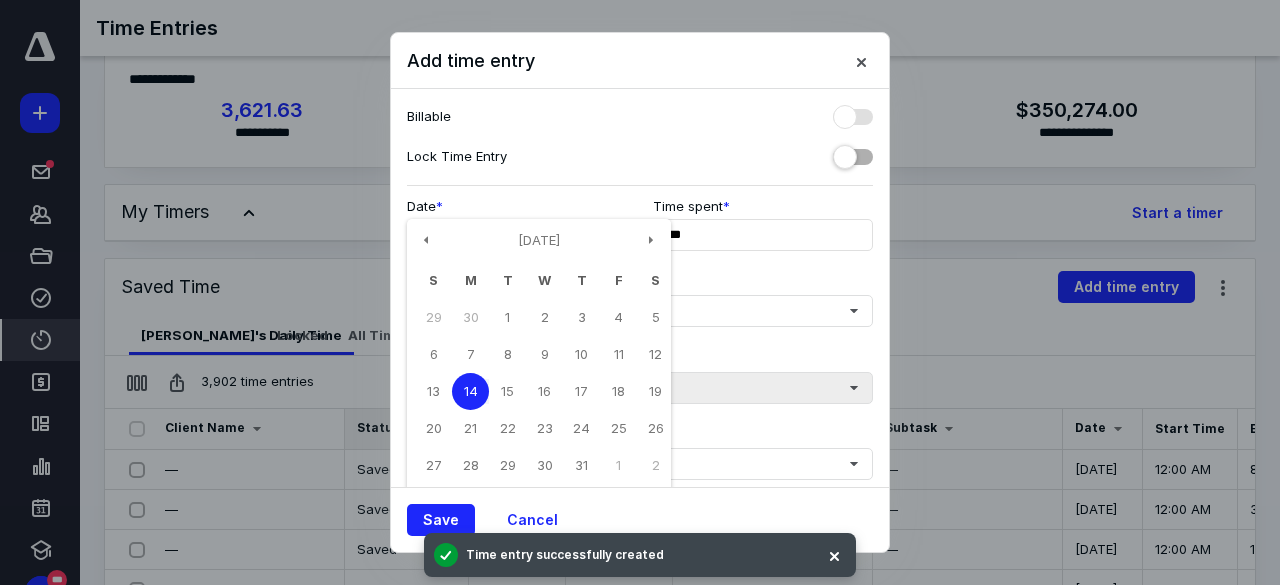 type on "**********" 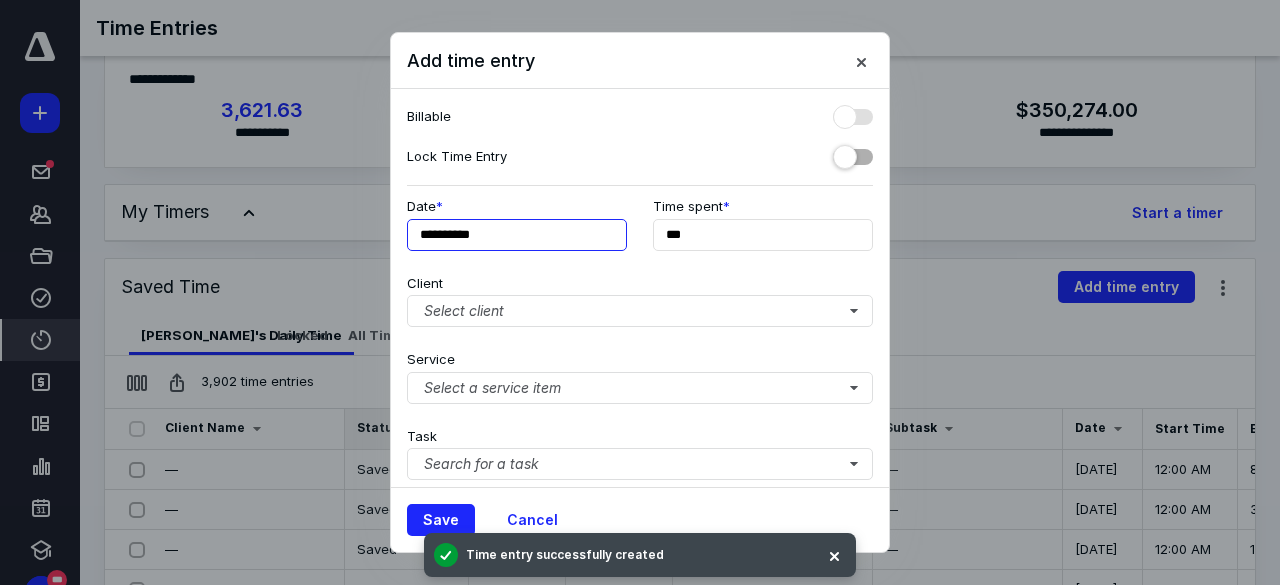 click on "**********" at bounding box center [517, 235] 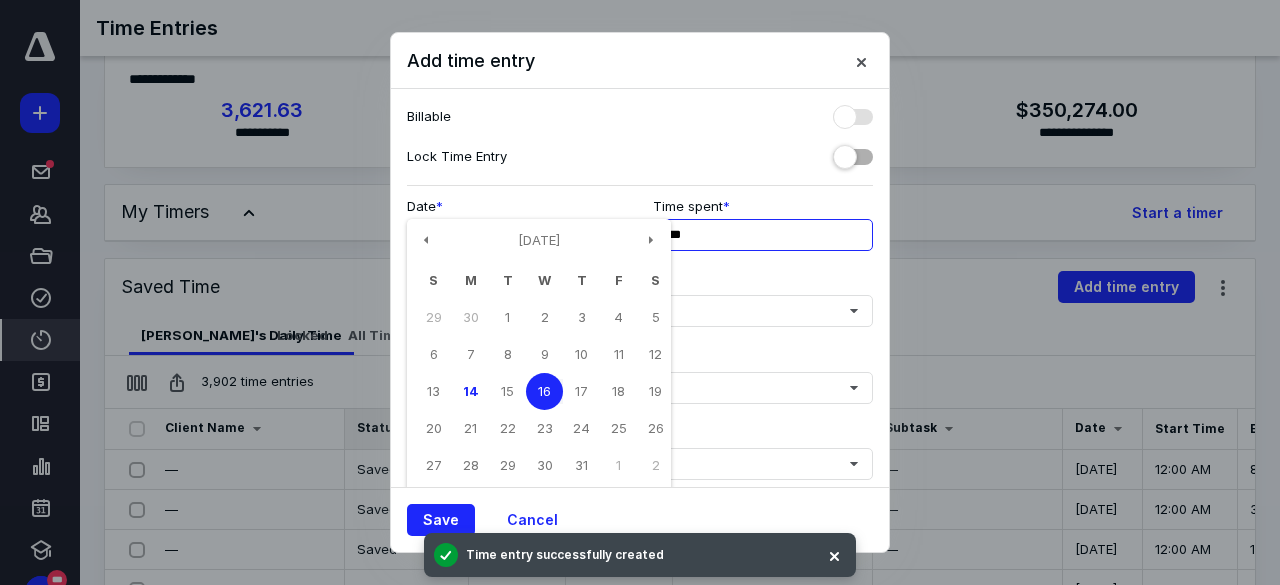 click on "***" at bounding box center [763, 235] 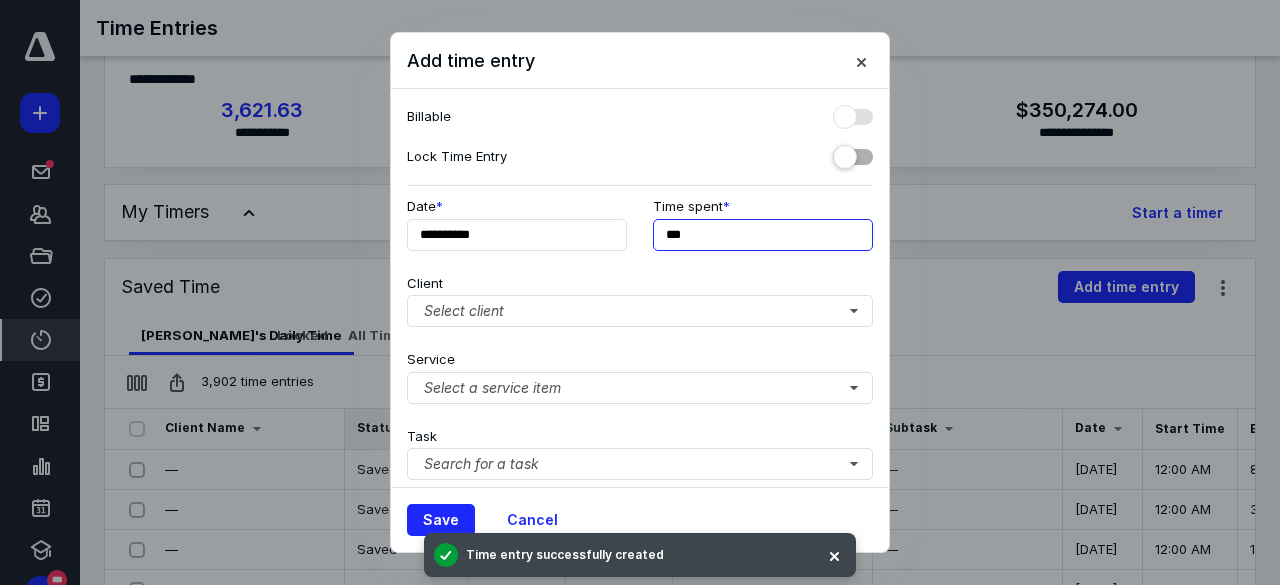 click on "***" at bounding box center [763, 235] 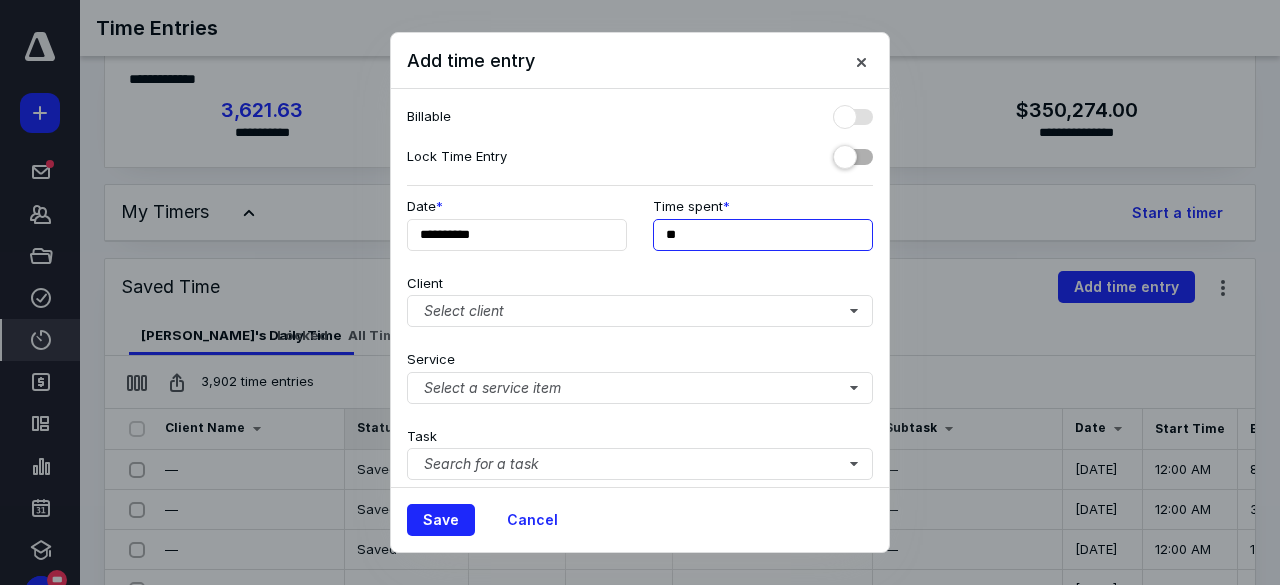 type on "**" 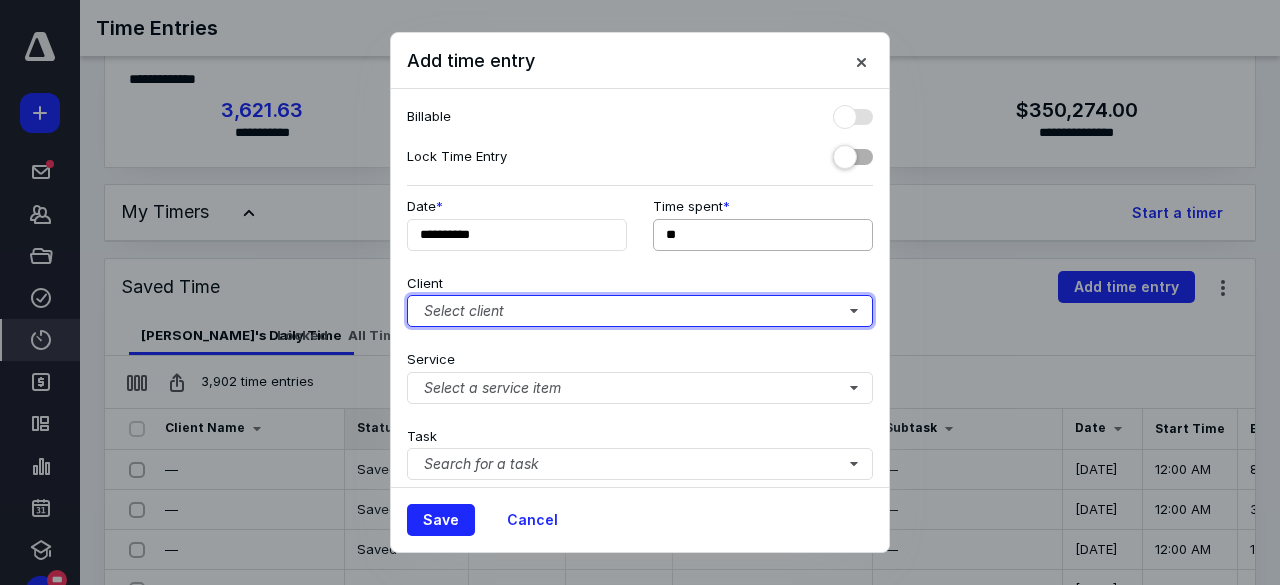type 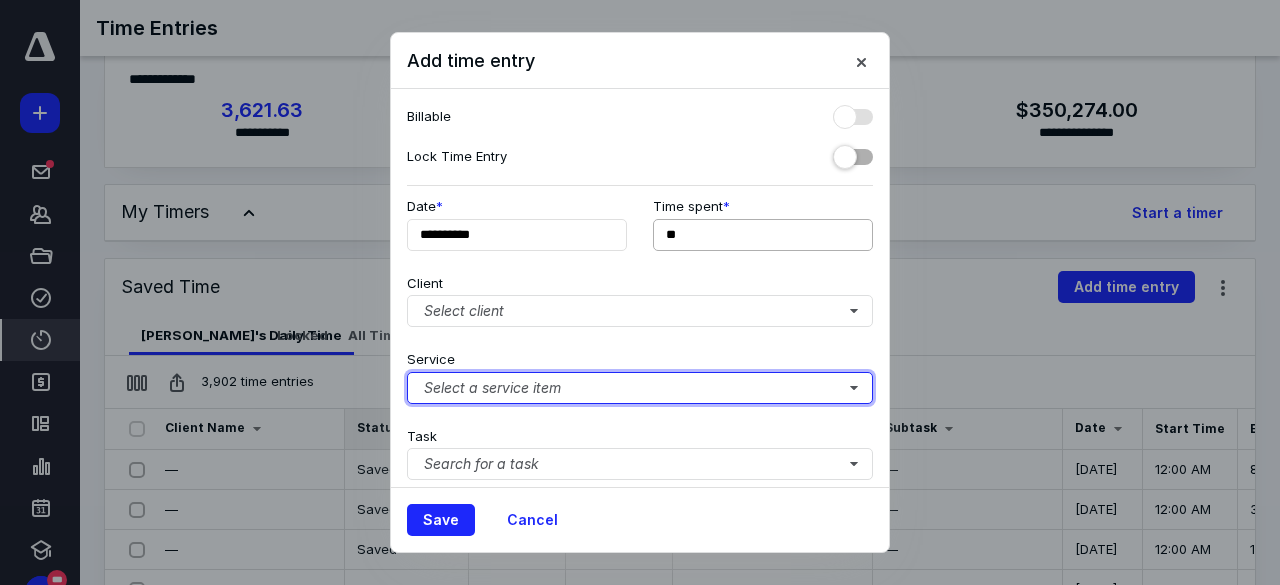 type 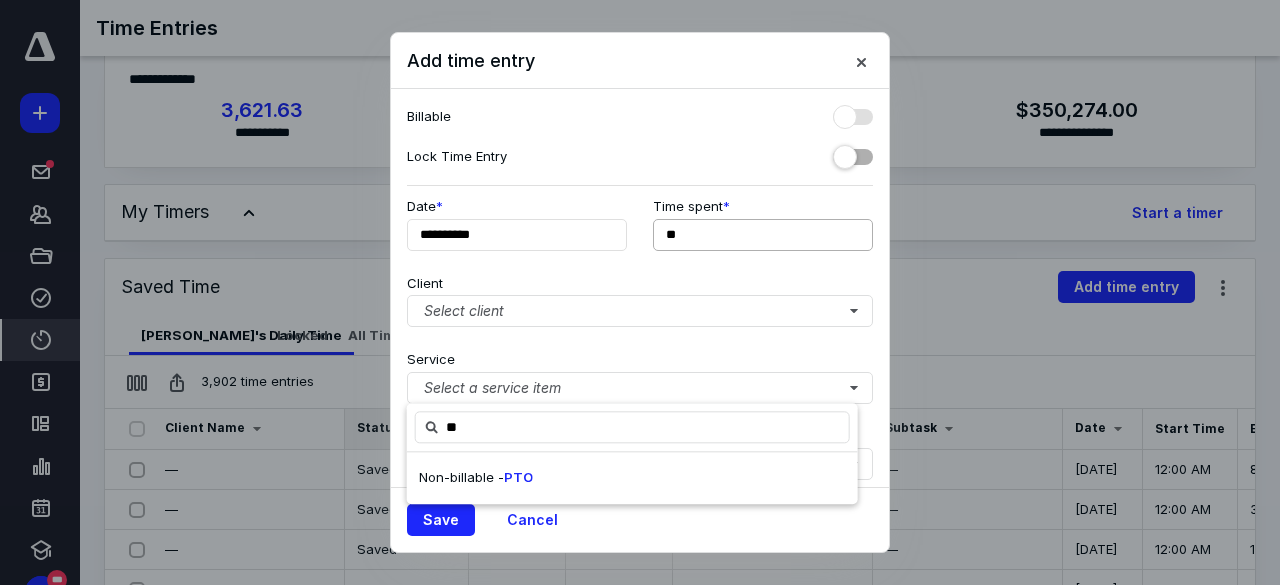 type on "*" 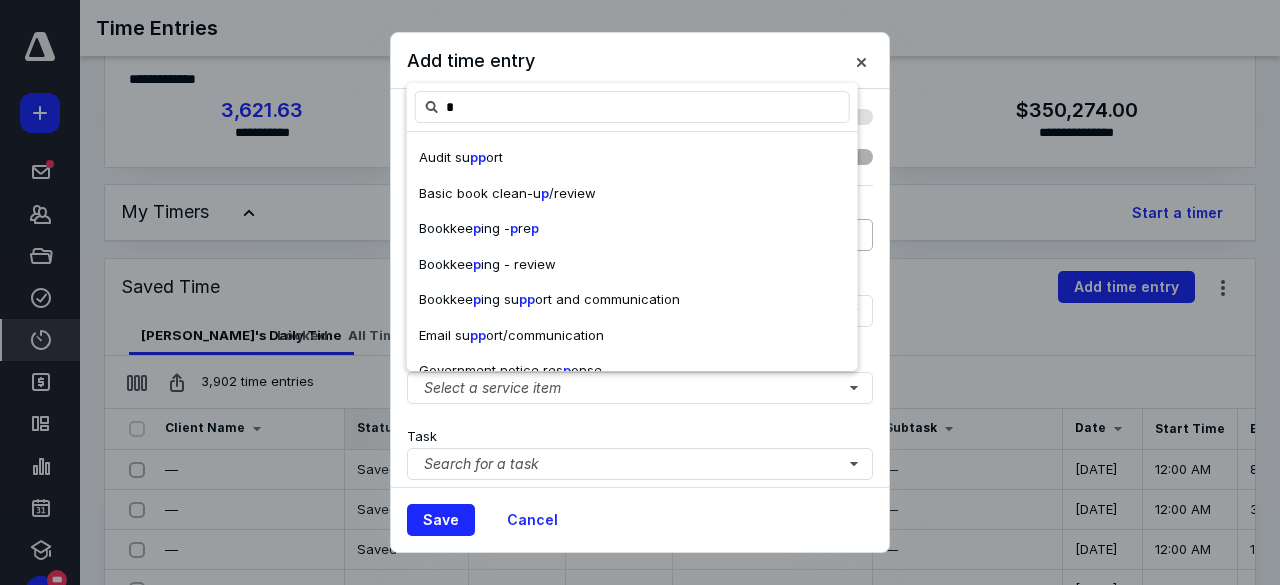 type 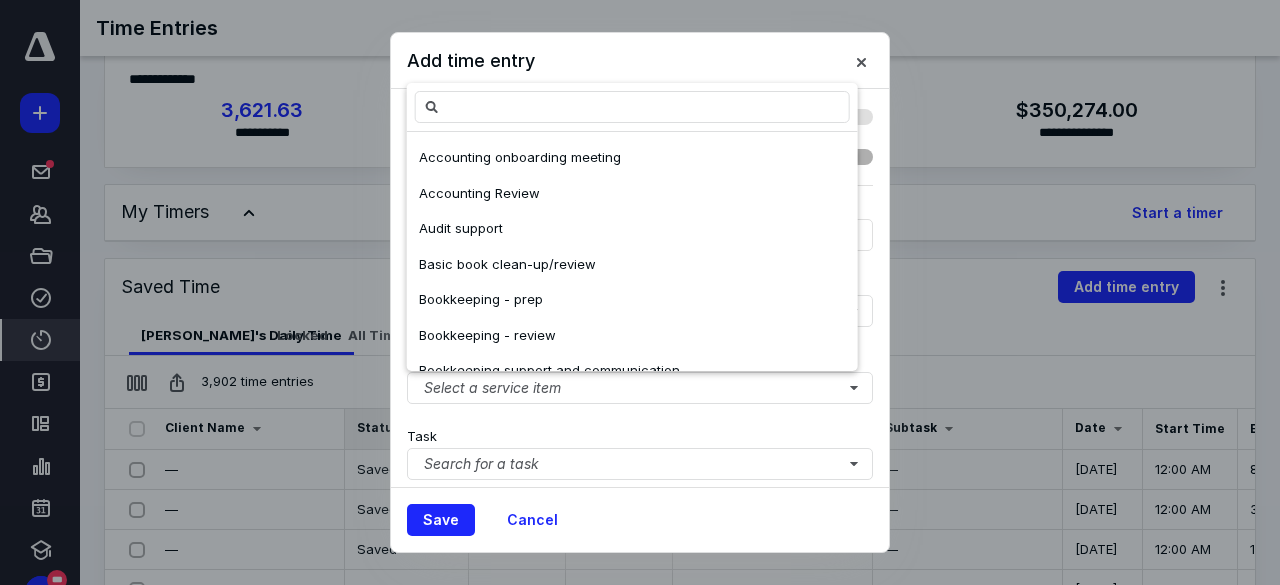click on "Add time entry" at bounding box center [640, 61] 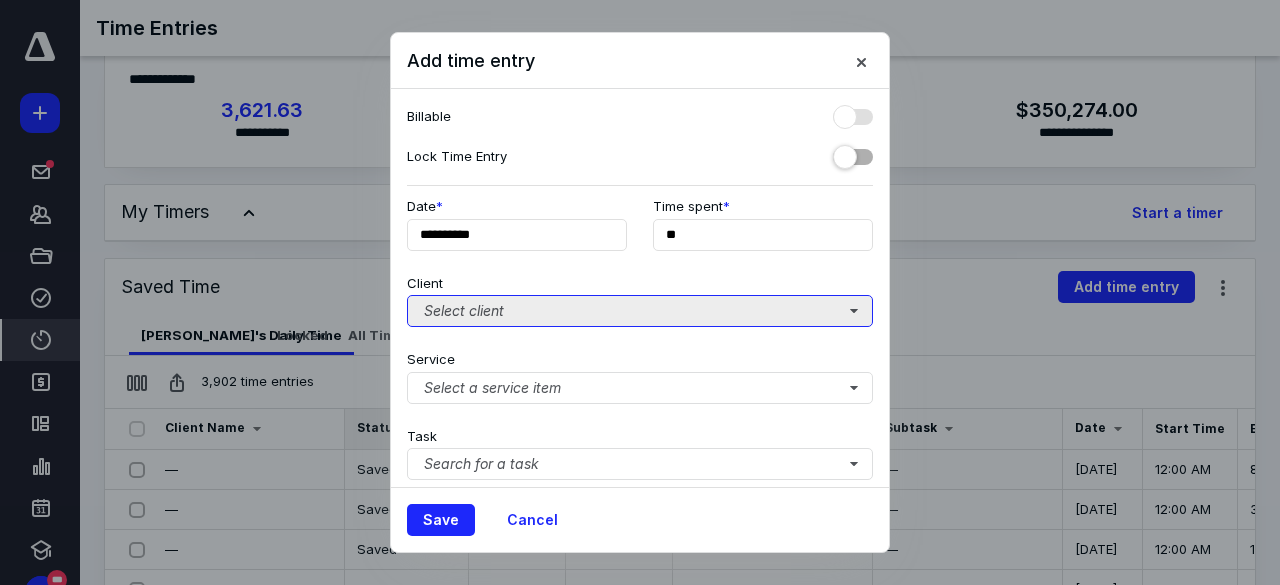 click on "Select client" at bounding box center (640, 311) 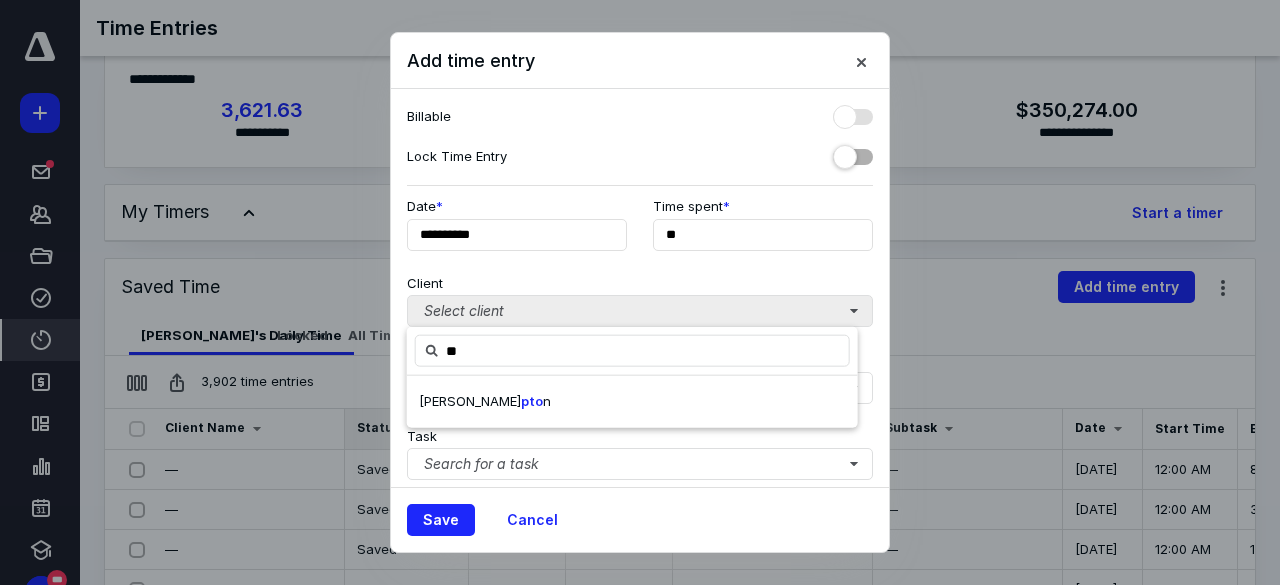 type on "*" 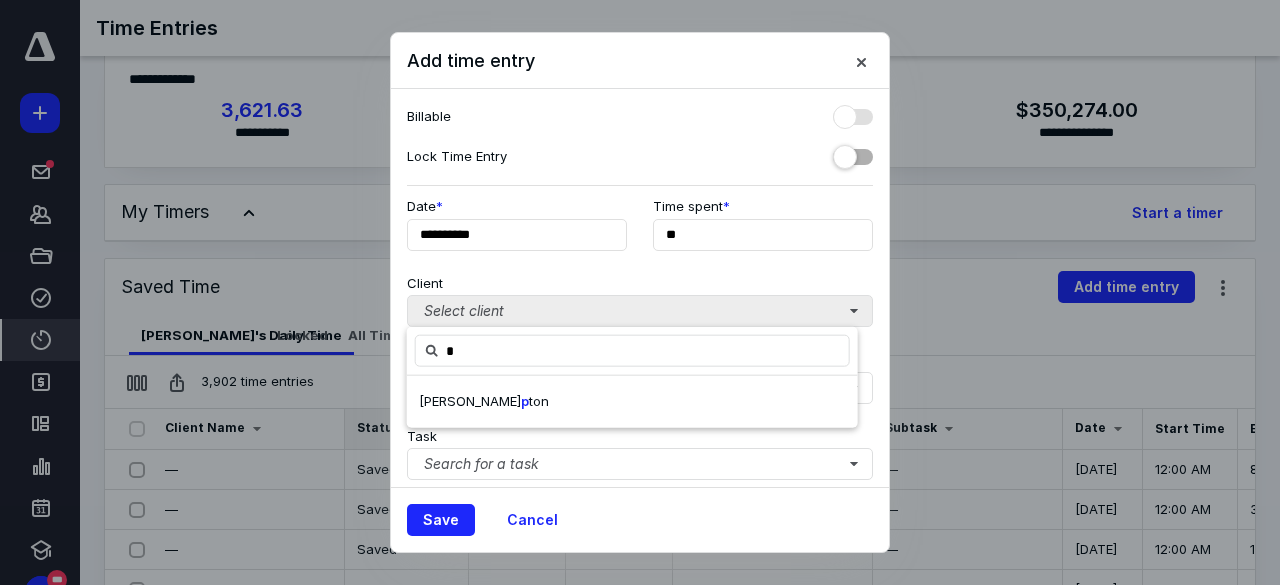 type 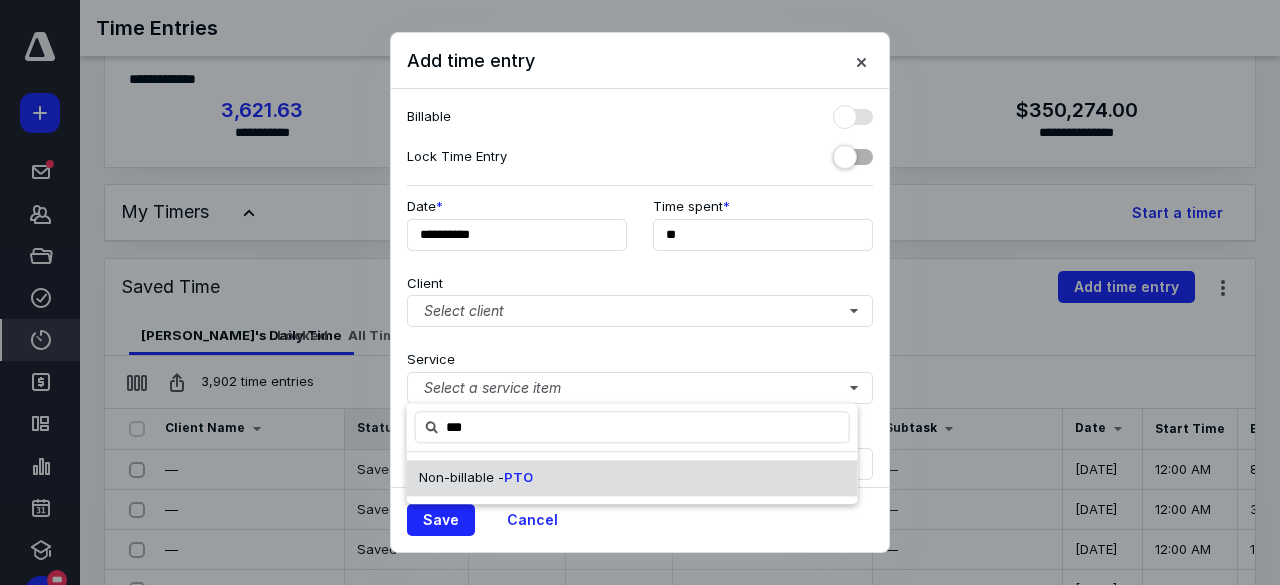 click on "Non-billable -  PTO" at bounding box center [476, 478] 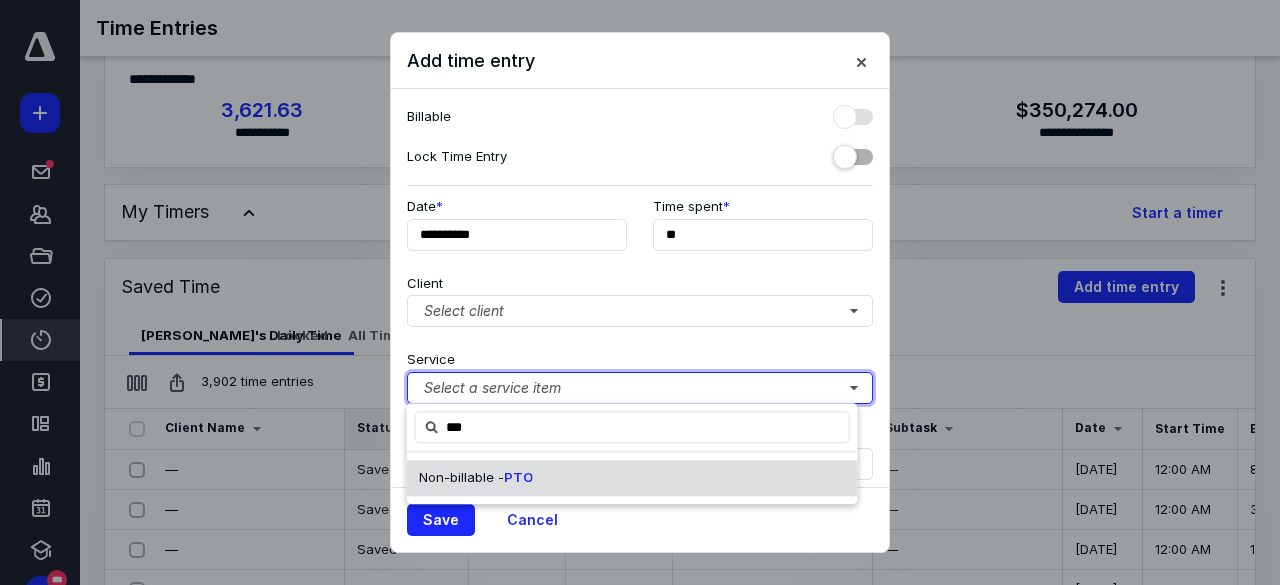 type 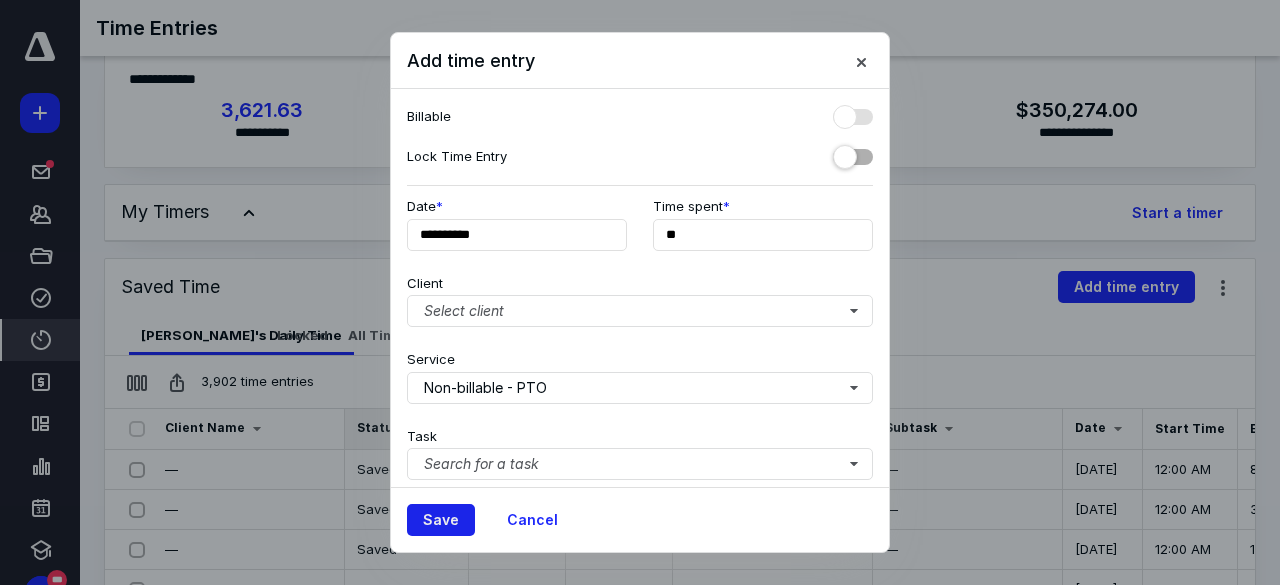 click on "Save" at bounding box center (441, 520) 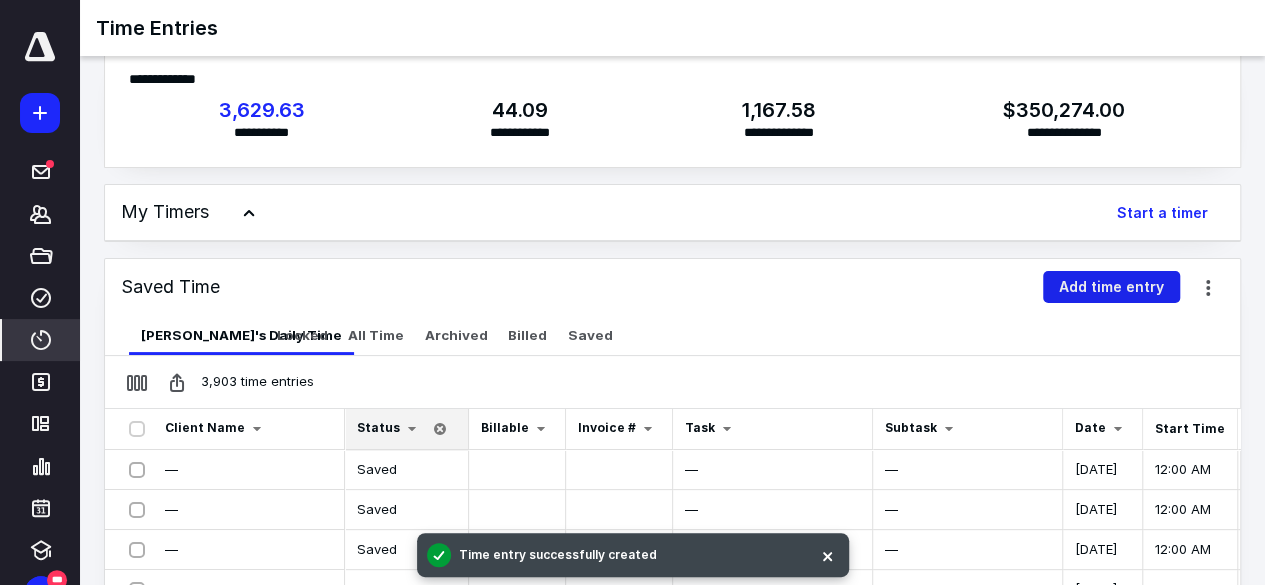 click on "Add time entry" at bounding box center (1111, 287) 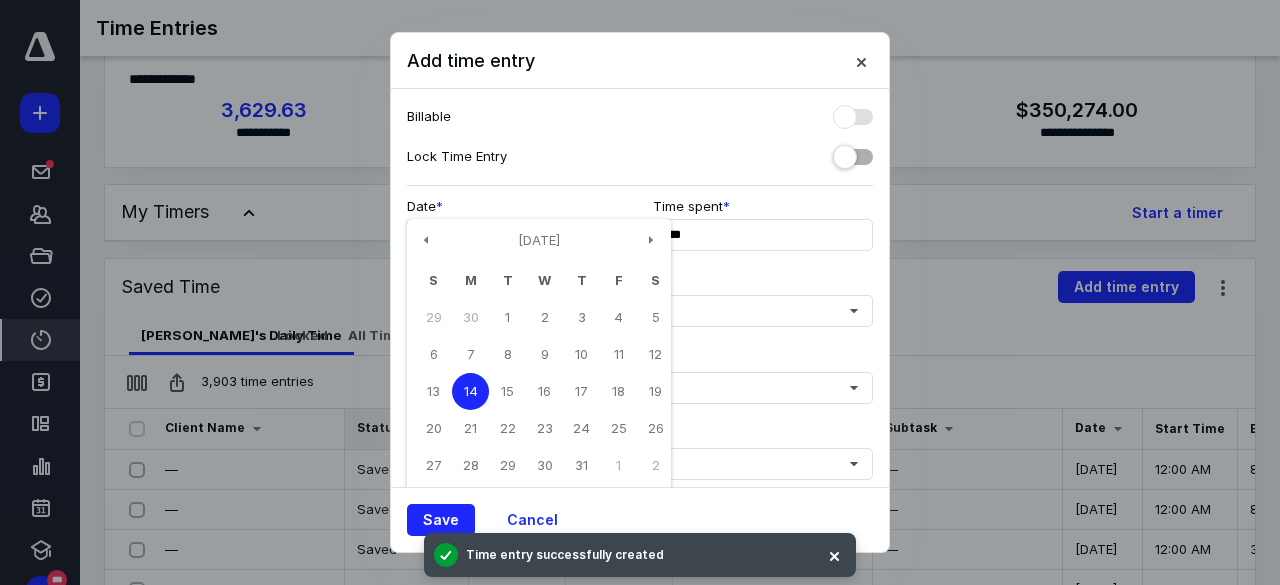 click on "**********" at bounding box center (517, 235) 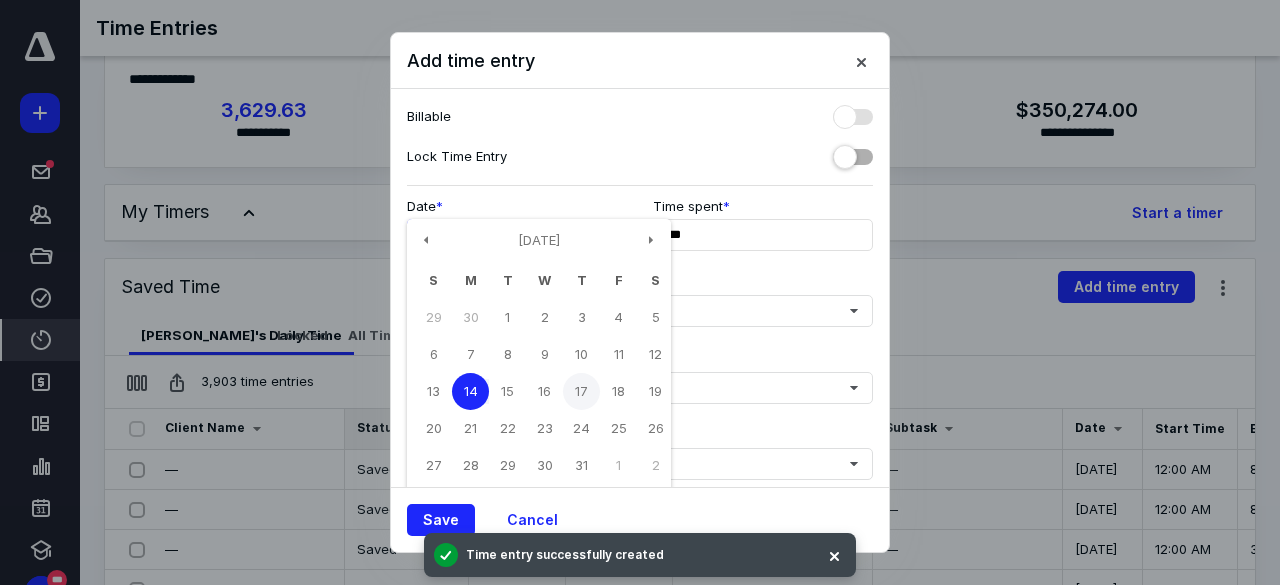 click on "17" at bounding box center (581, 391) 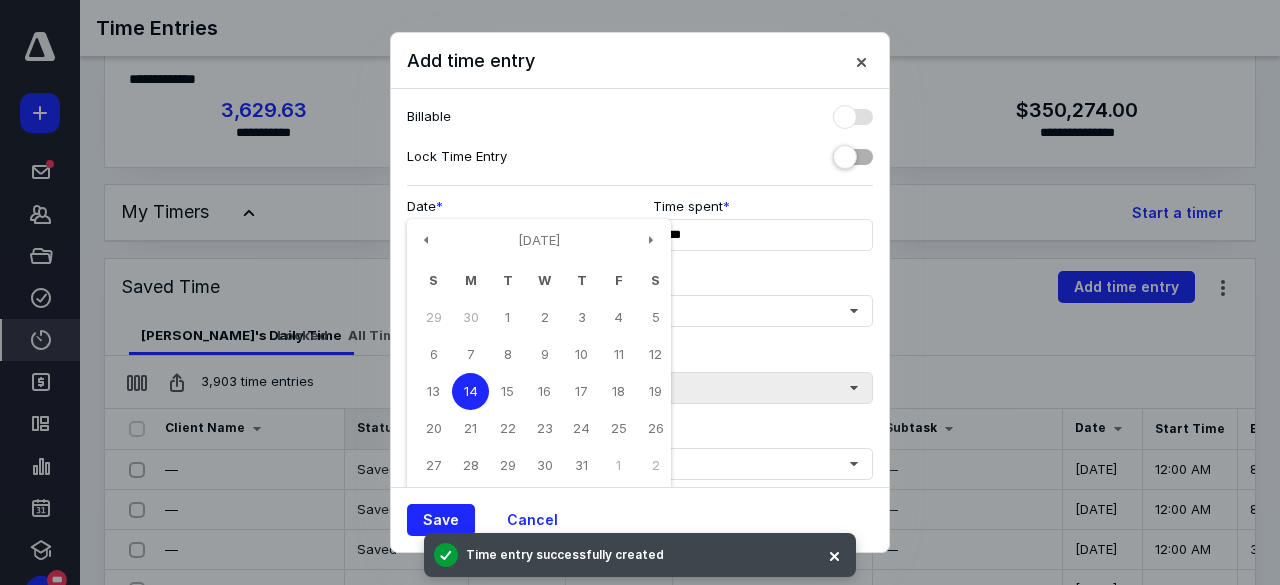 type on "**********" 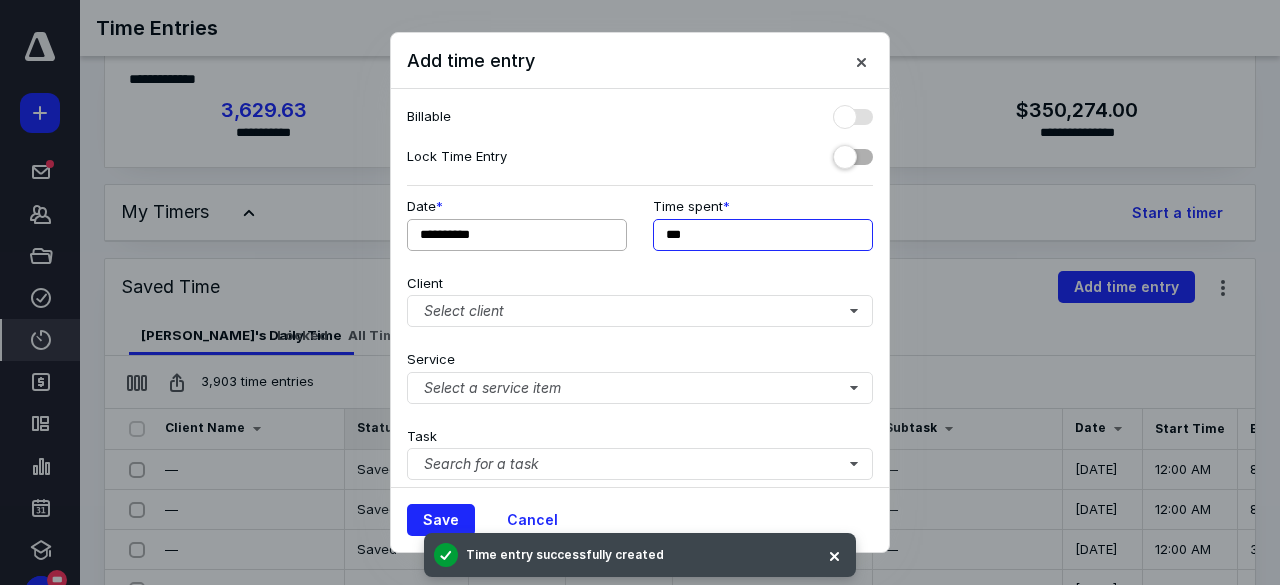 drag, startPoint x: 726, startPoint y: 226, endPoint x: 582, endPoint y: 231, distance: 144.08678 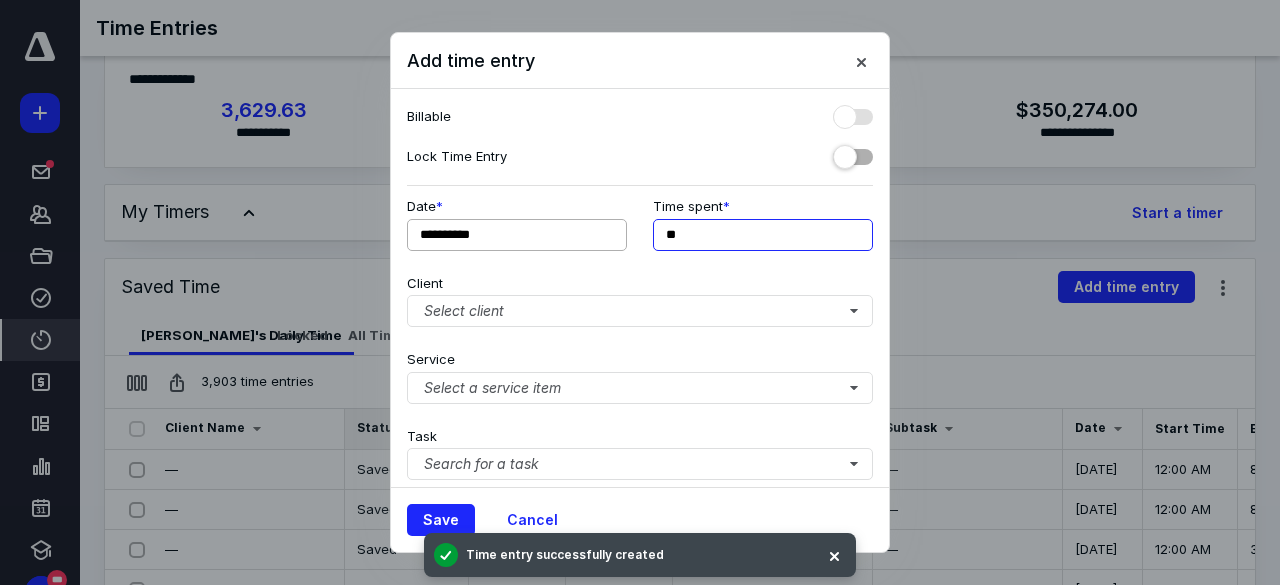 type on "**" 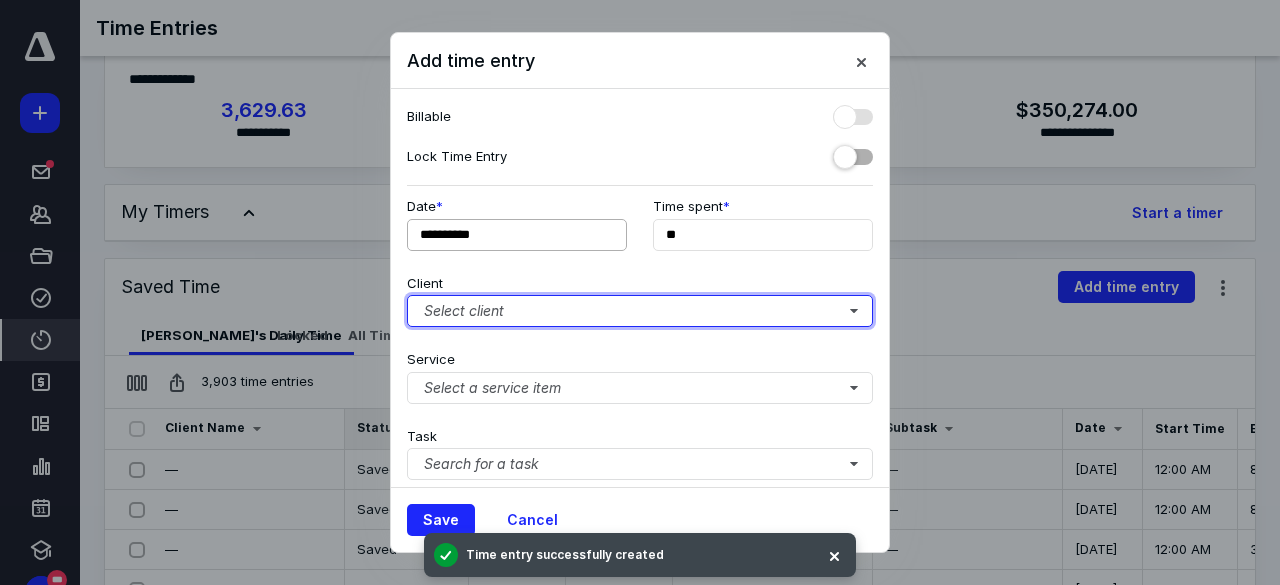 type 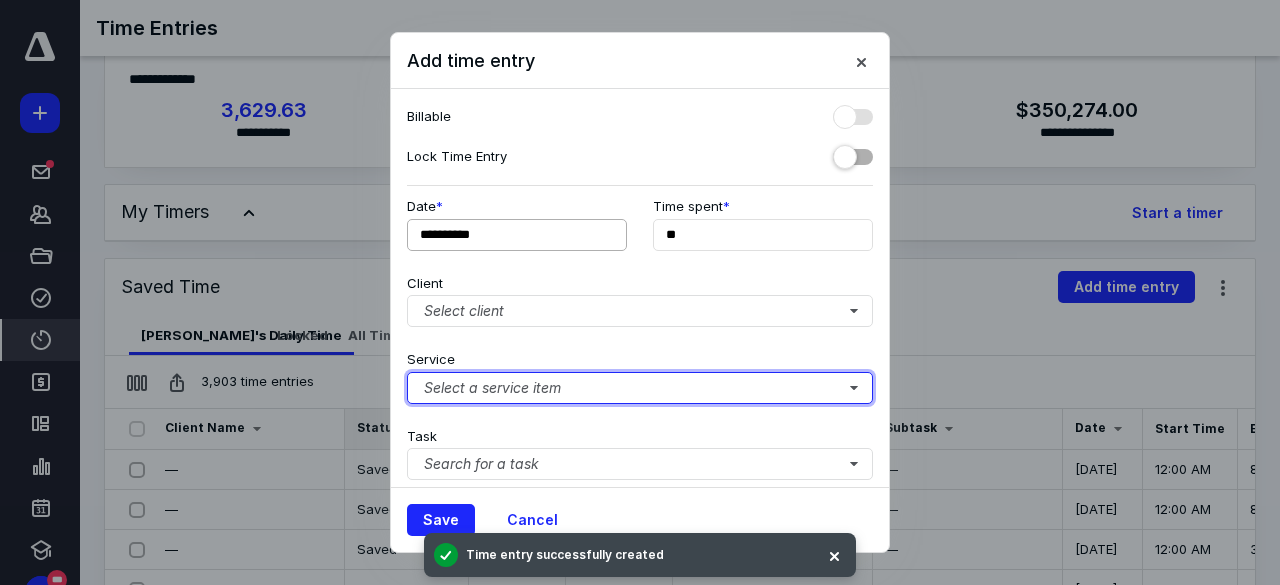 type 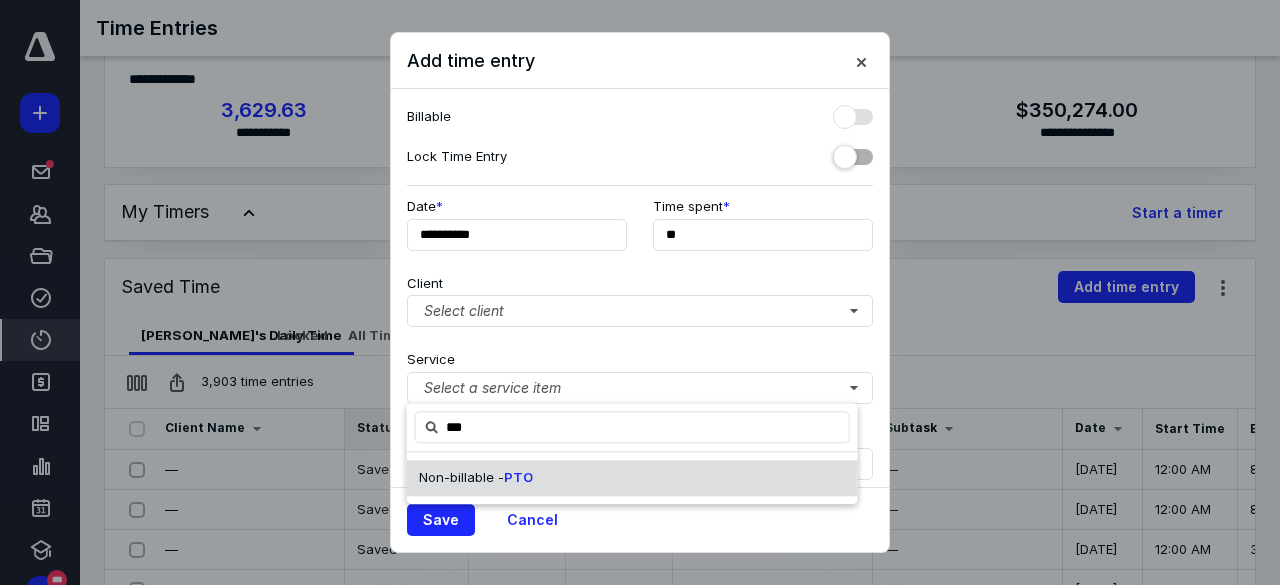 click on "Non-billable -  PTO" at bounding box center [632, 478] 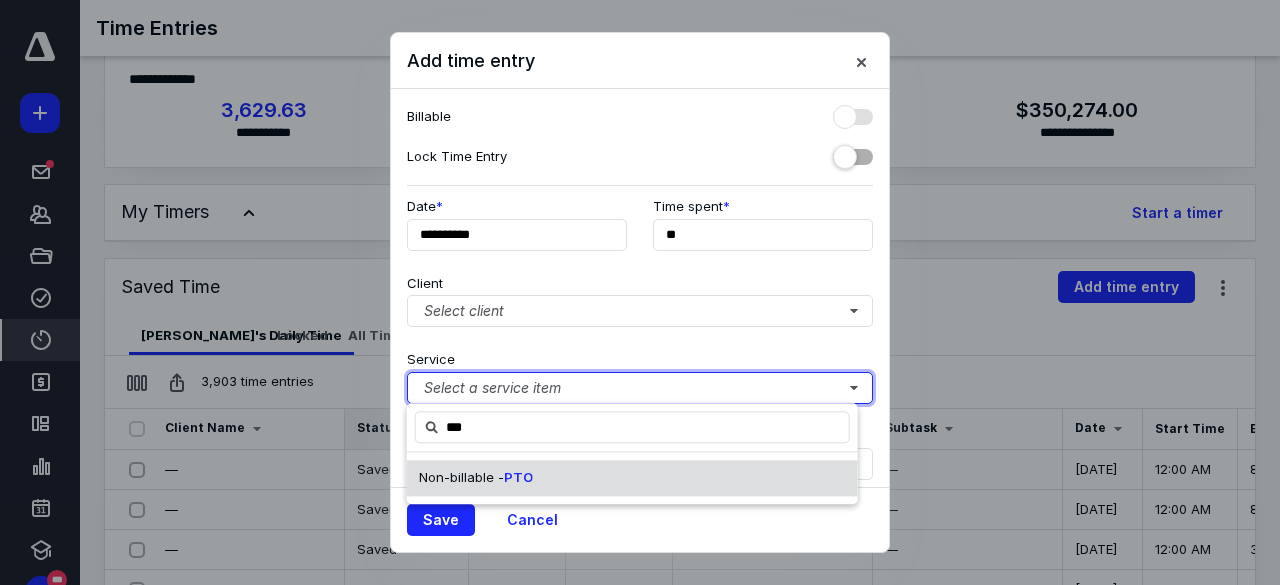 type 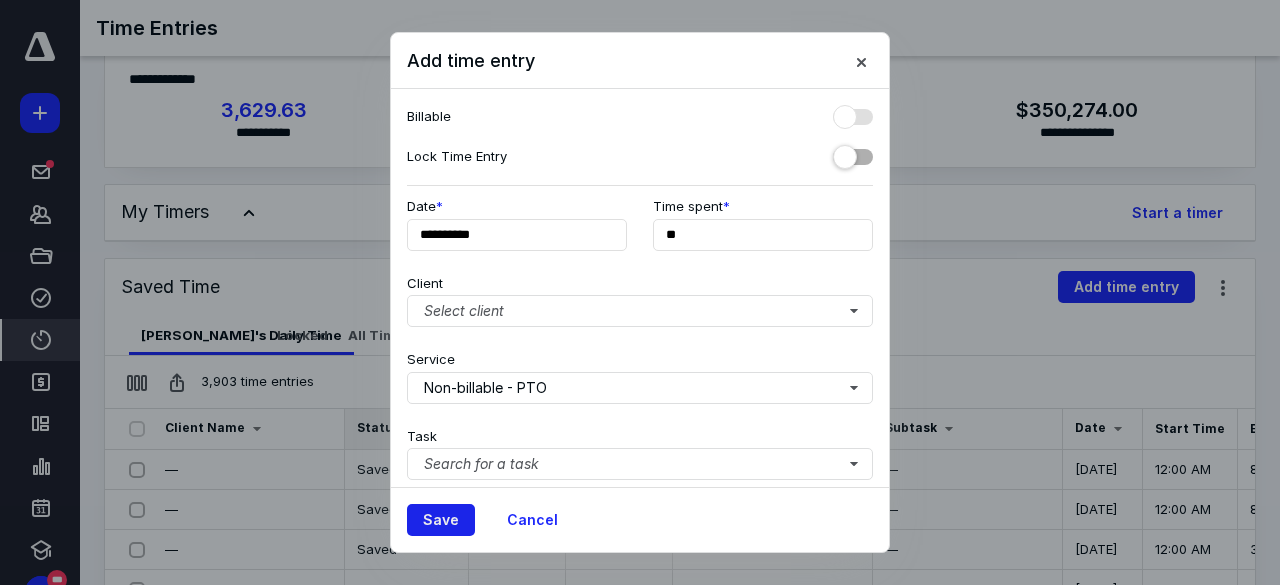 click on "Save" at bounding box center (441, 520) 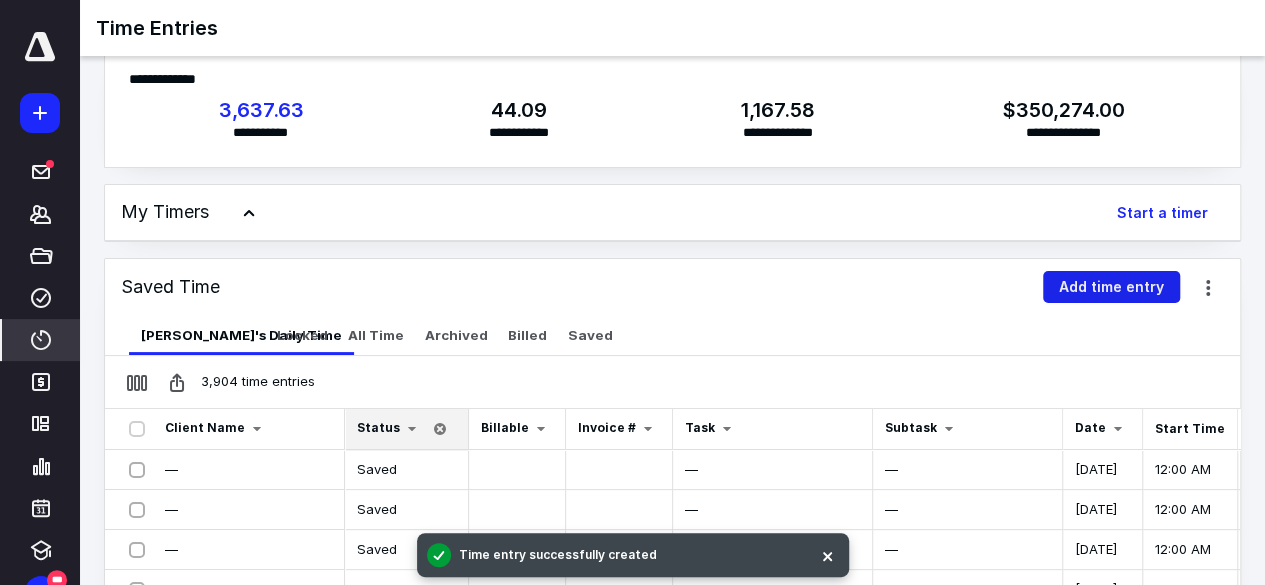 click on "Add time entry" at bounding box center (1111, 287) 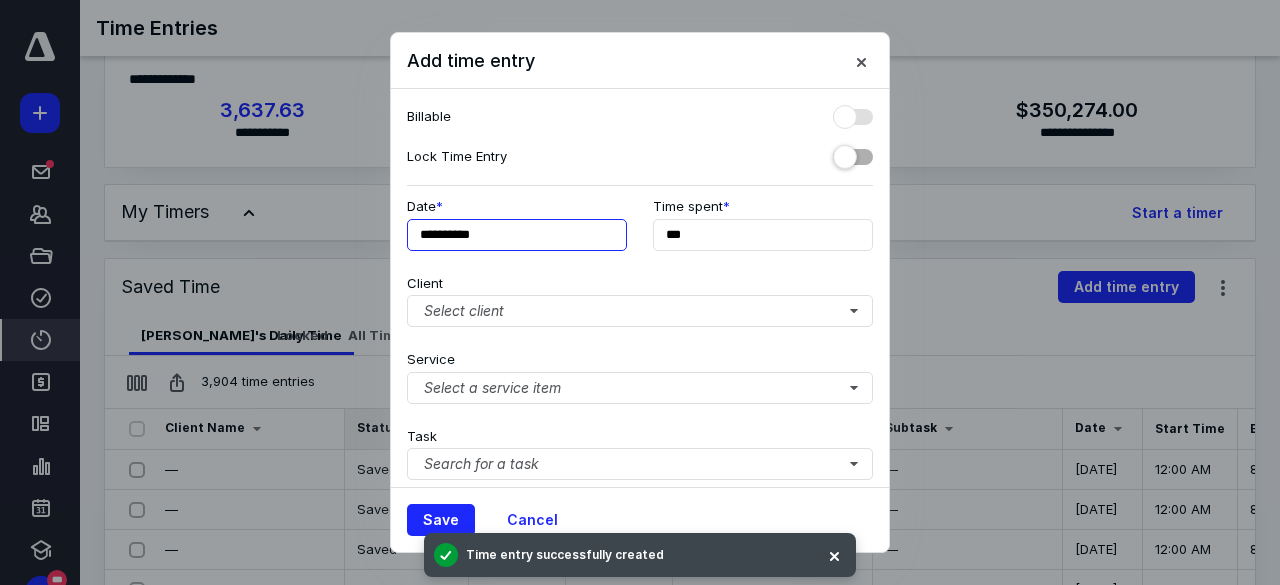 click on "**********" at bounding box center (517, 235) 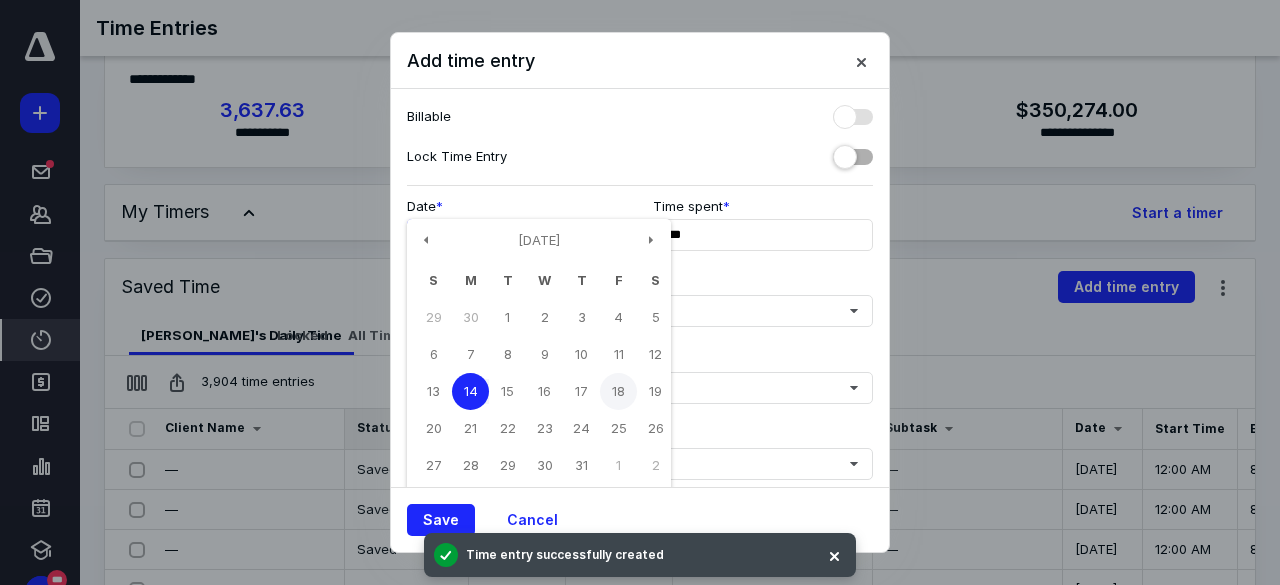 click on "18" at bounding box center (618, 391) 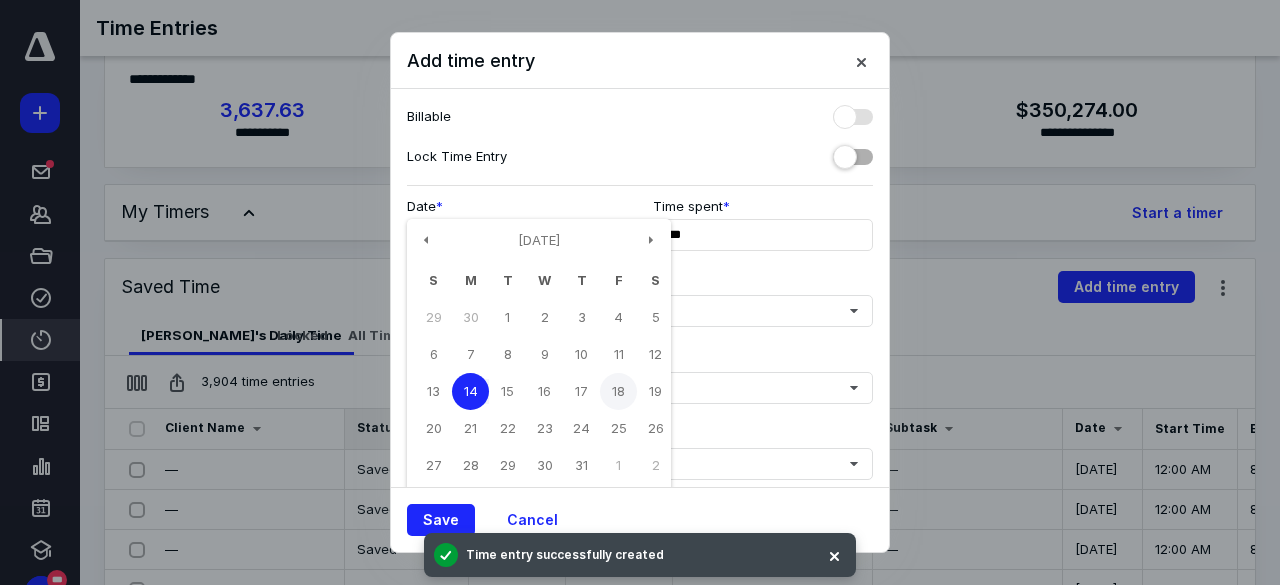 type on "**********" 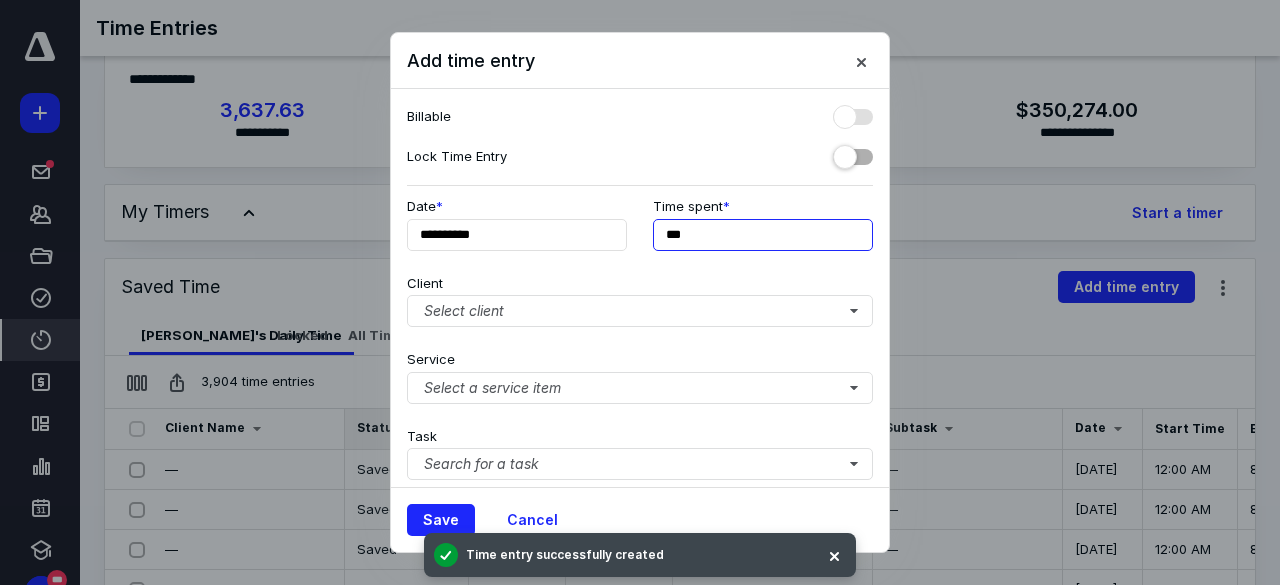 click on "***" at bounding box center (763, 235) 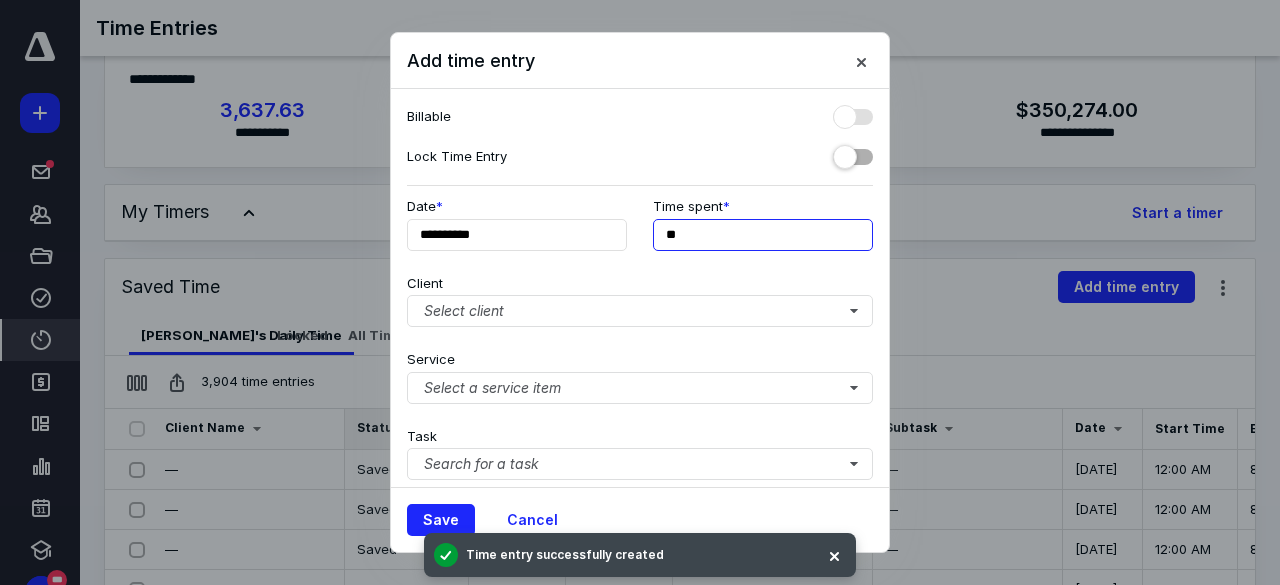 type on "**" 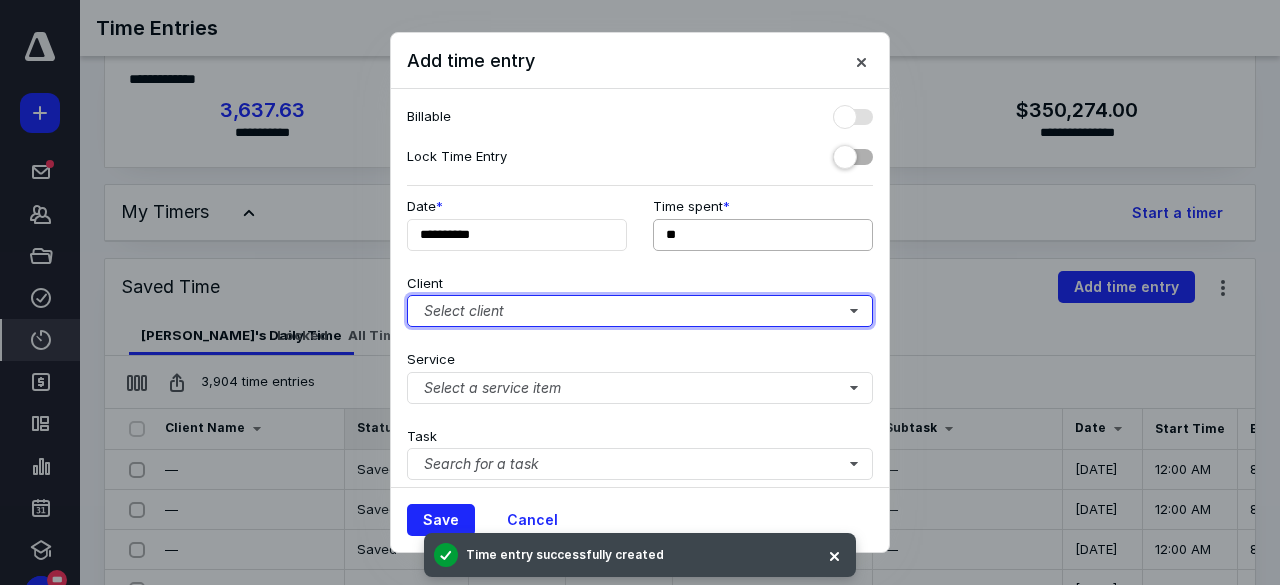 type 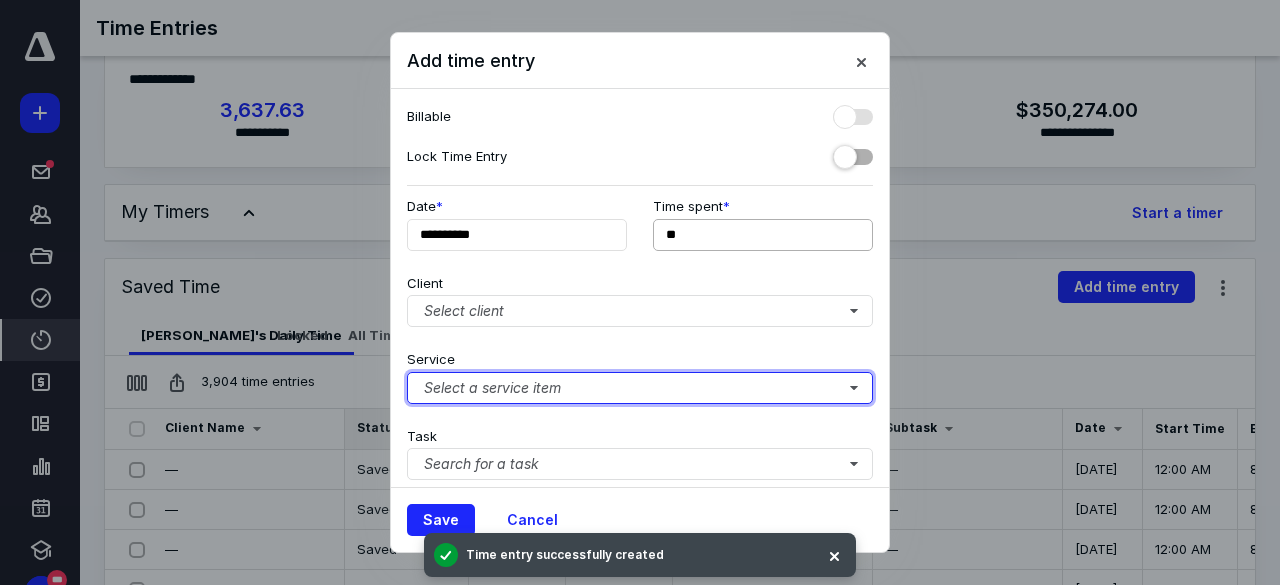 type 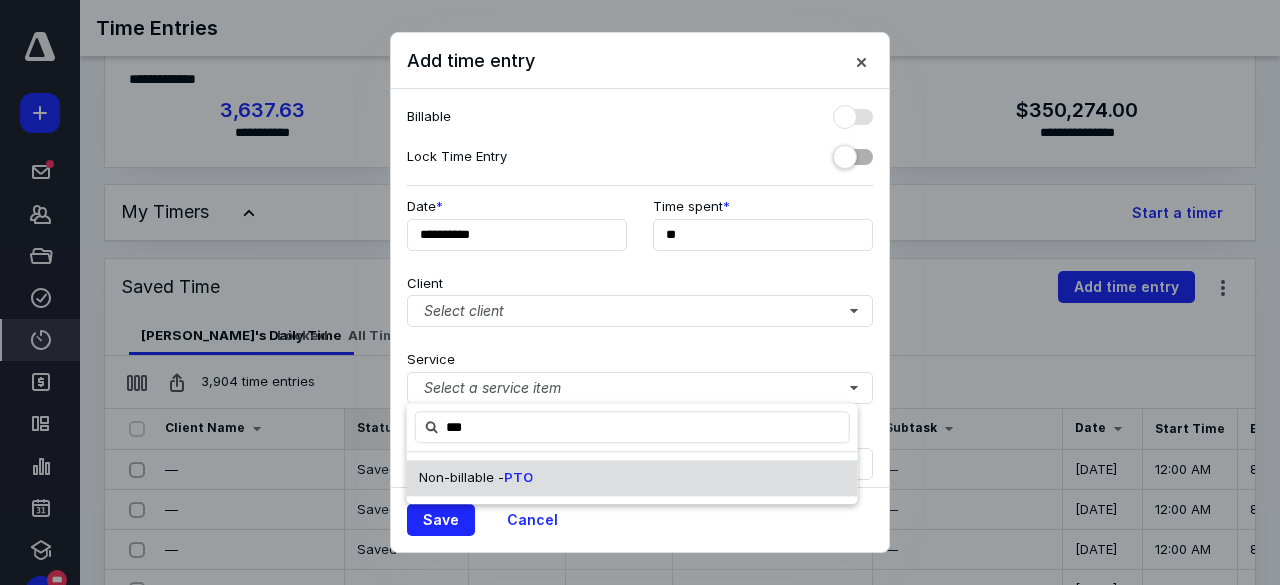 click on "PTO" at bounding box center (518, 477) 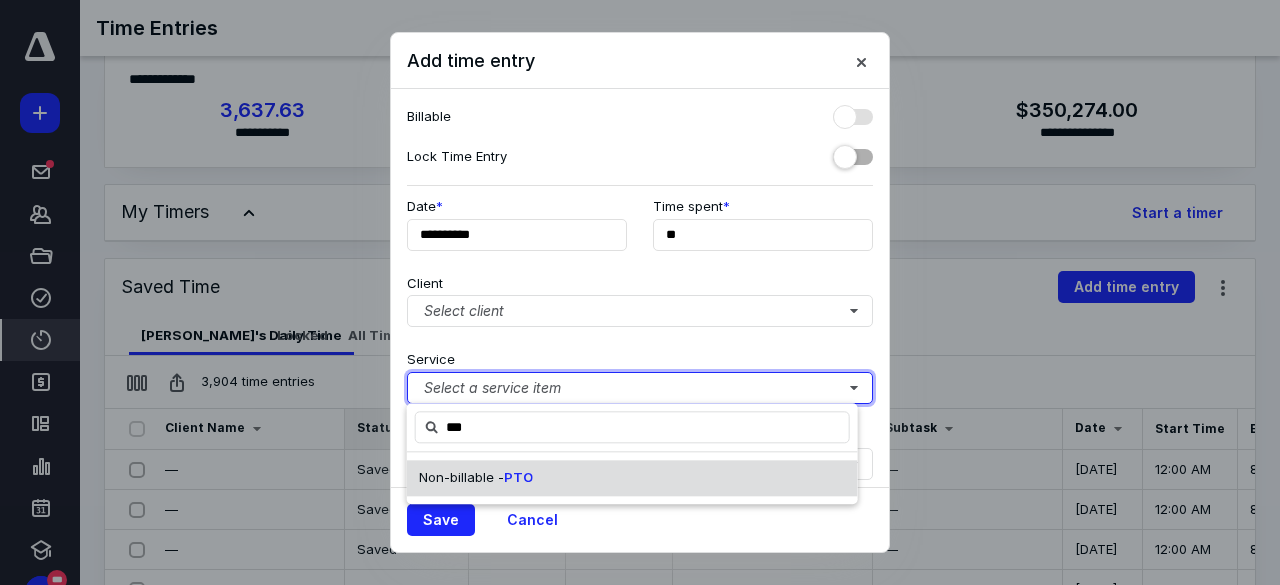 type 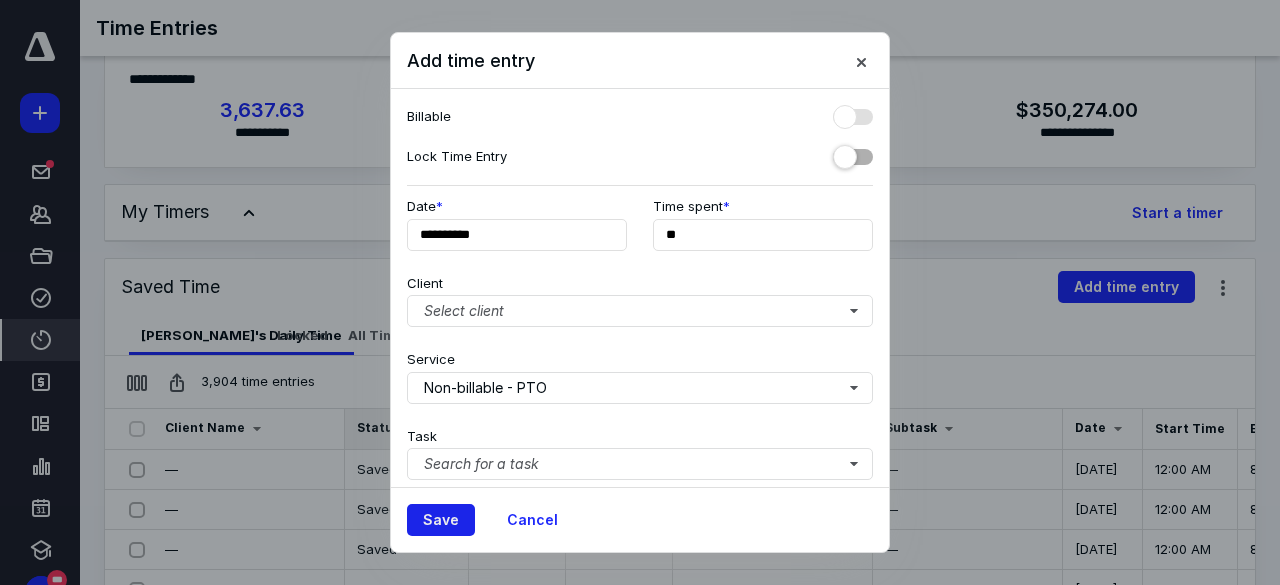 click on "Save" at bounding box center [441, 520] 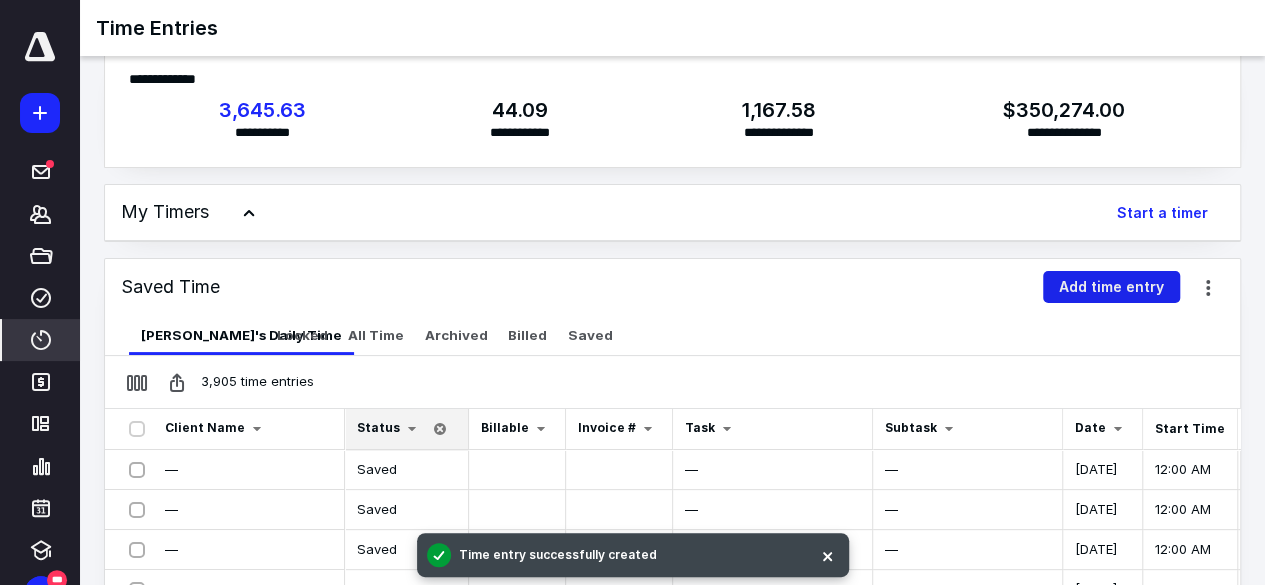 click on "Add time entry" at bounding box center (1111, 287) 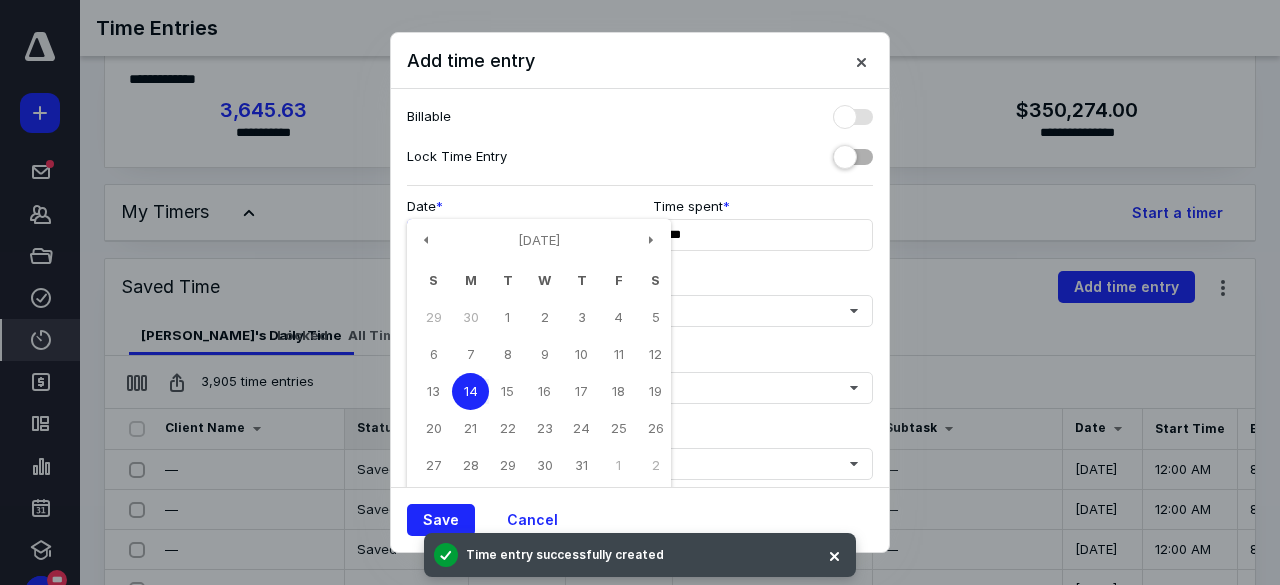 click on "**********" at bounding box center [517, 235] 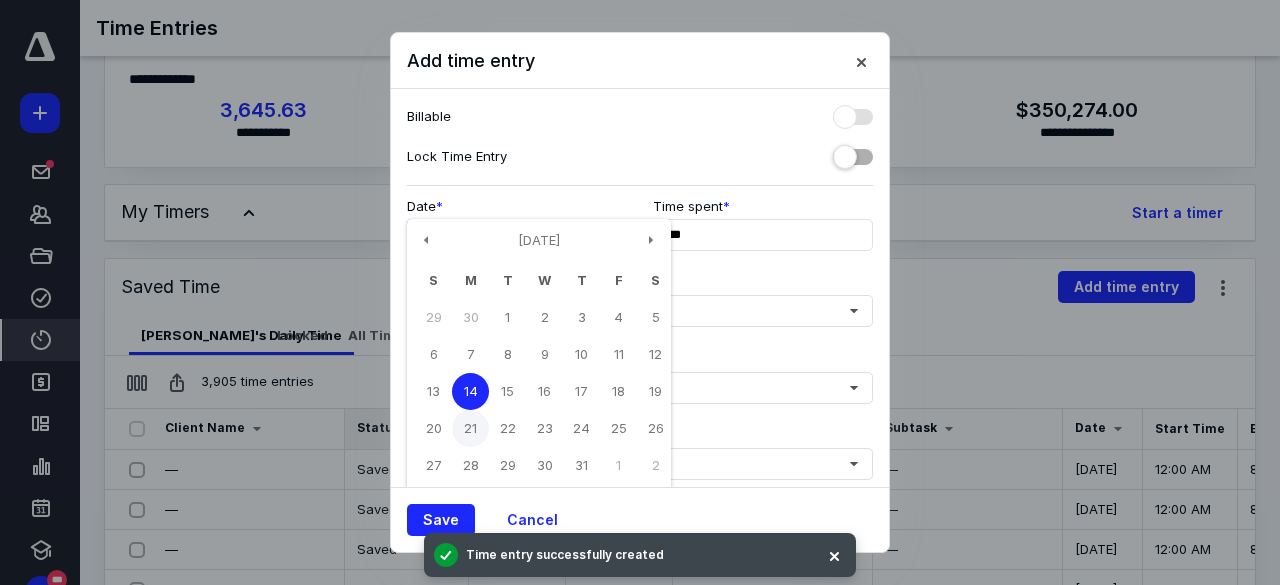 click on "21" at bounding box center (470, 428) 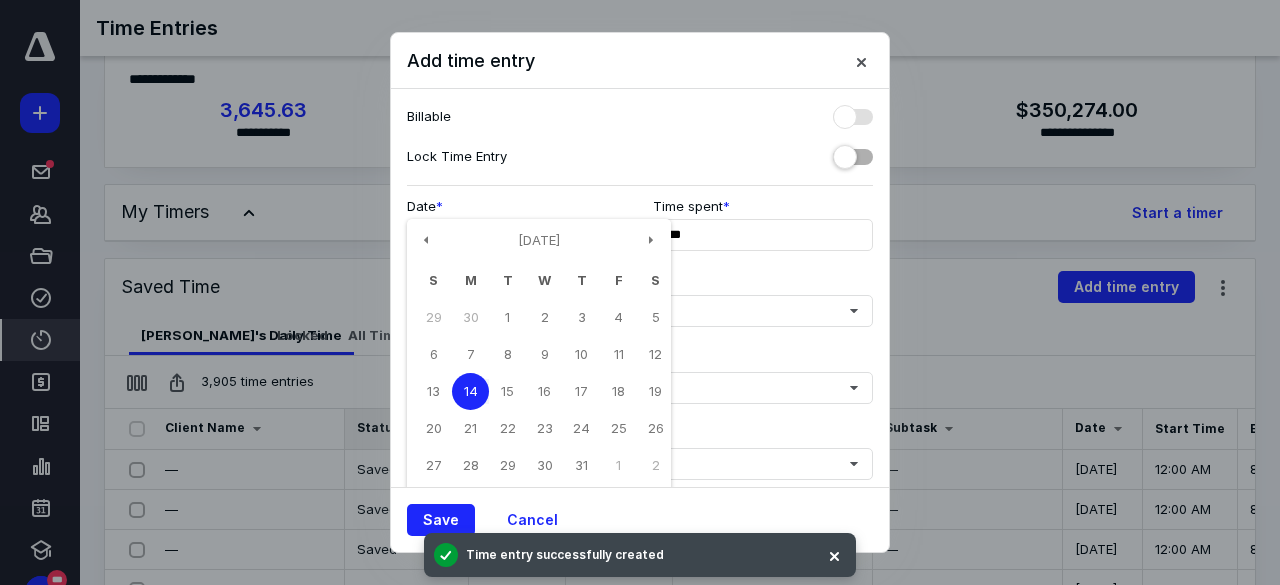 type on "**********" 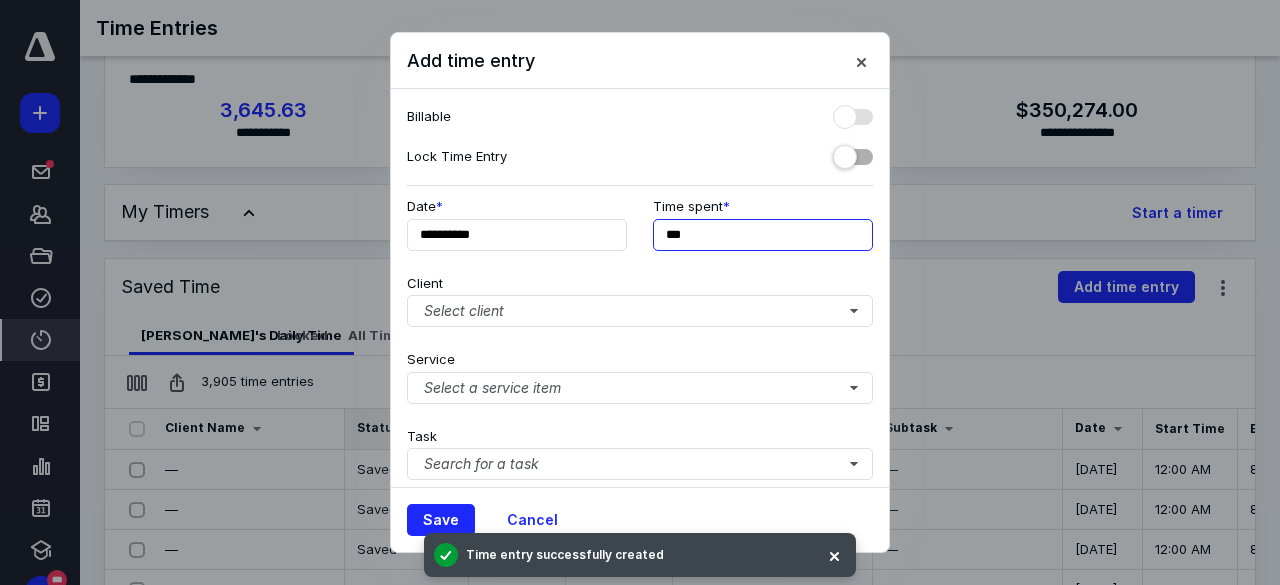 click on "***" at bounding box center [763, 235] 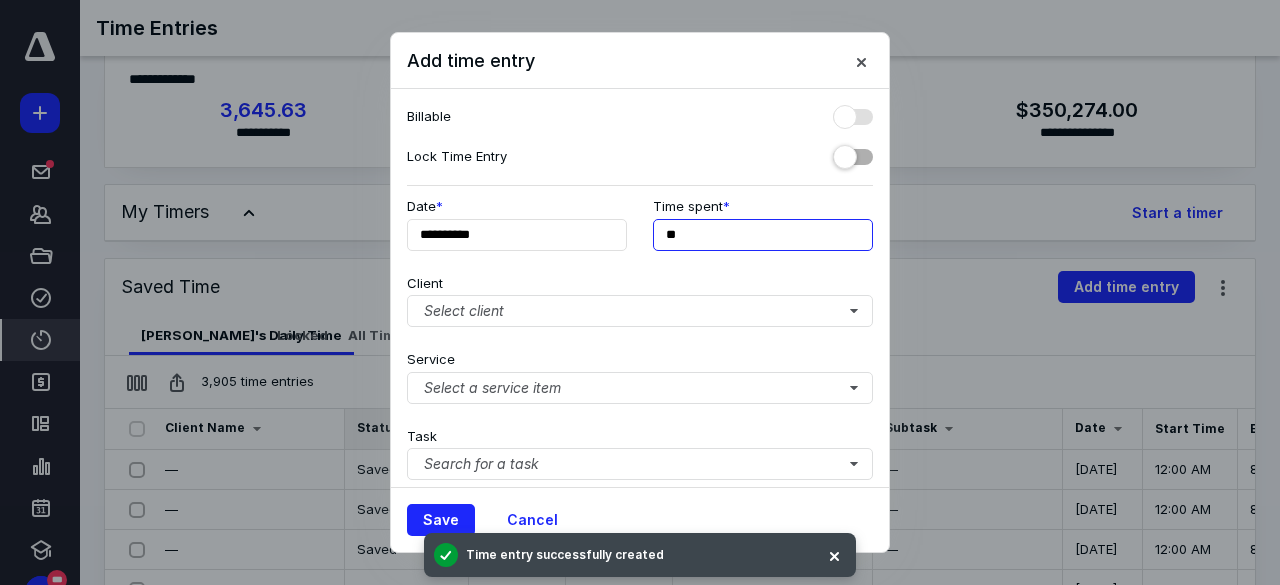 type on "**" 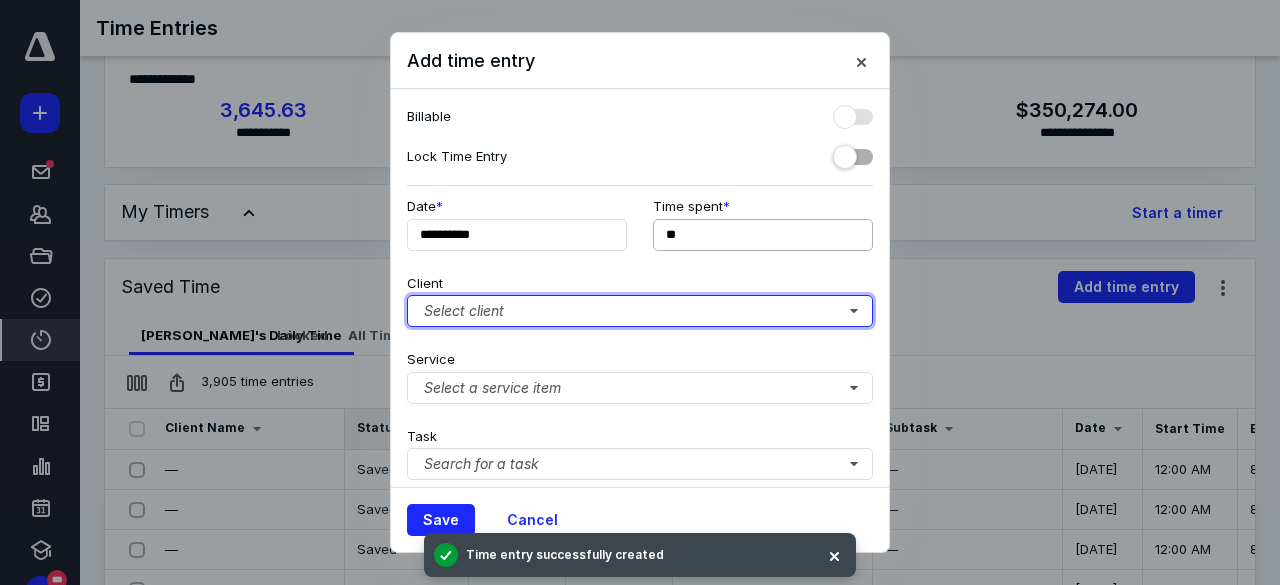 type 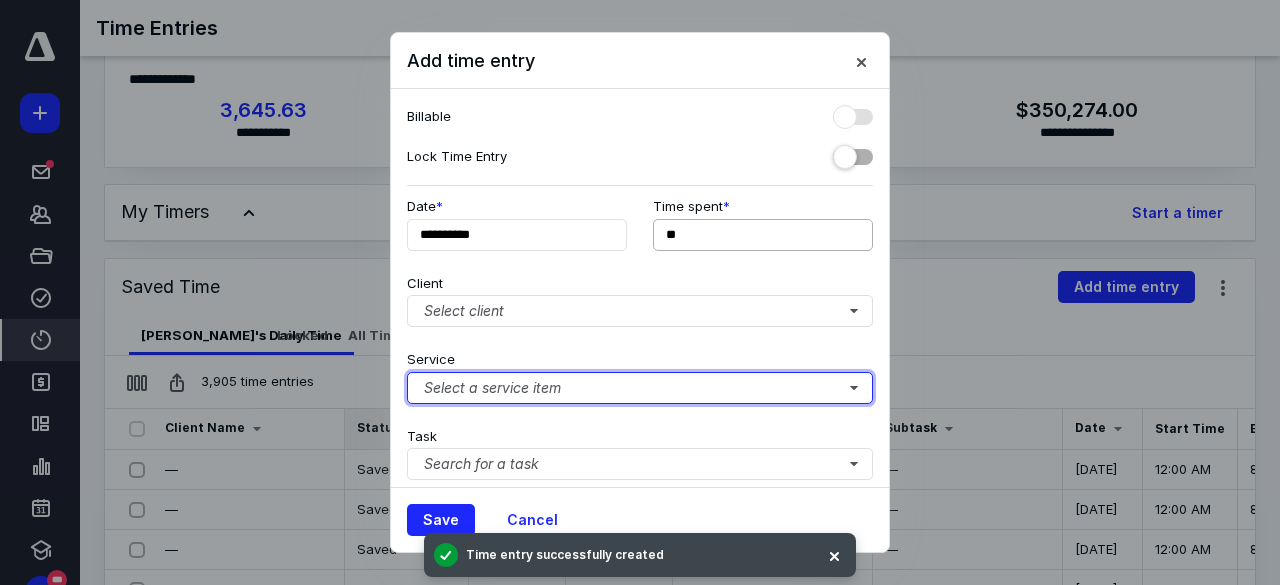 type 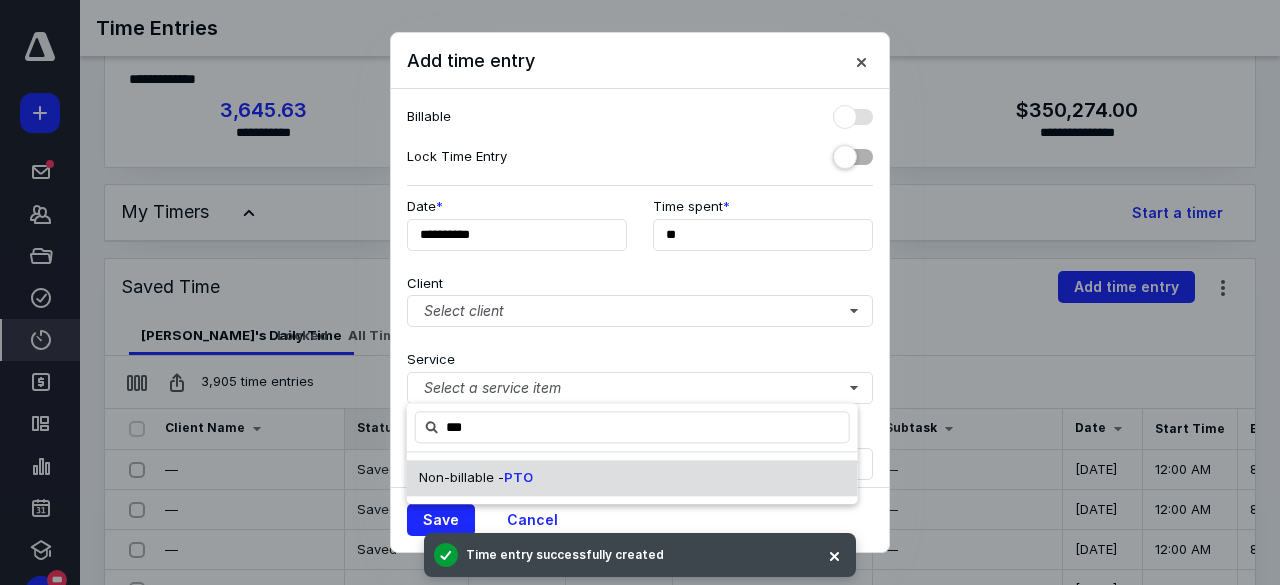 click on "Non-billable -  PTO" at bounding box center [632, 478] 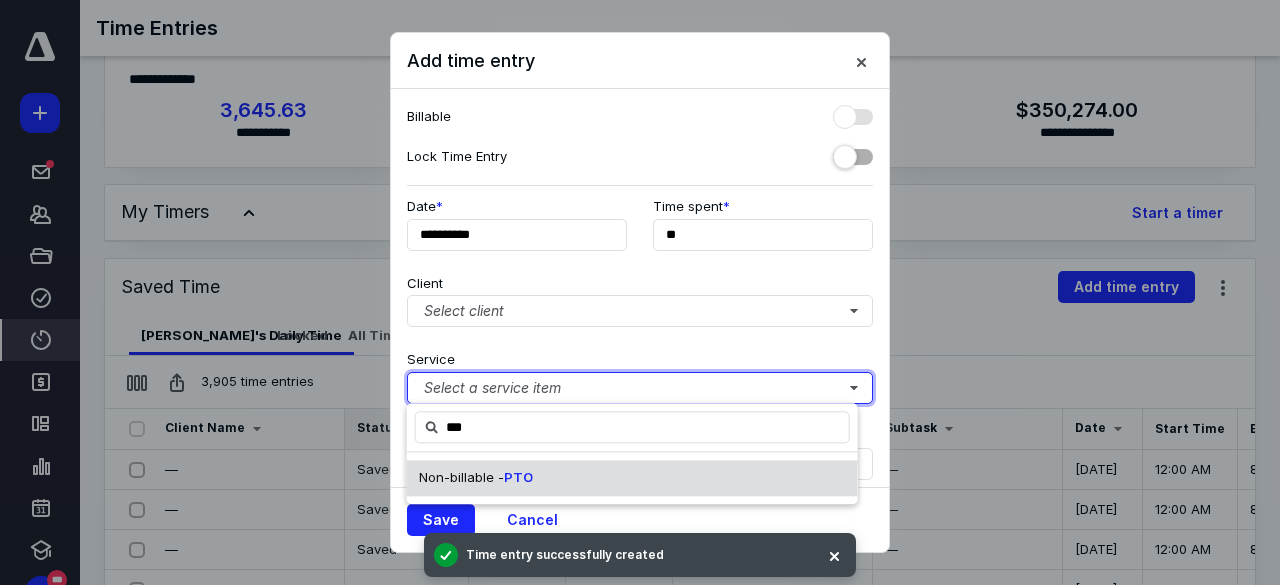 type 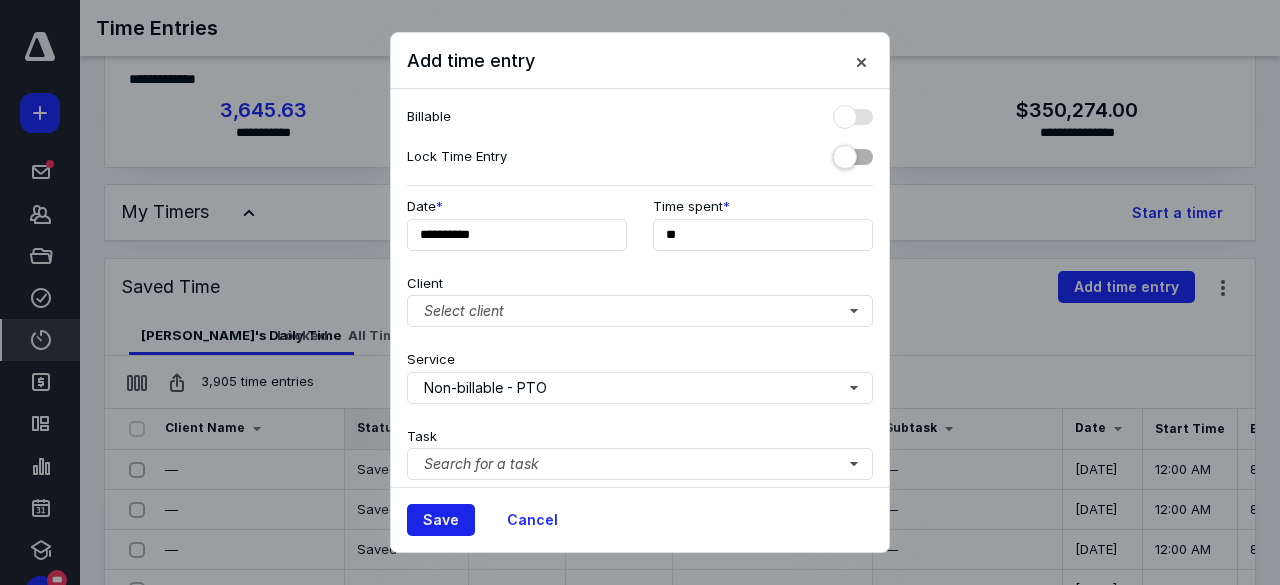 click on "Save" at bounding box center (441, 520) 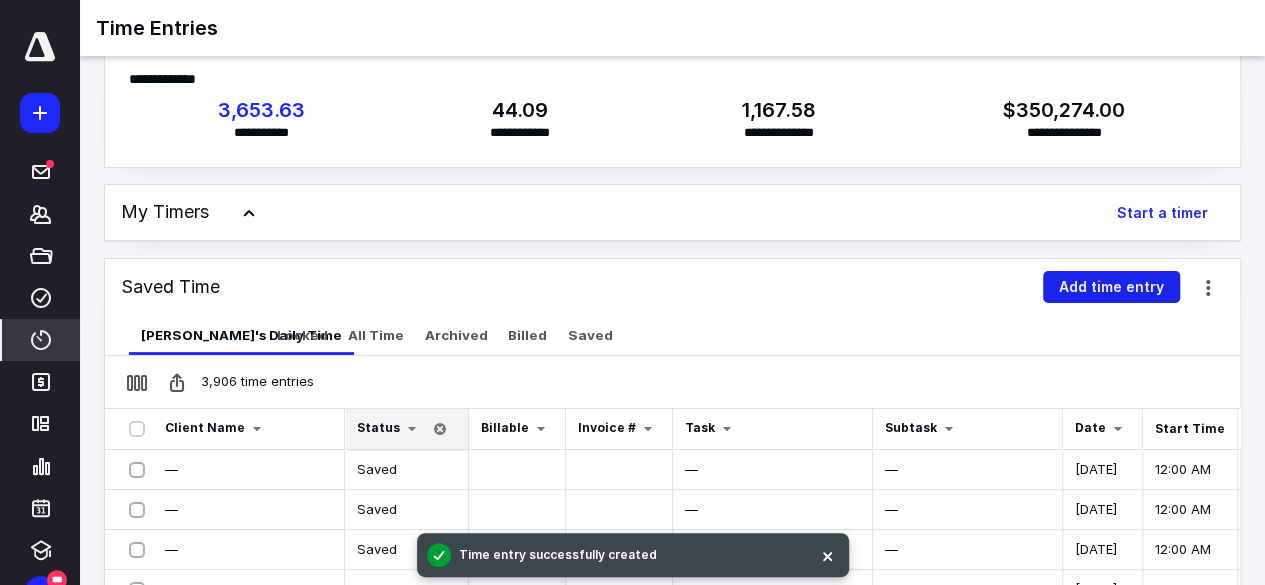 click on "Add time entry" at bounding box center (1111, 287) 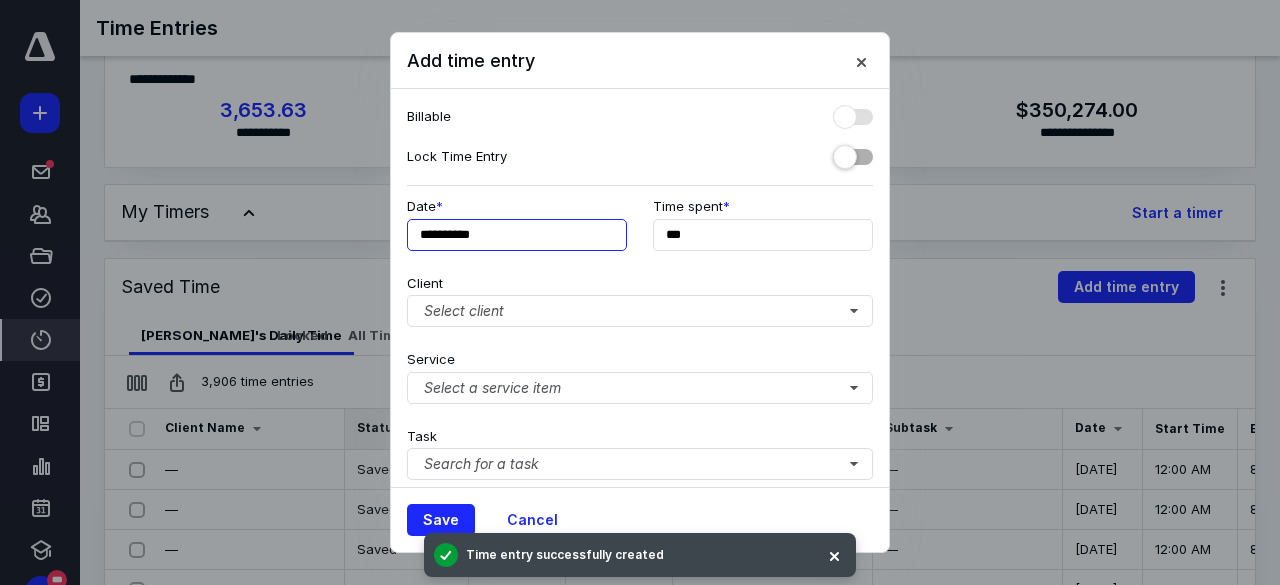 click on "**********" at bounding box center (517, 235) 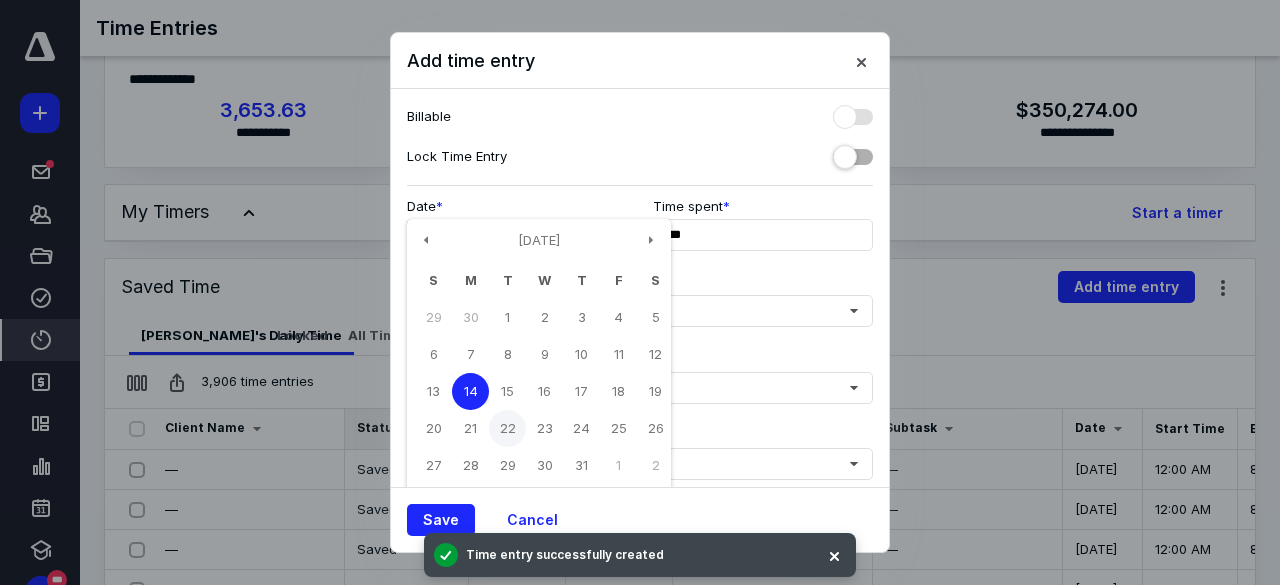 click on "22" at bounding box center (507, 428) 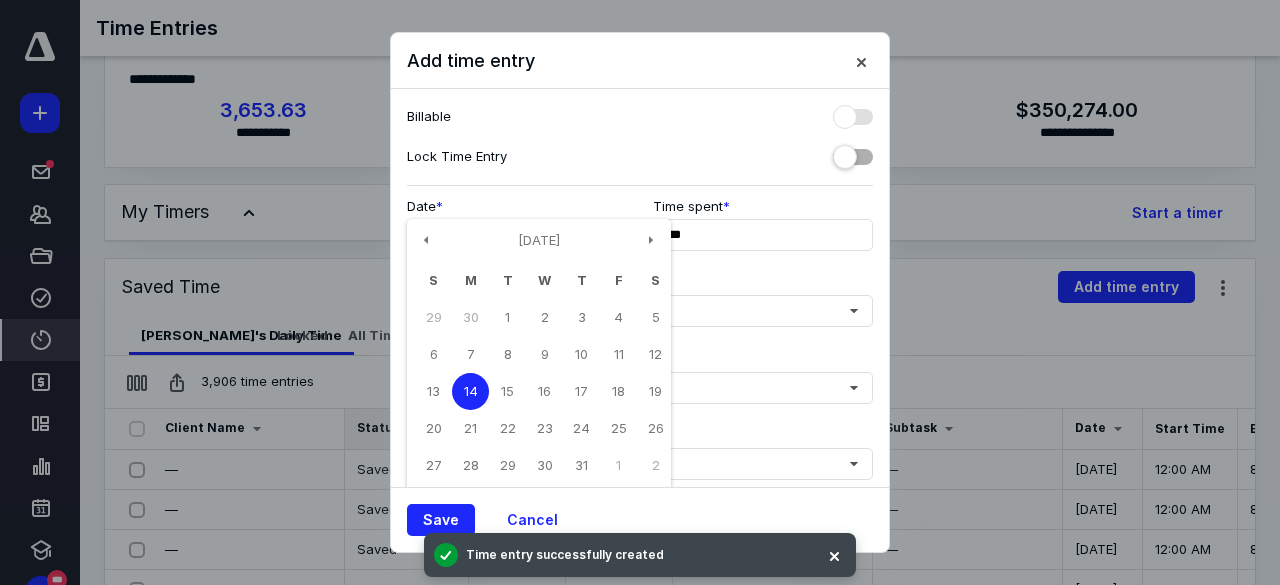type on "**********" 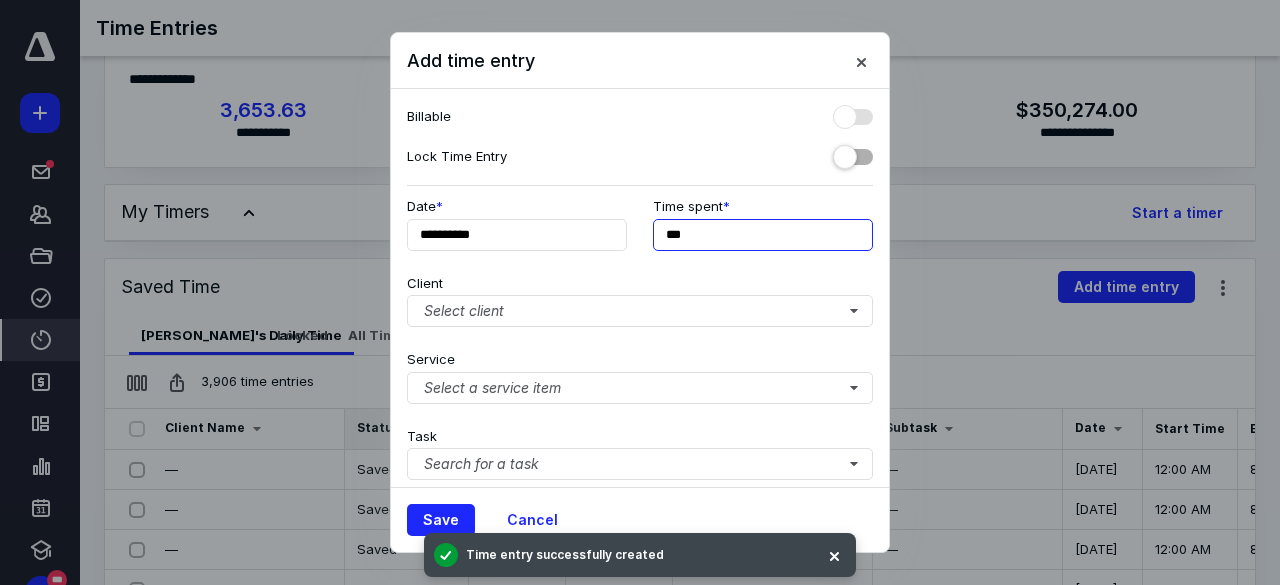 click on "***" at bounding box center [763, 235] 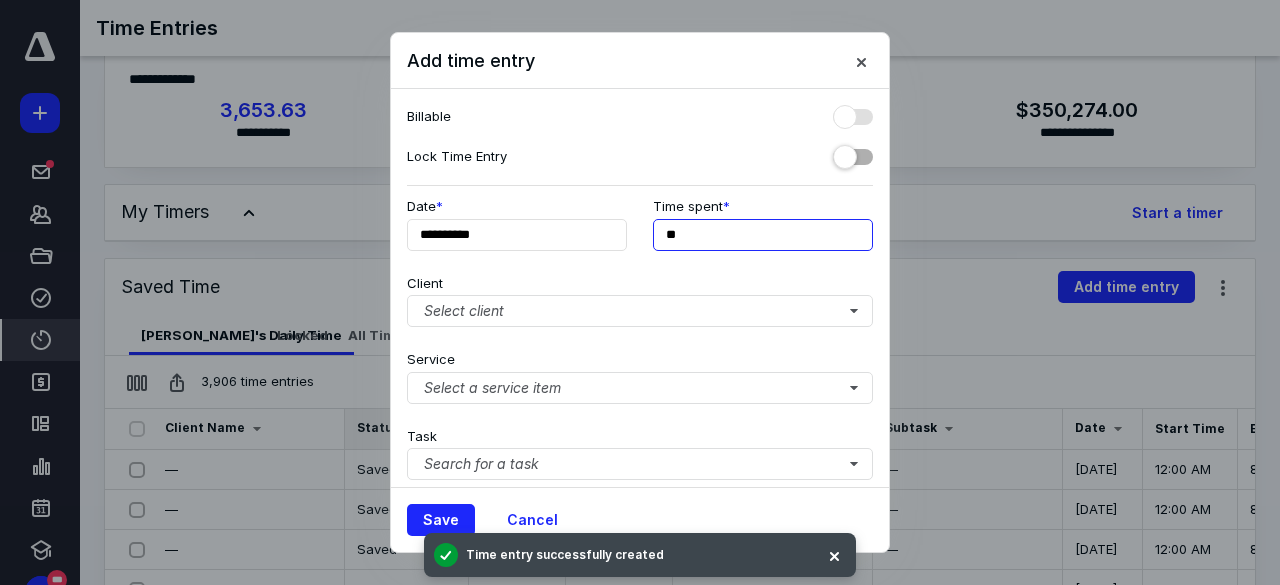 type on "**" 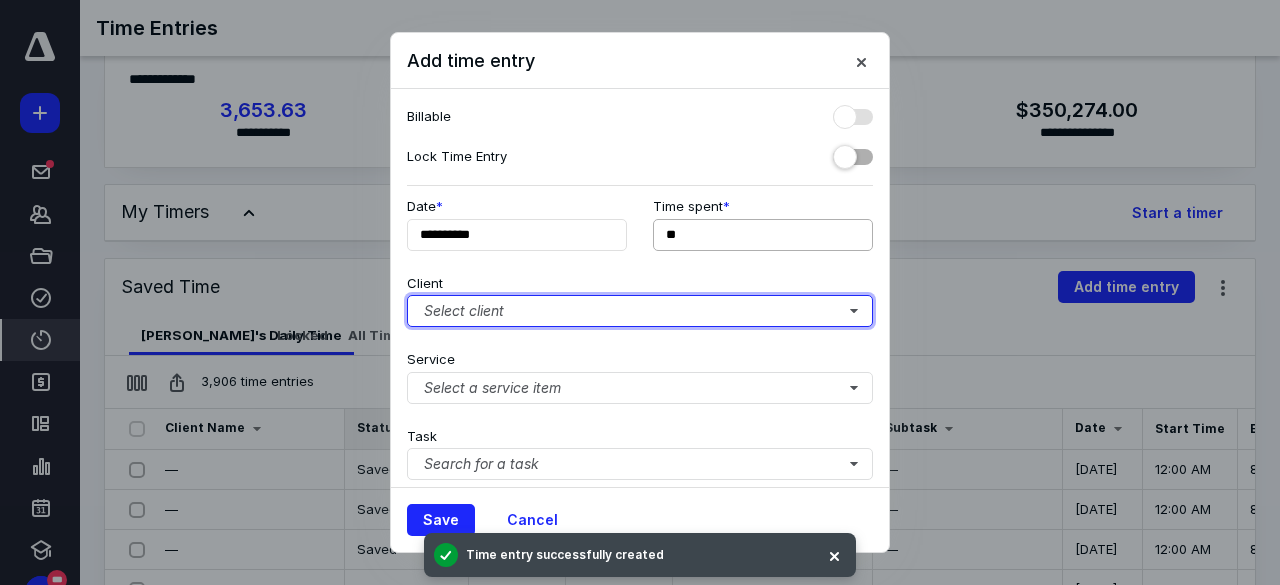 type 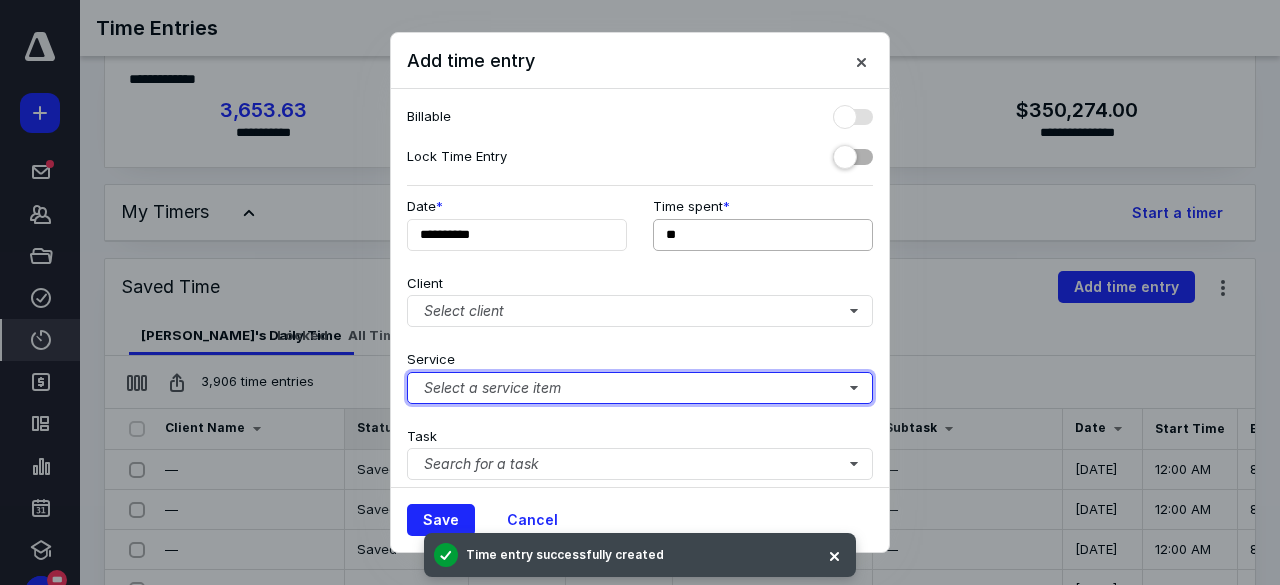 type 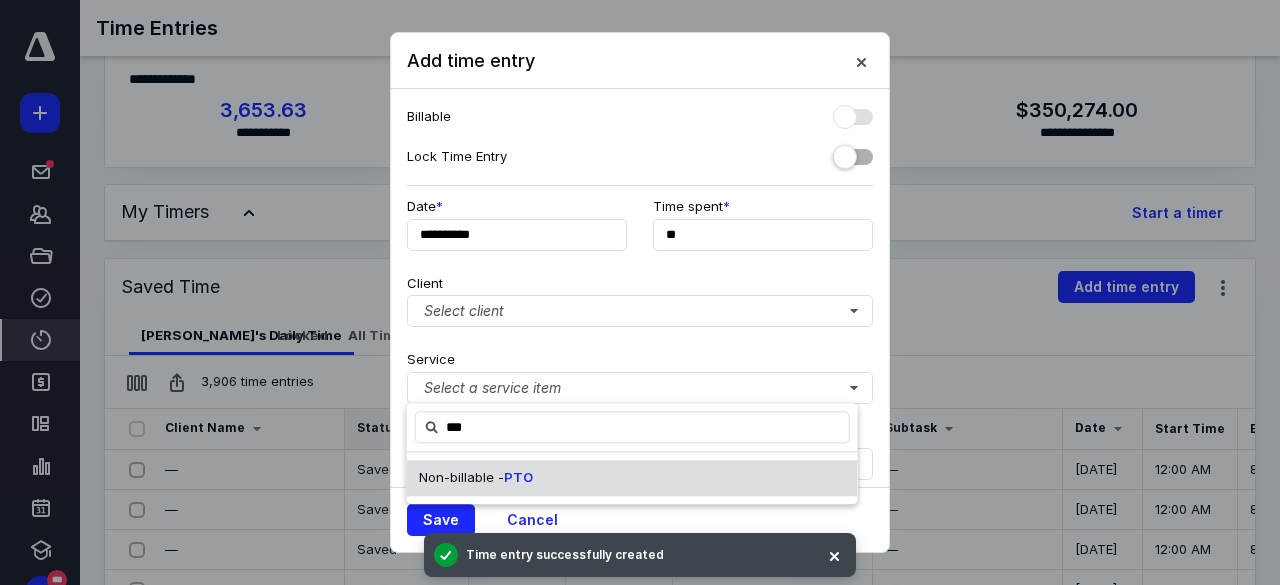 click on "Non-billable -  PTO" at bounding box center (632, 478) 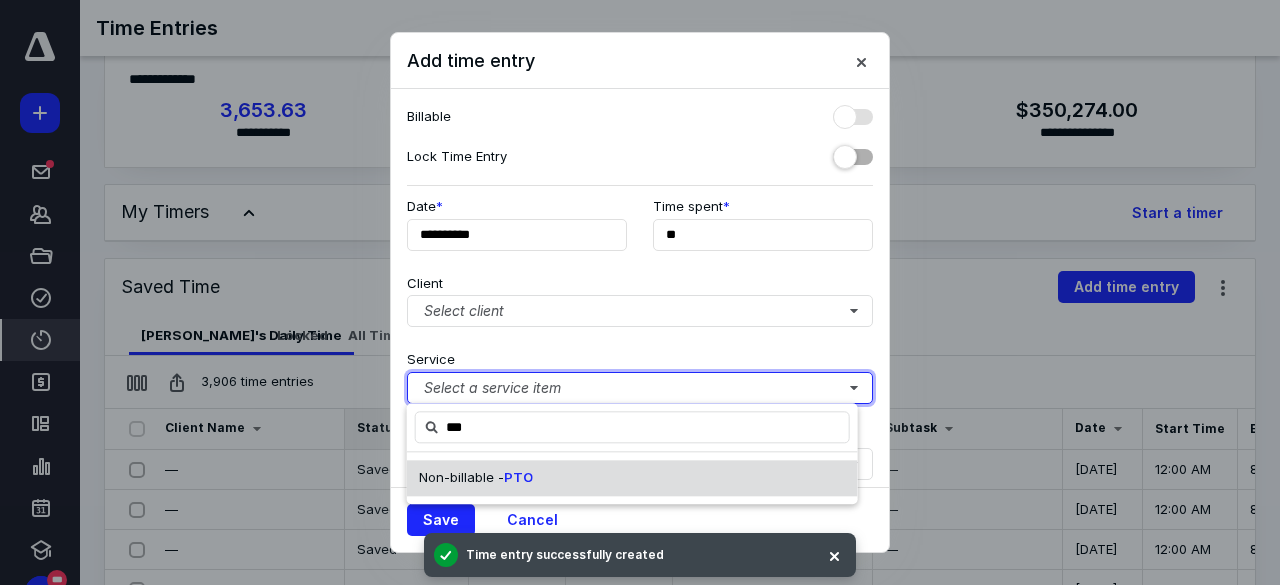 type 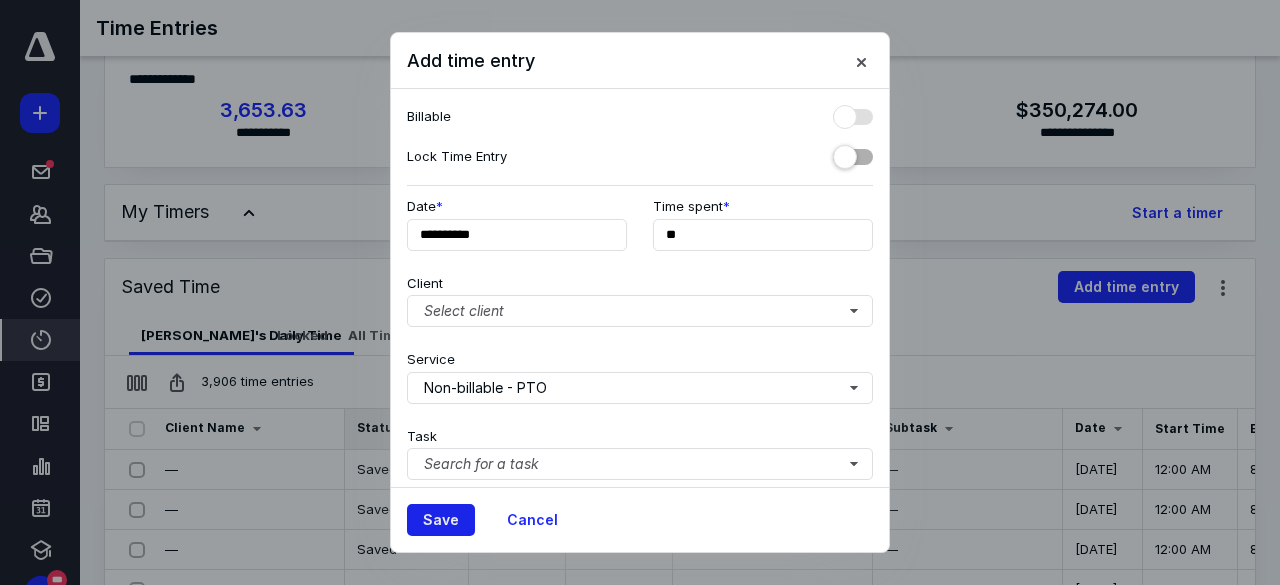 click on "Save" at bounding box center (441, 520) 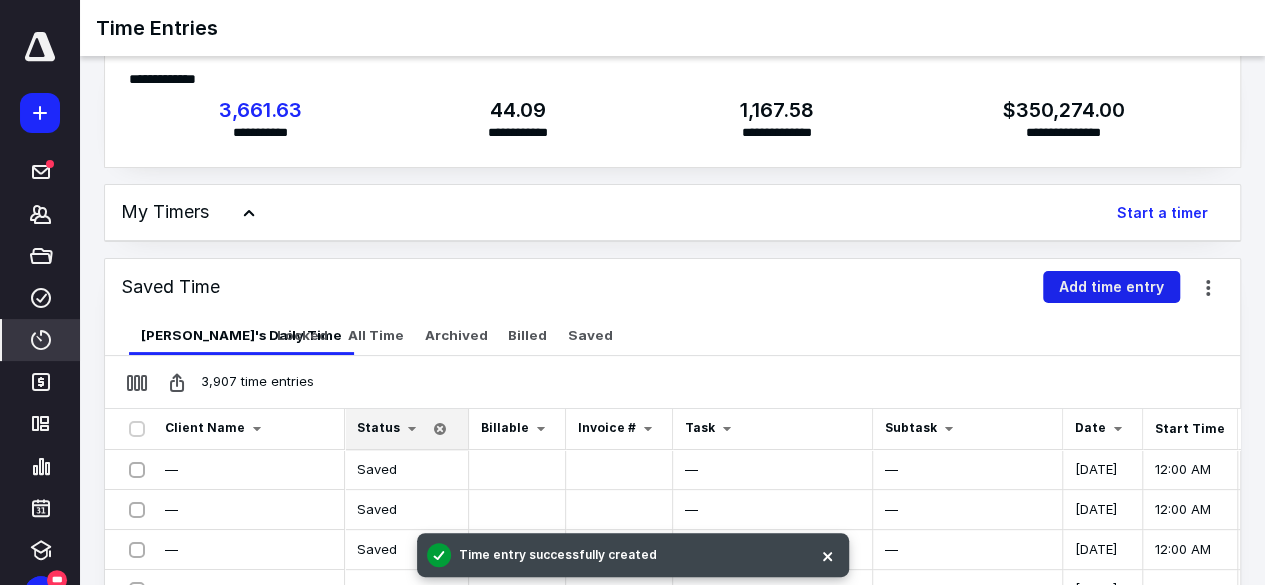 click on "Add time entry" at bounding box center [1111, 287] 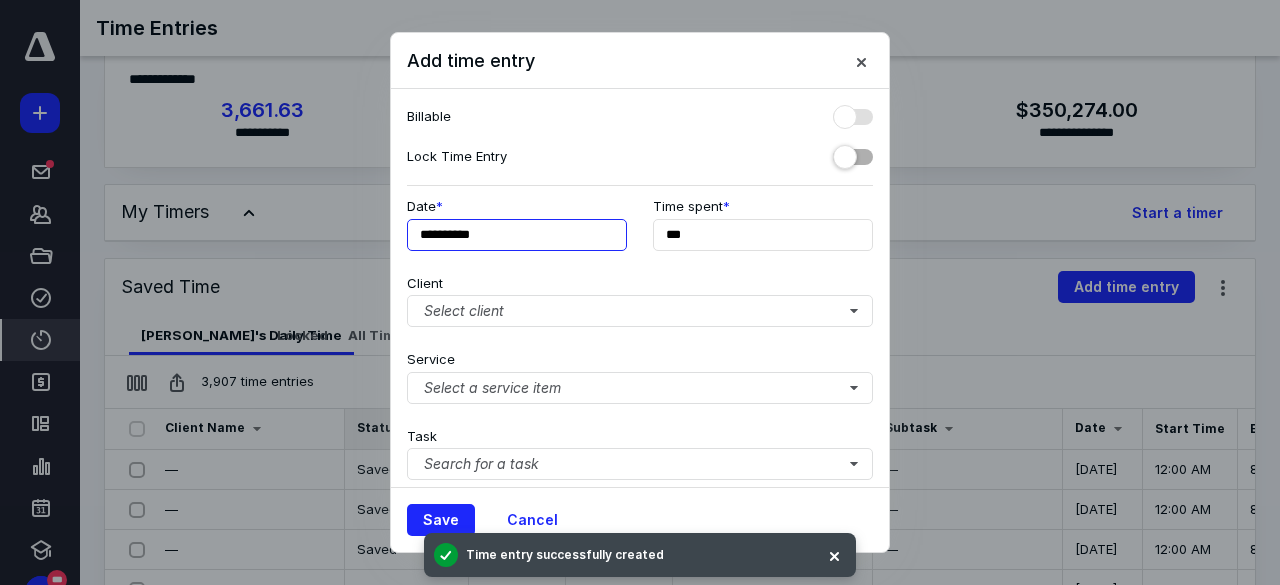 click on "**********" at bounding box center [517, 235] 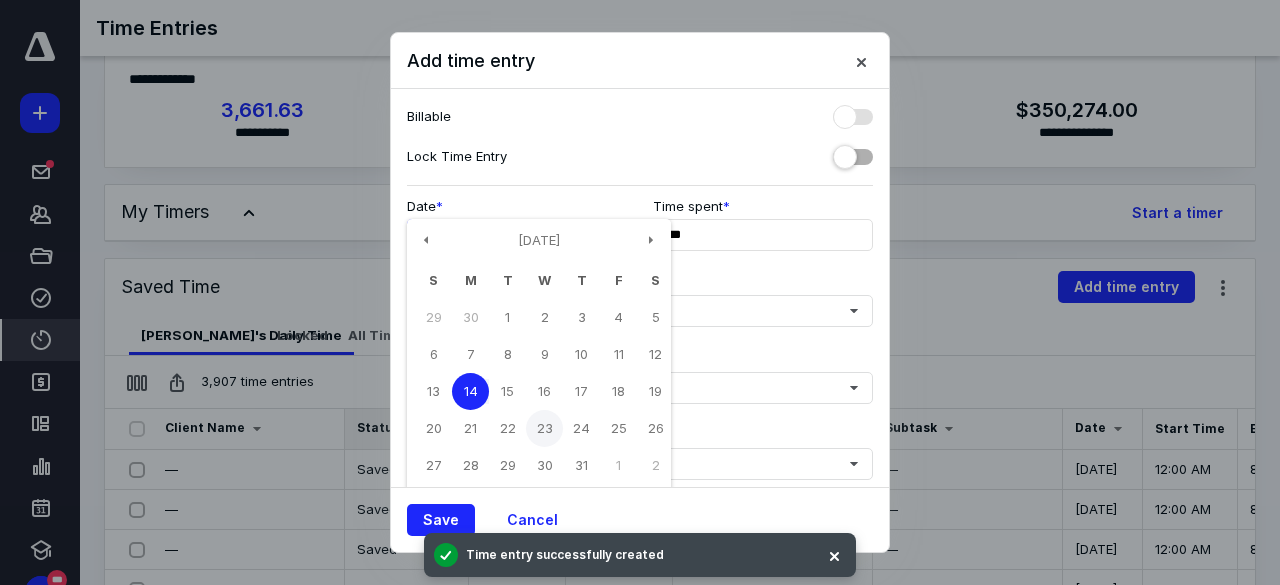 click on "23" at bounding box center (544, 428) 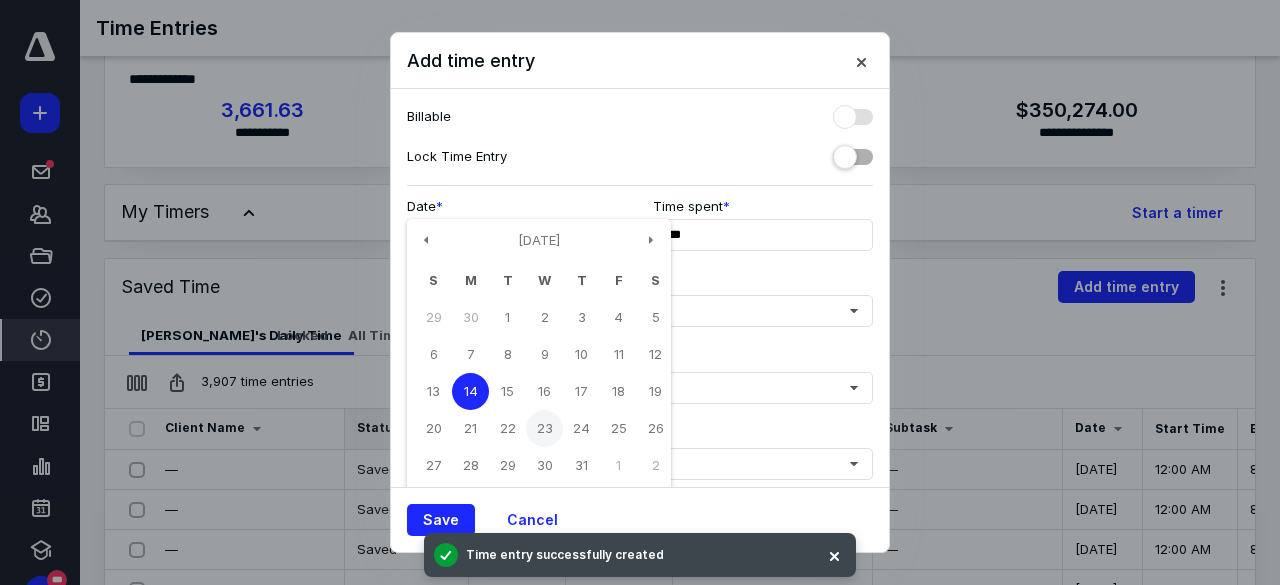type on "**********" 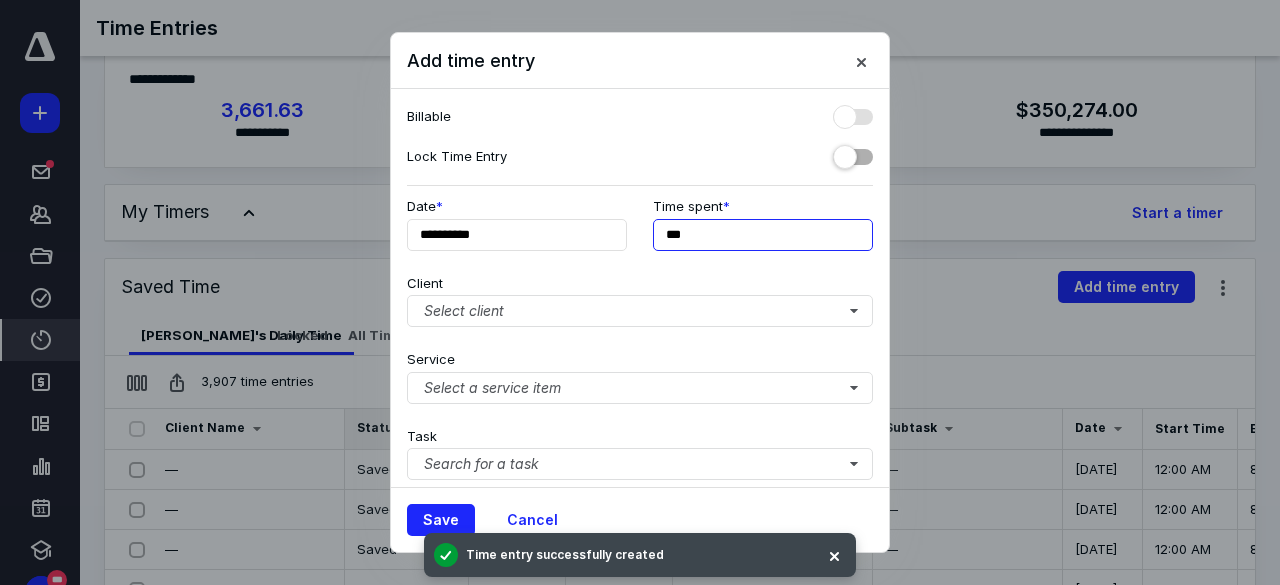 click on "***" at bounding box center (763, 235) 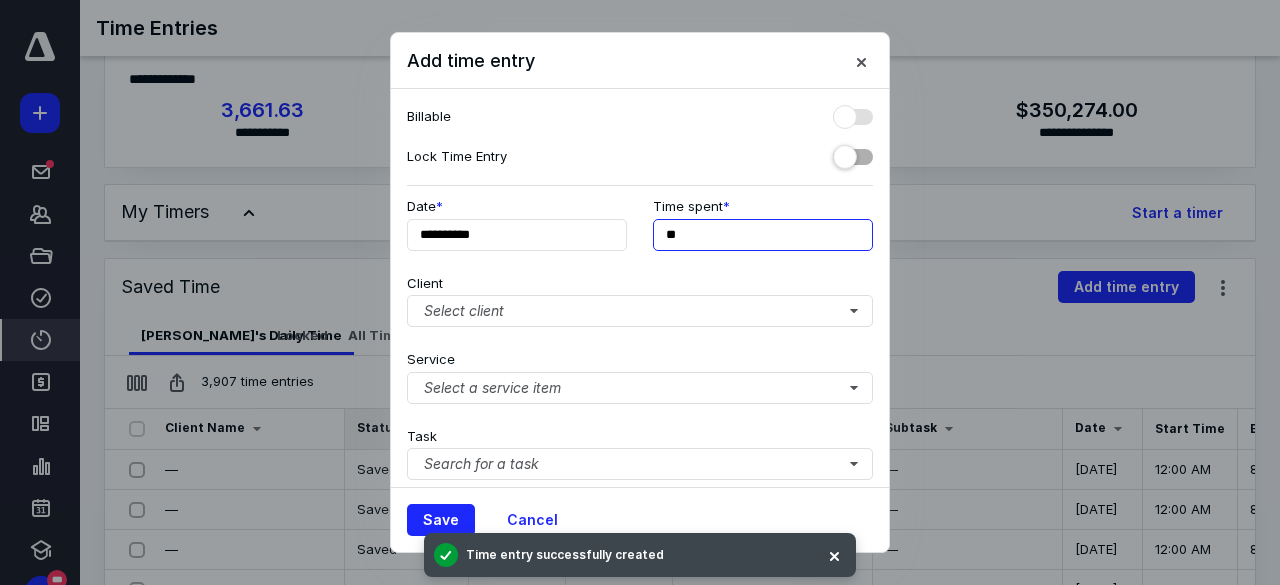 type on "**" 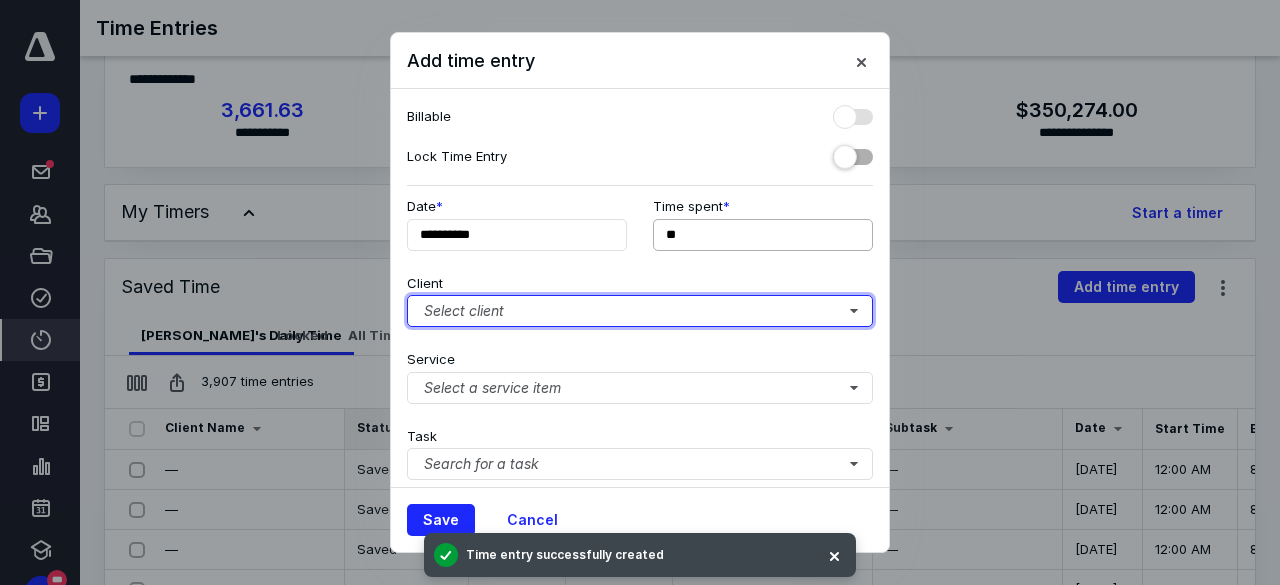 type 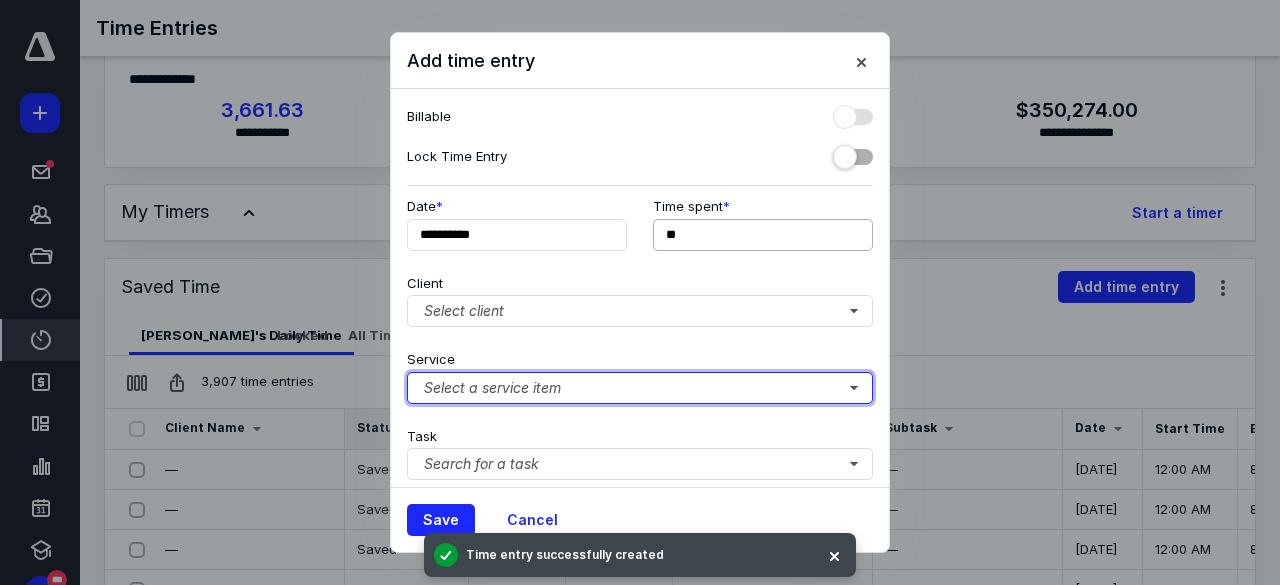 type 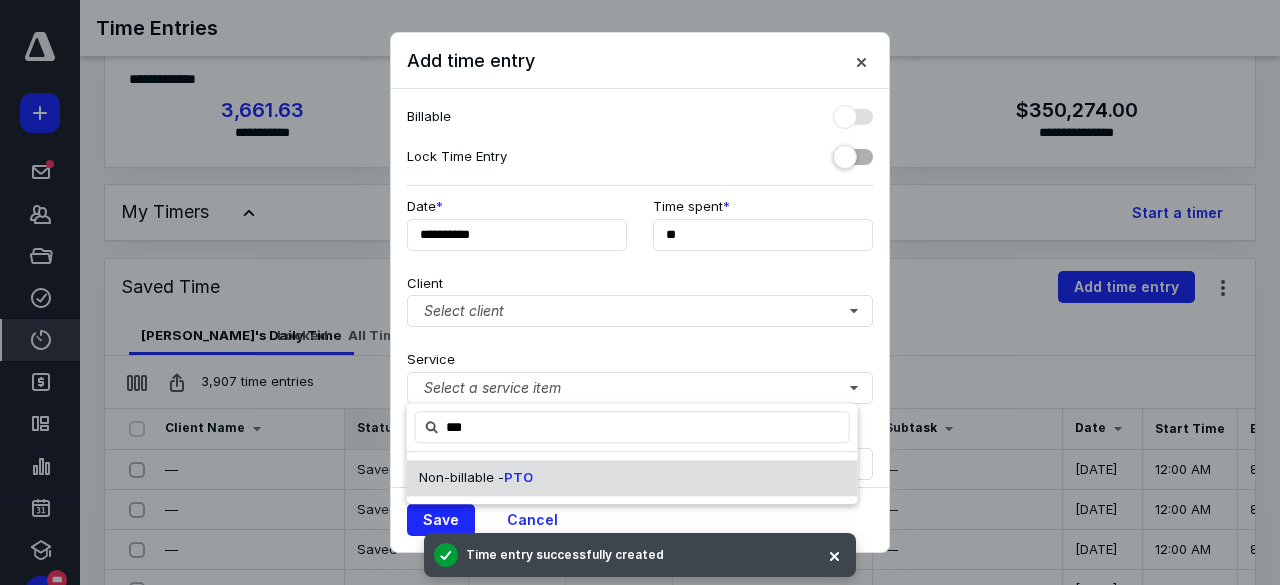 click on "Non-billable -" at bounding box center [461, 477] 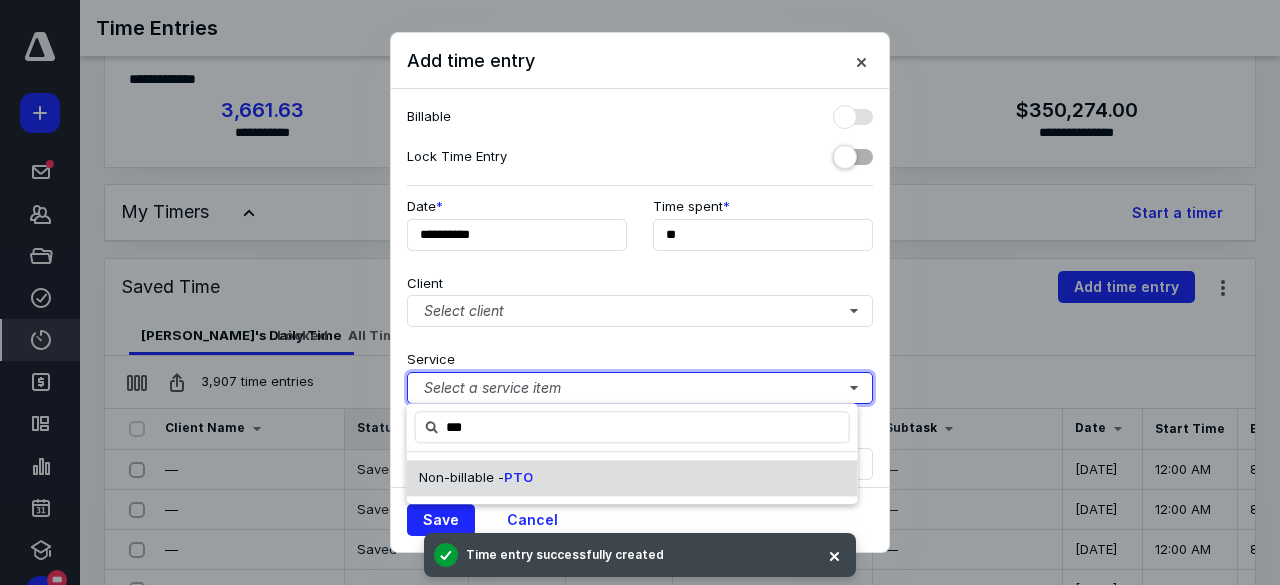 type 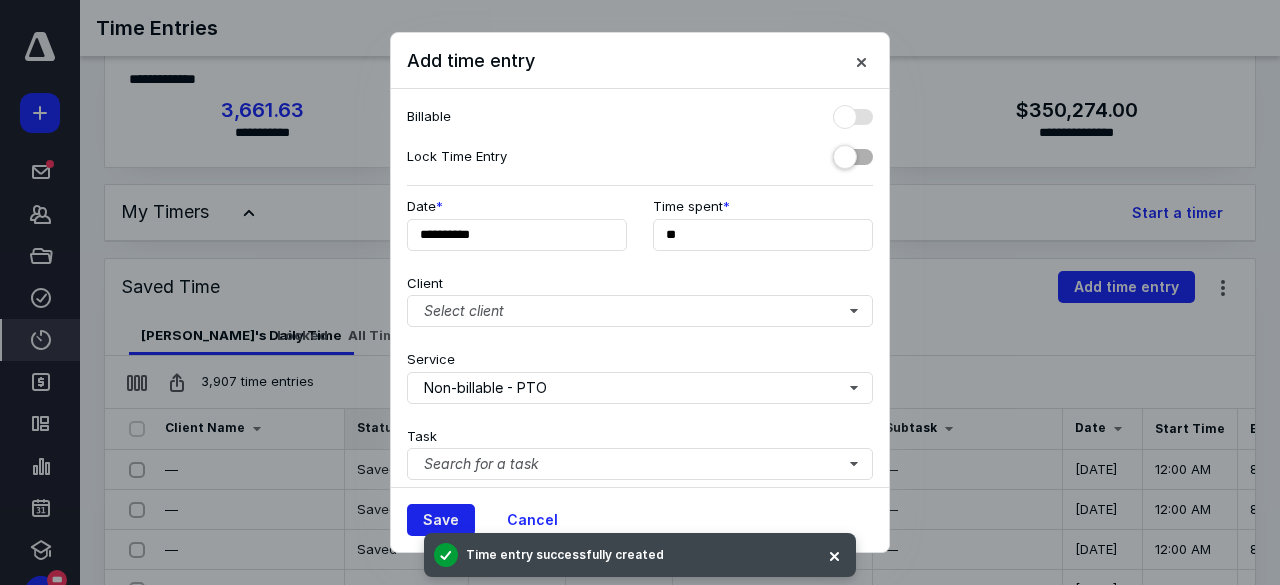 click on "Save" at bounding box center (441, 520) 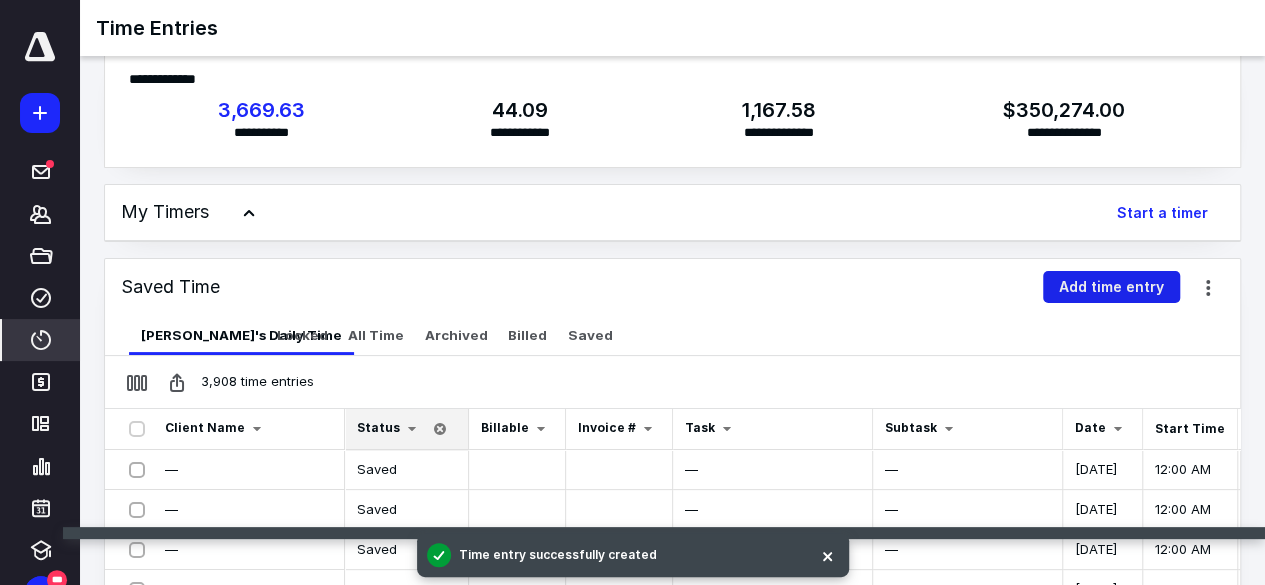 click on "Add time entry" at bounding box center (1111, 287) 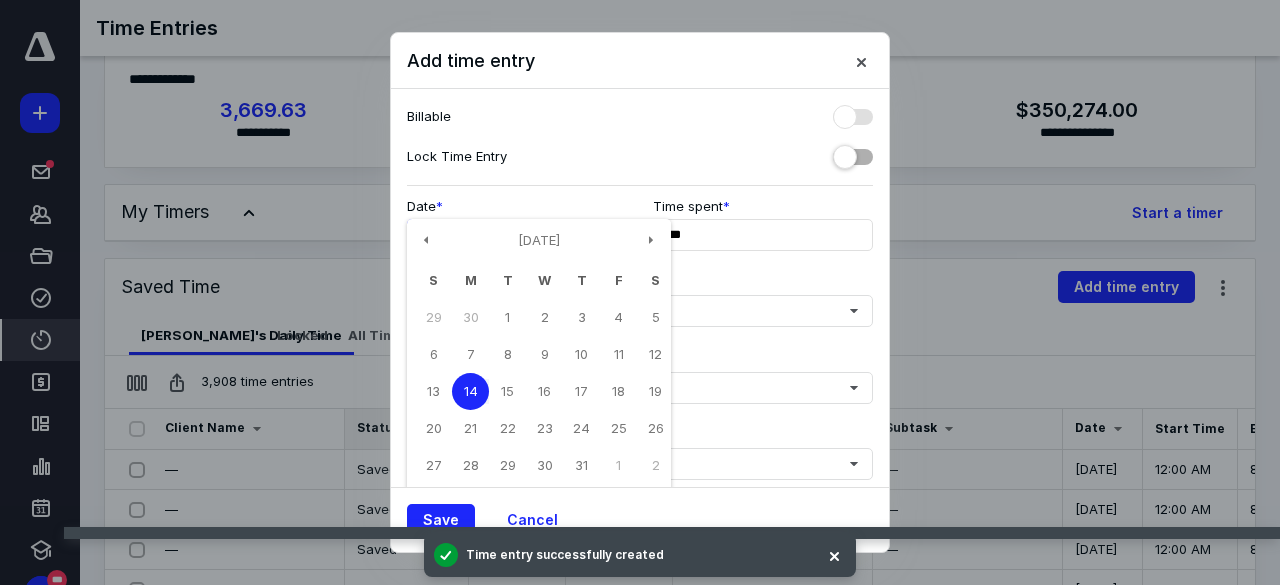 click on "**********" at bounding box center (517, 235) 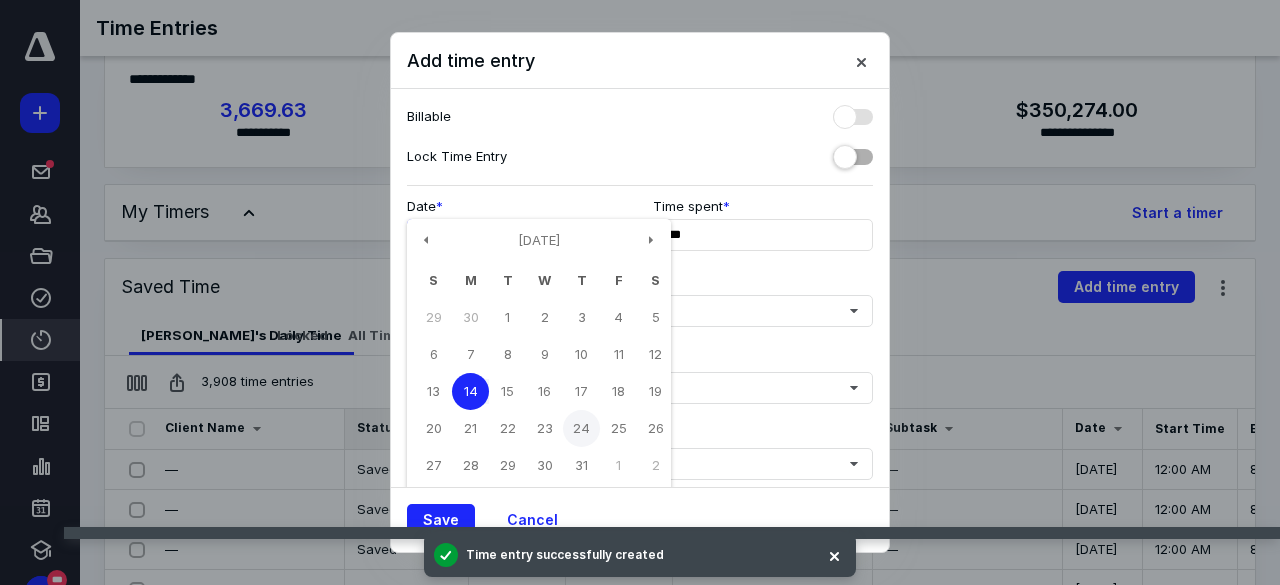 click on "24" at bounding box center [581, 428] 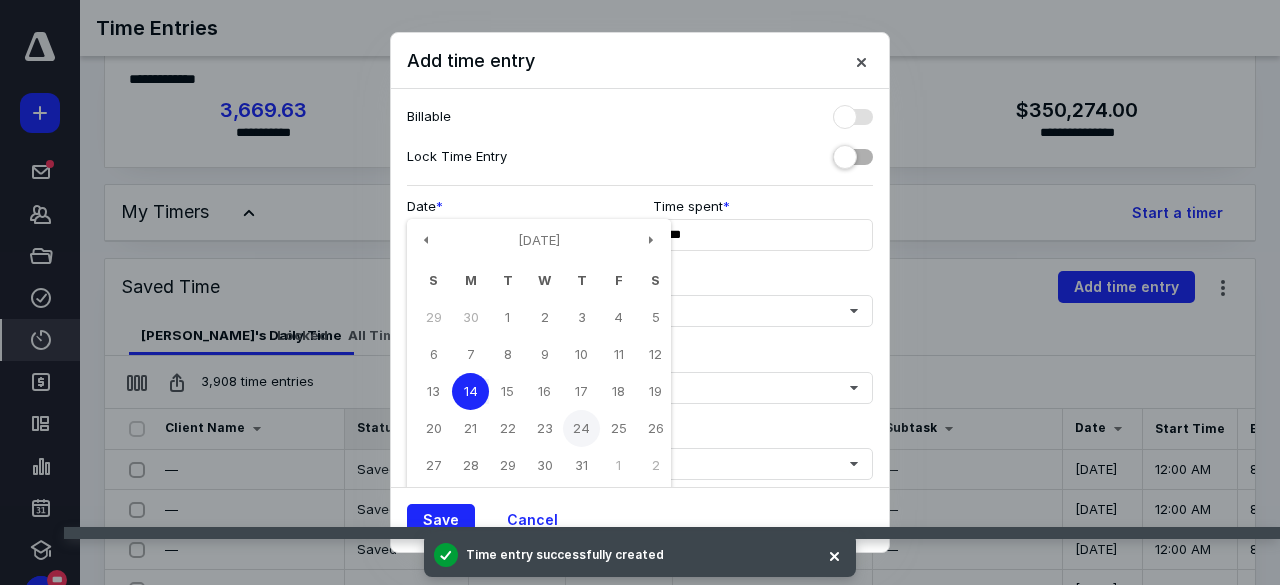 type on "**********" 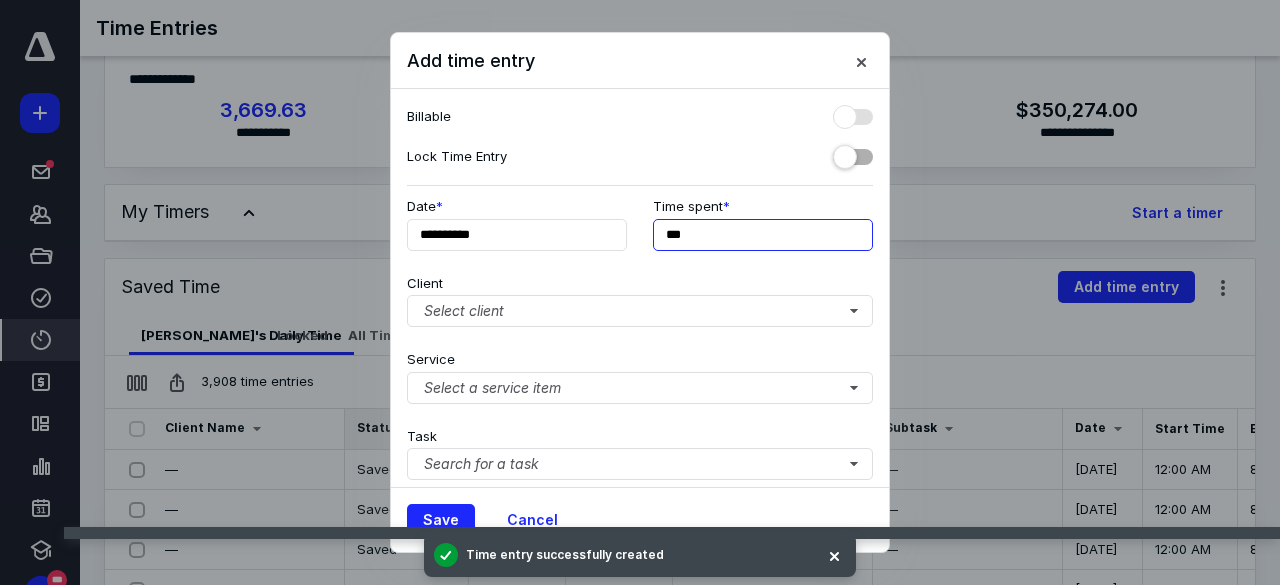 click on "***" at bounding box center [763, 235] 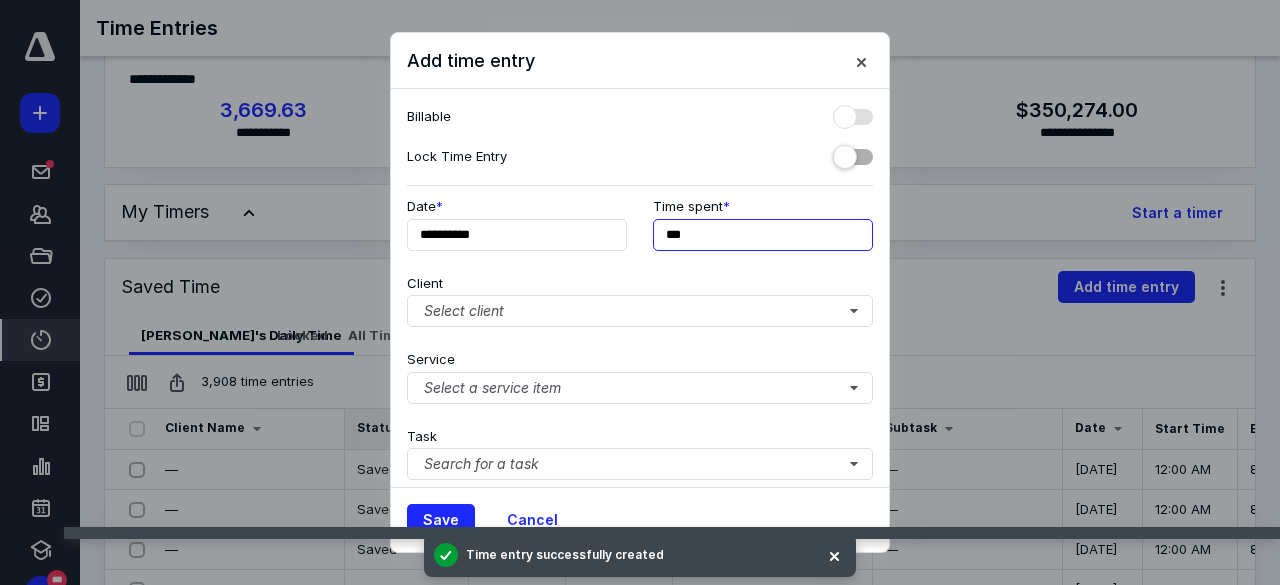 click on "***" at bounding box center (763, 235) 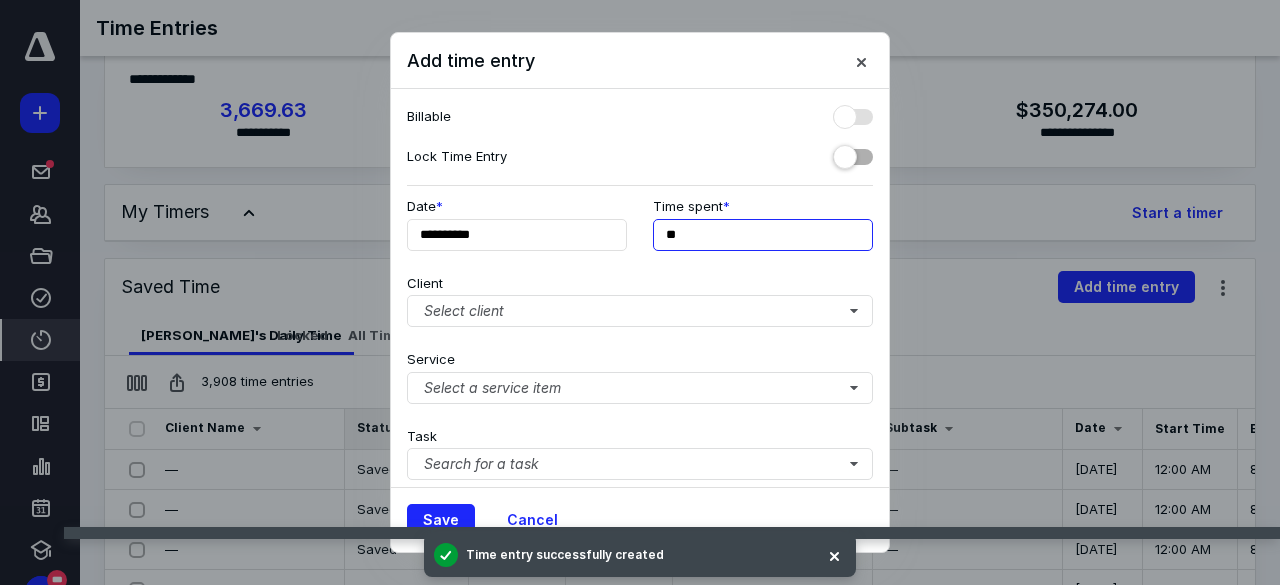 type on "**" 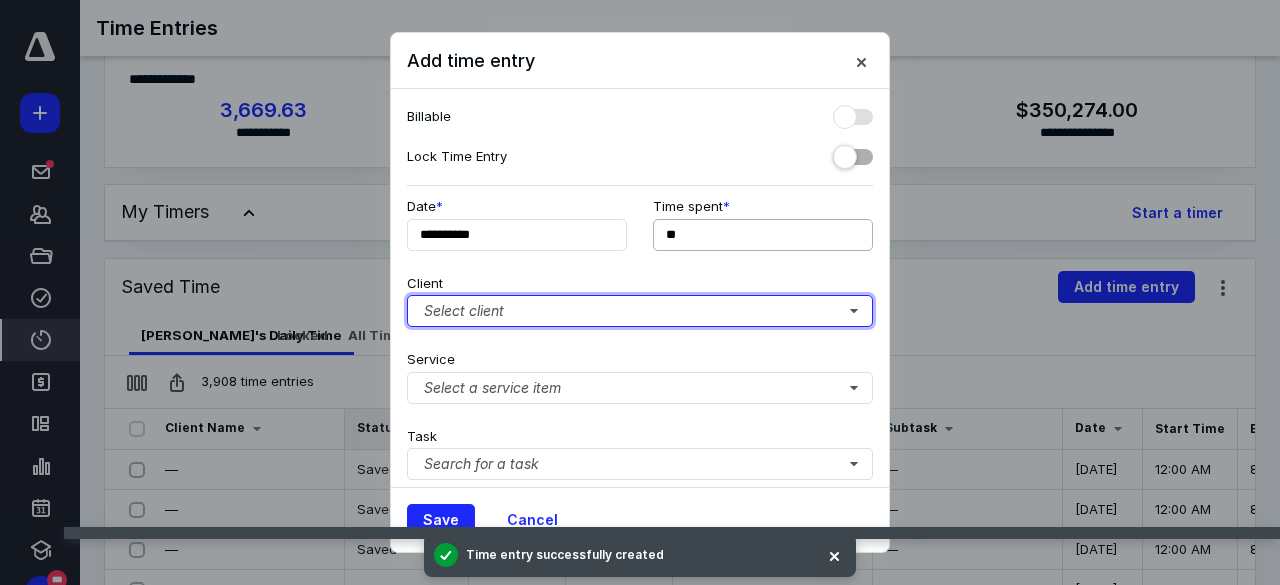 type 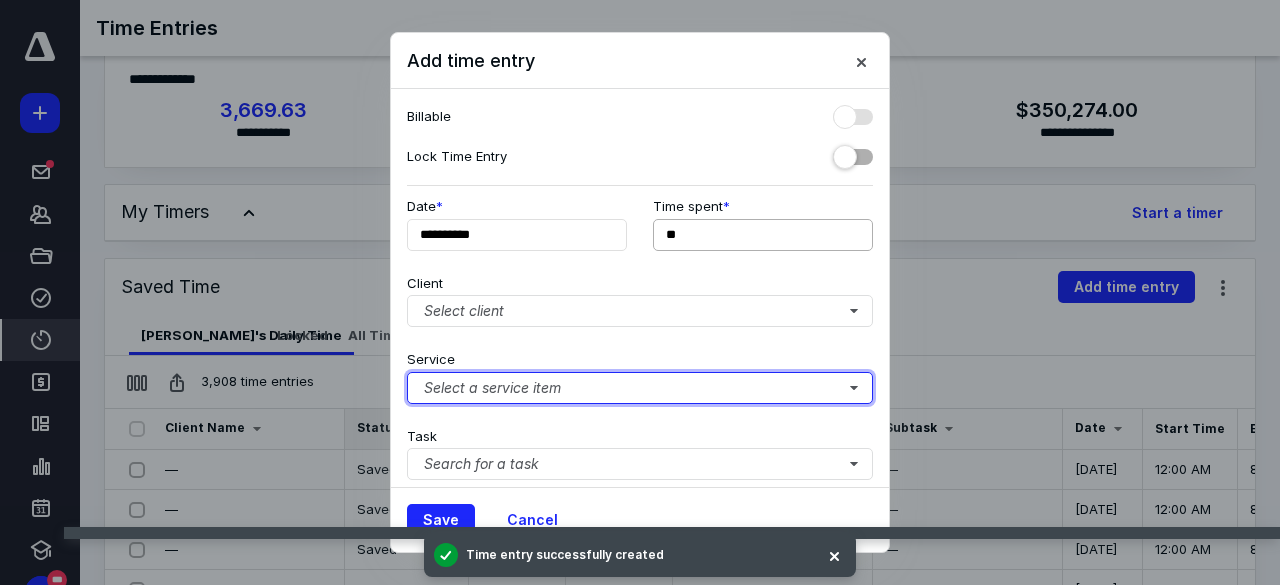 type 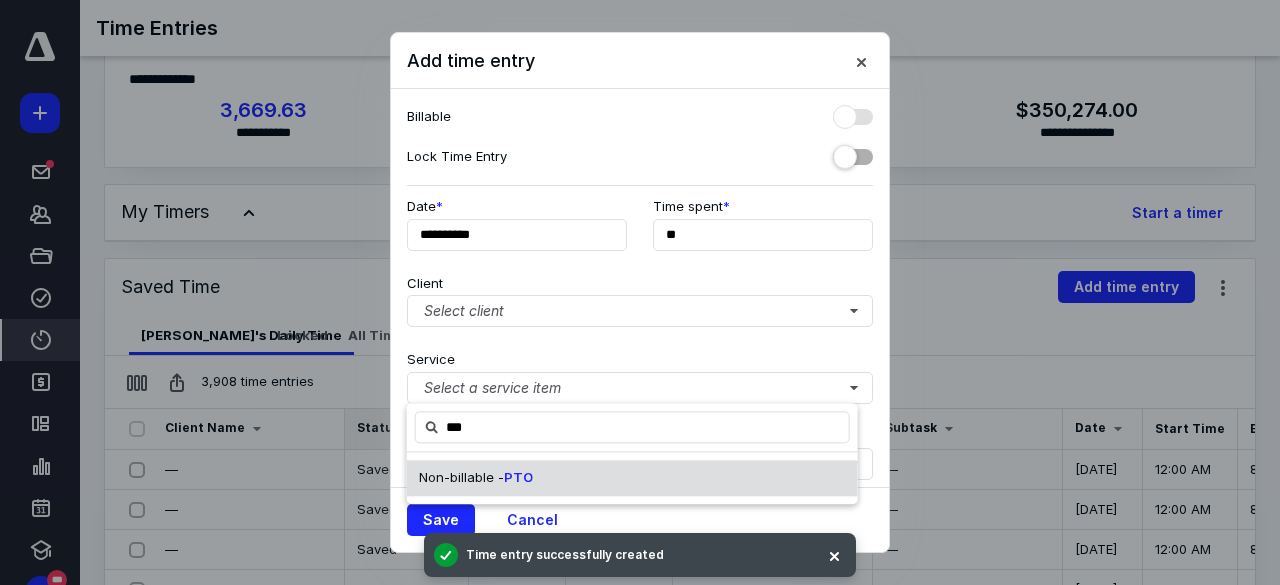click on "PTO" at bounding box center [518, 477] 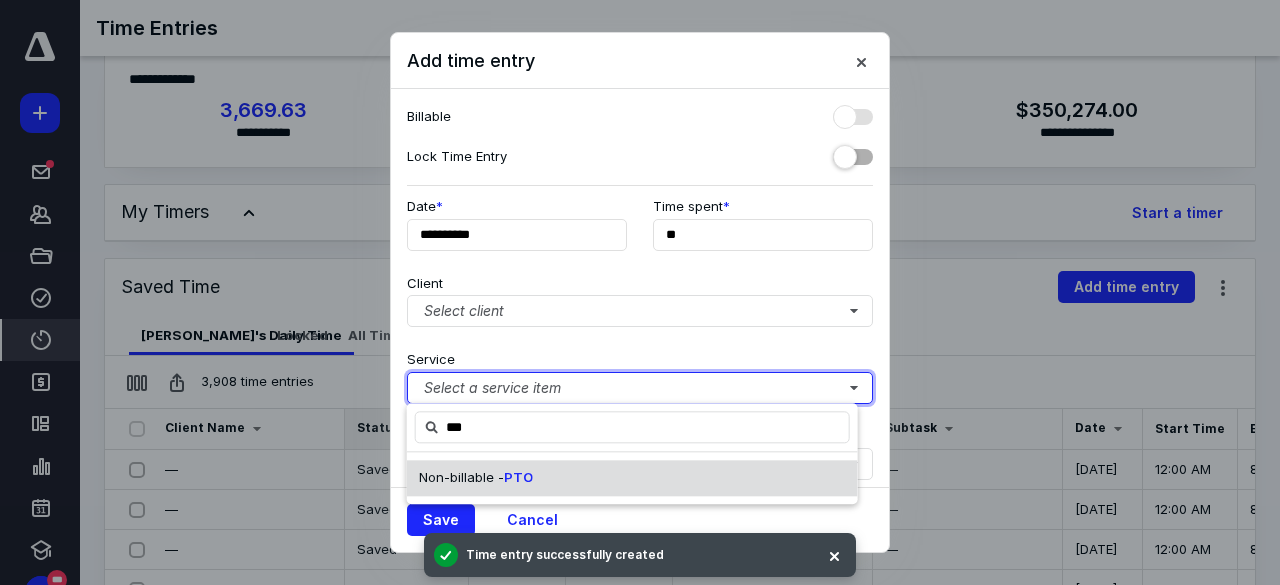 type 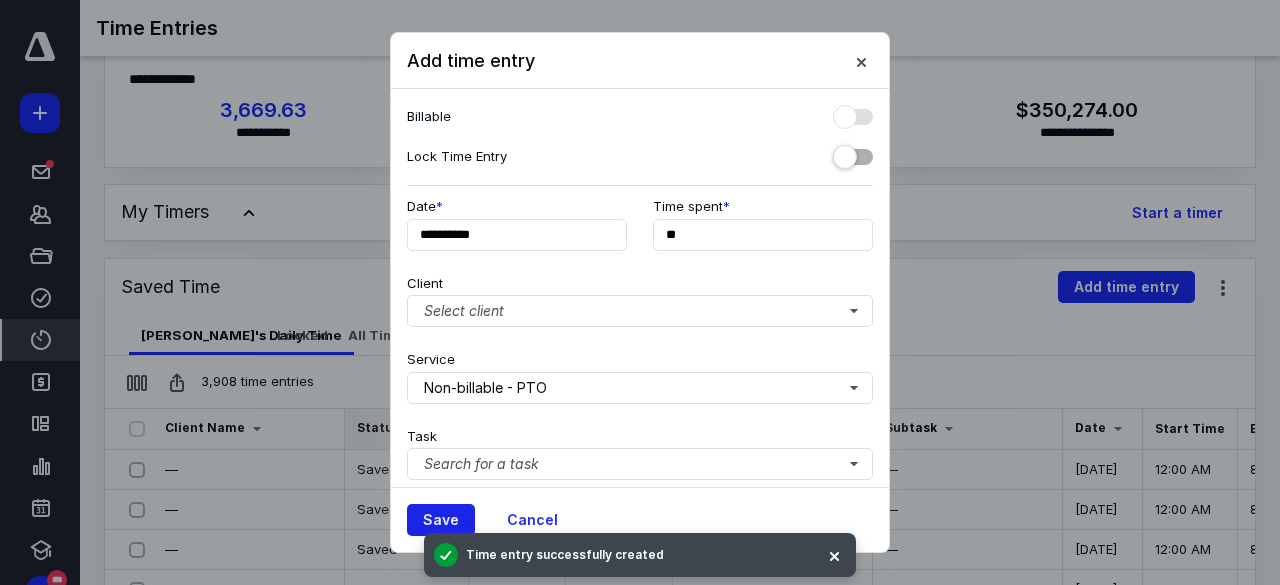 click on "Save" at bounding box center [441, 520] 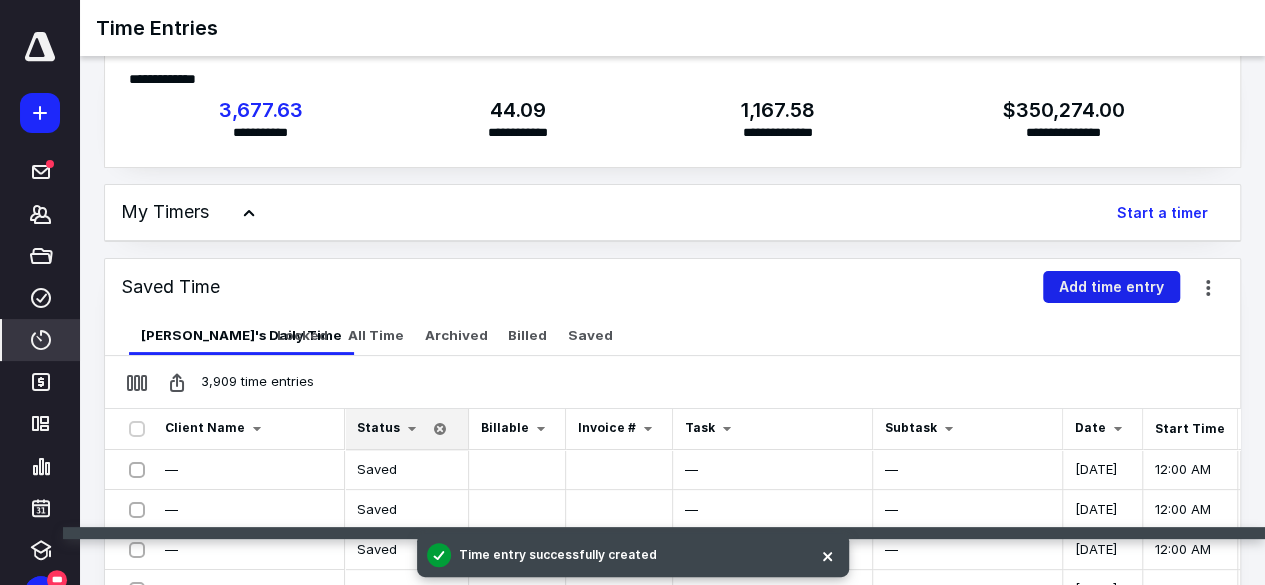 click on "Add time entry" at bounding box center [1111, 287] 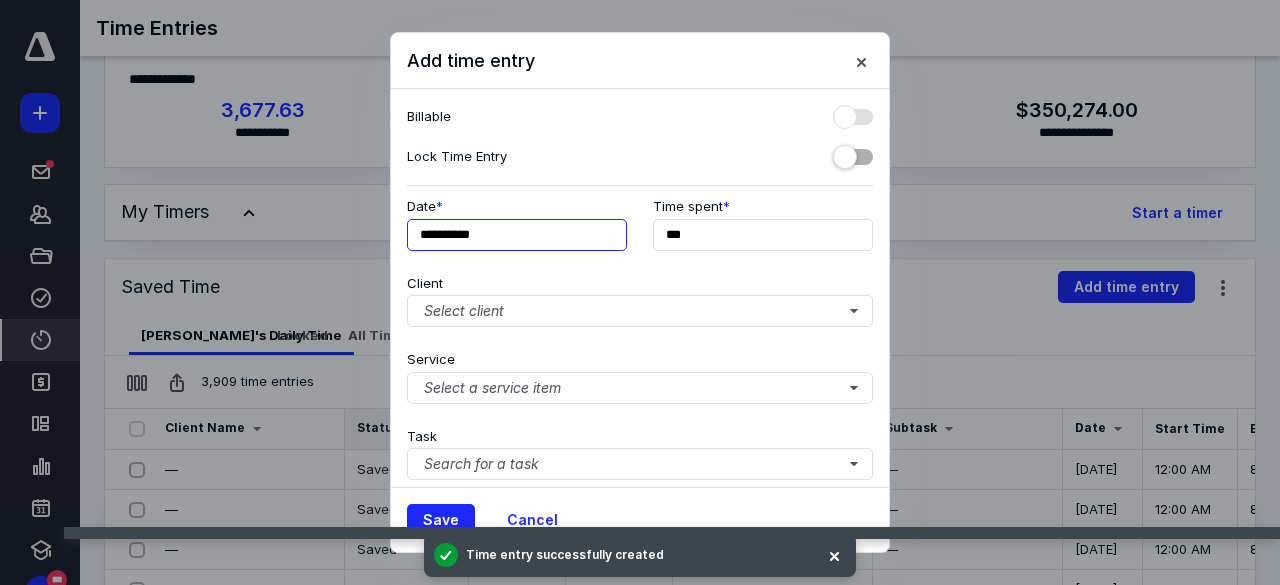 click on "**********" at bounding box center (517, 235) 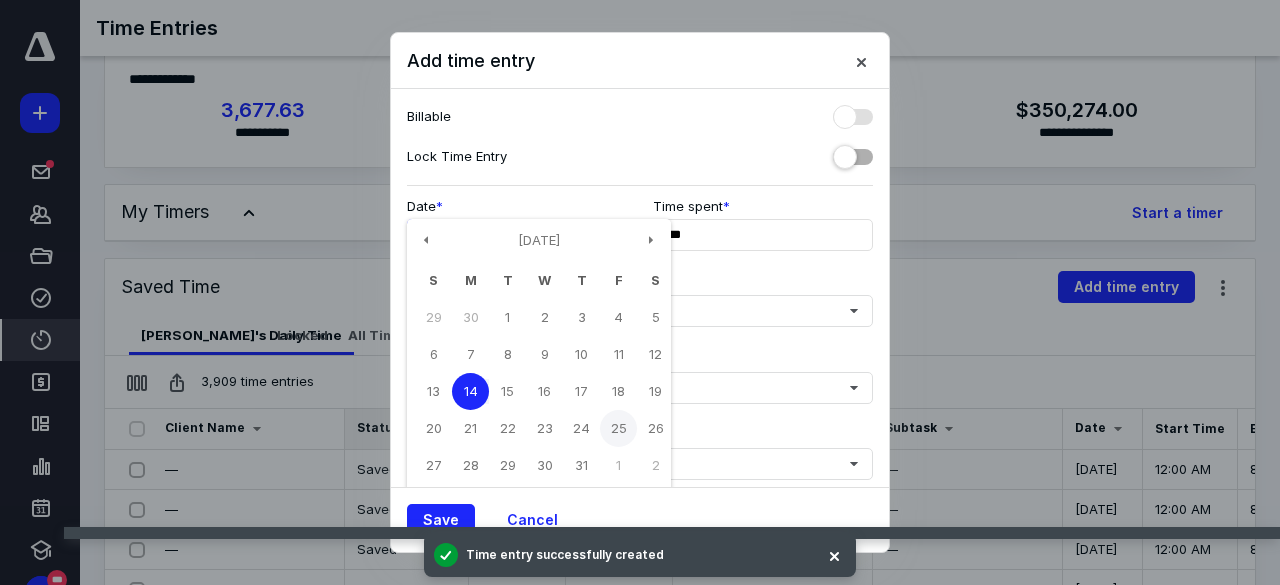 click on "25" at bounding box center (618, 428) 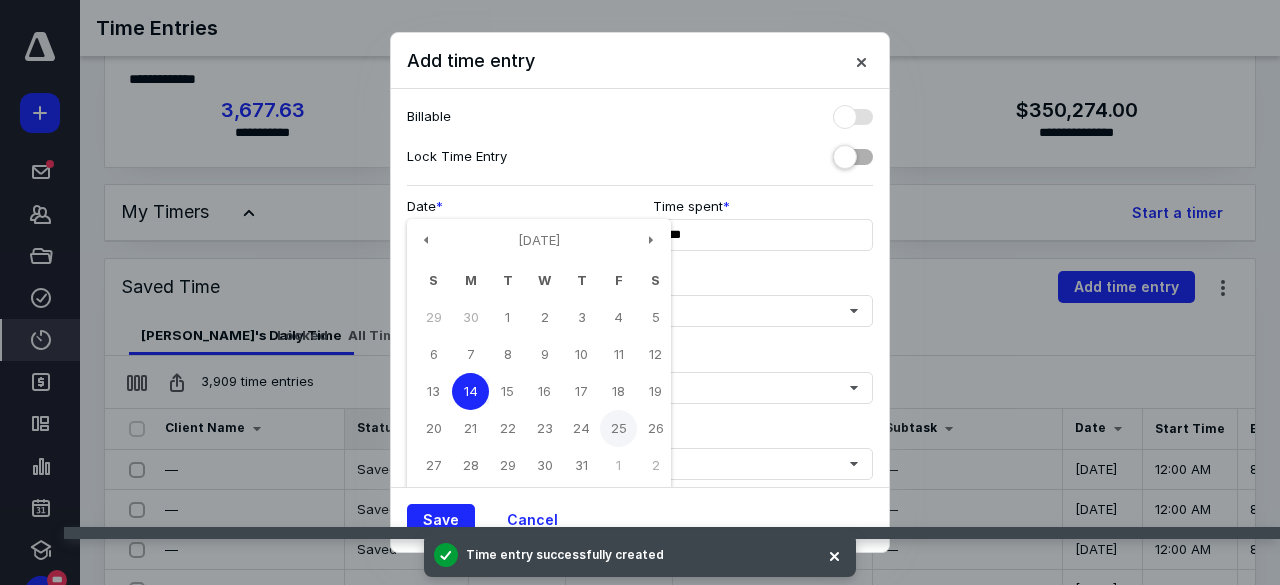 type on "**********" 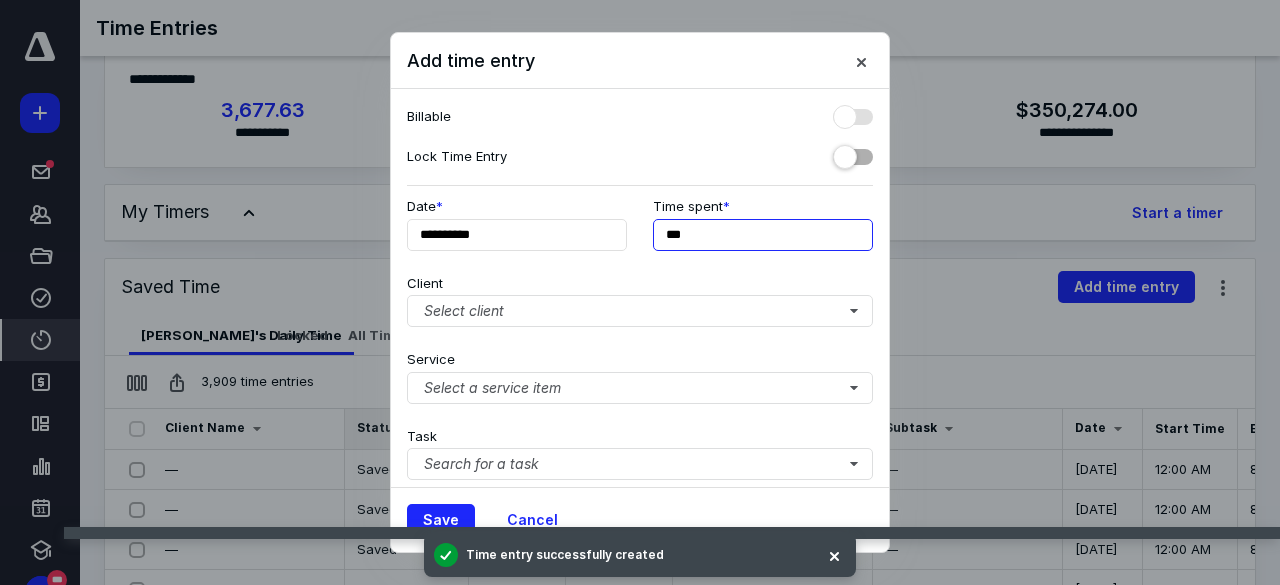 click on "***" at bounding box center (763, 235) 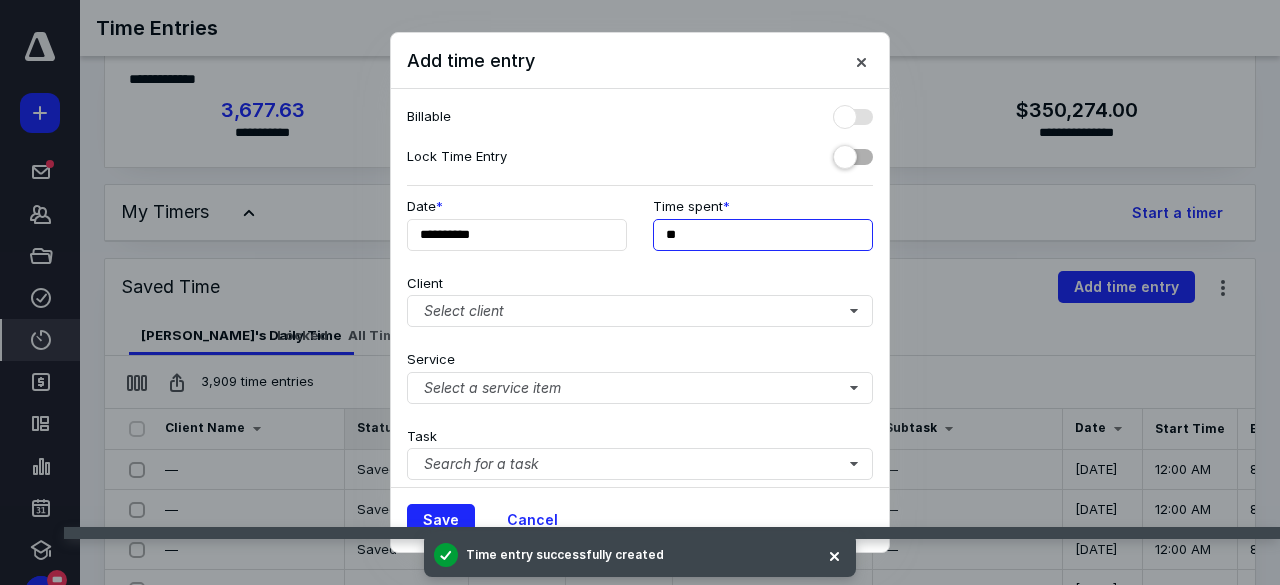 type on "**" 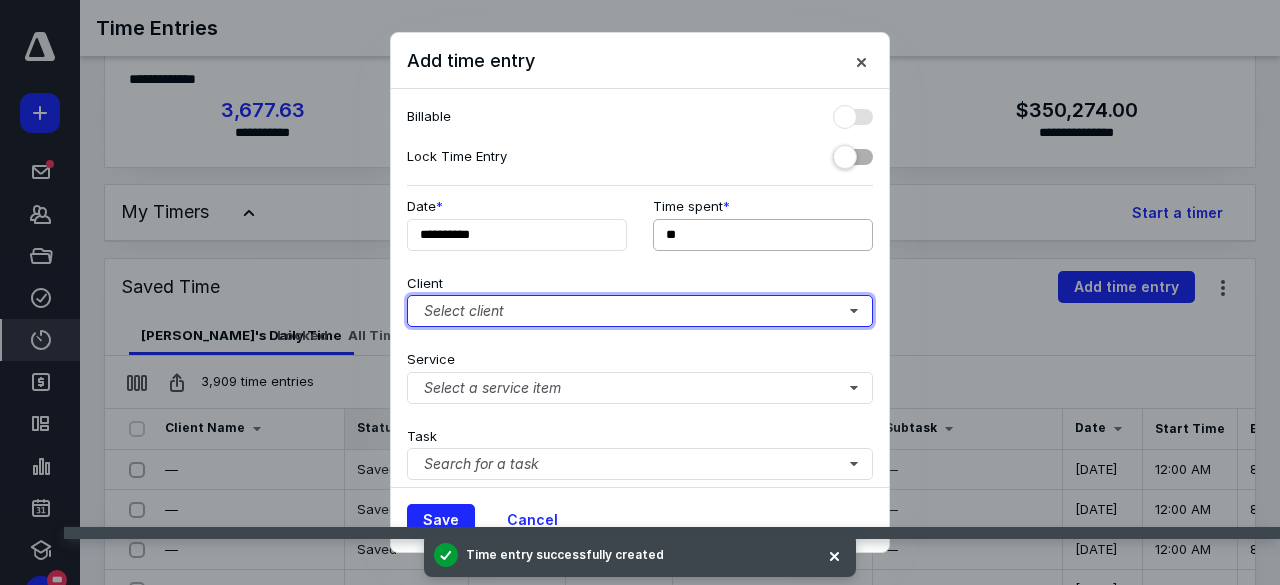 type 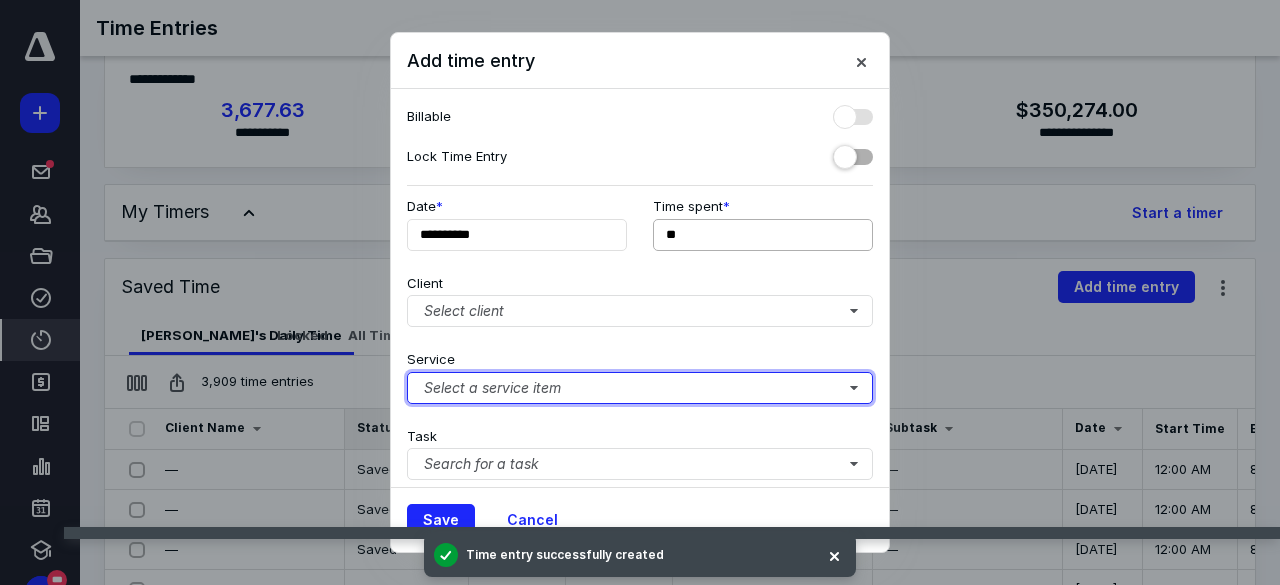 type 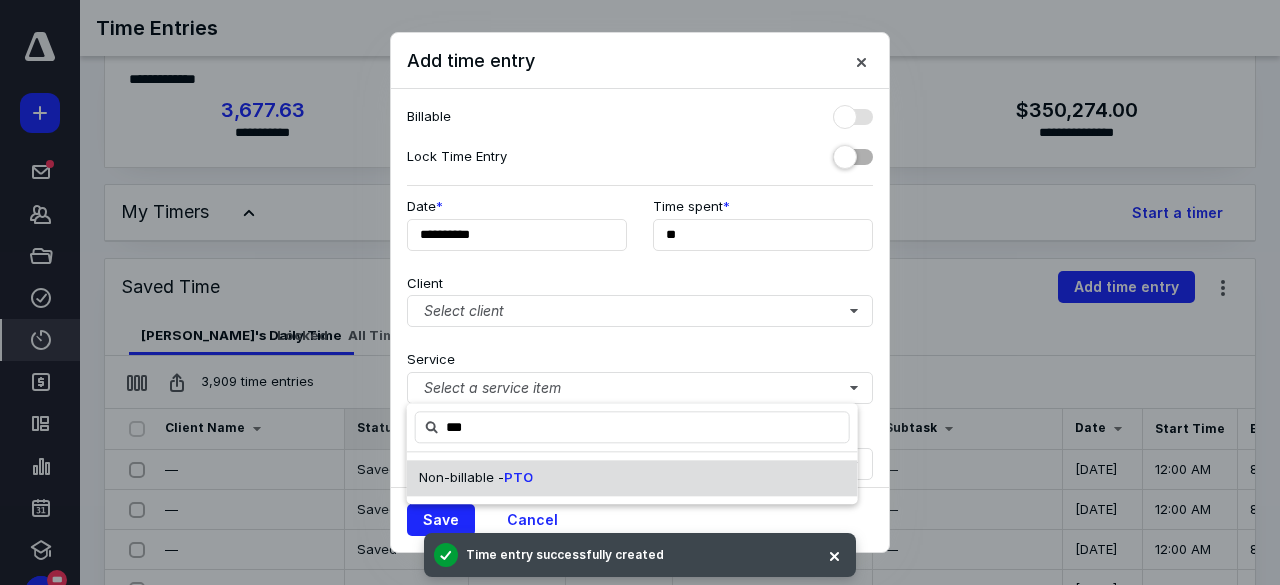 click on "PTO" at bounding box center (518, 477) 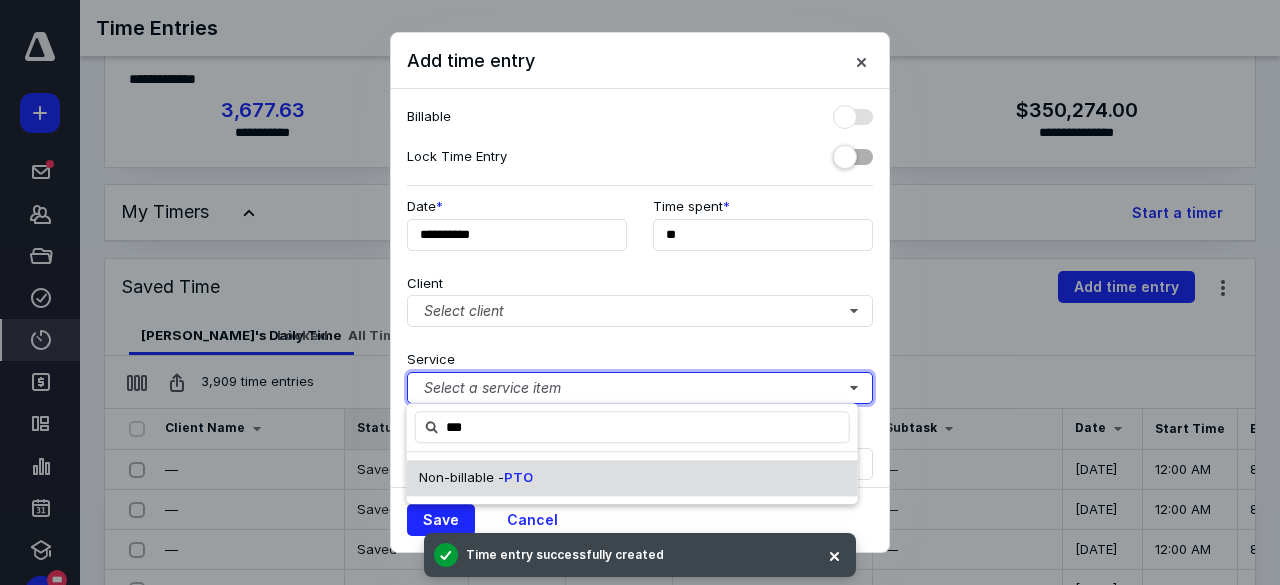 type 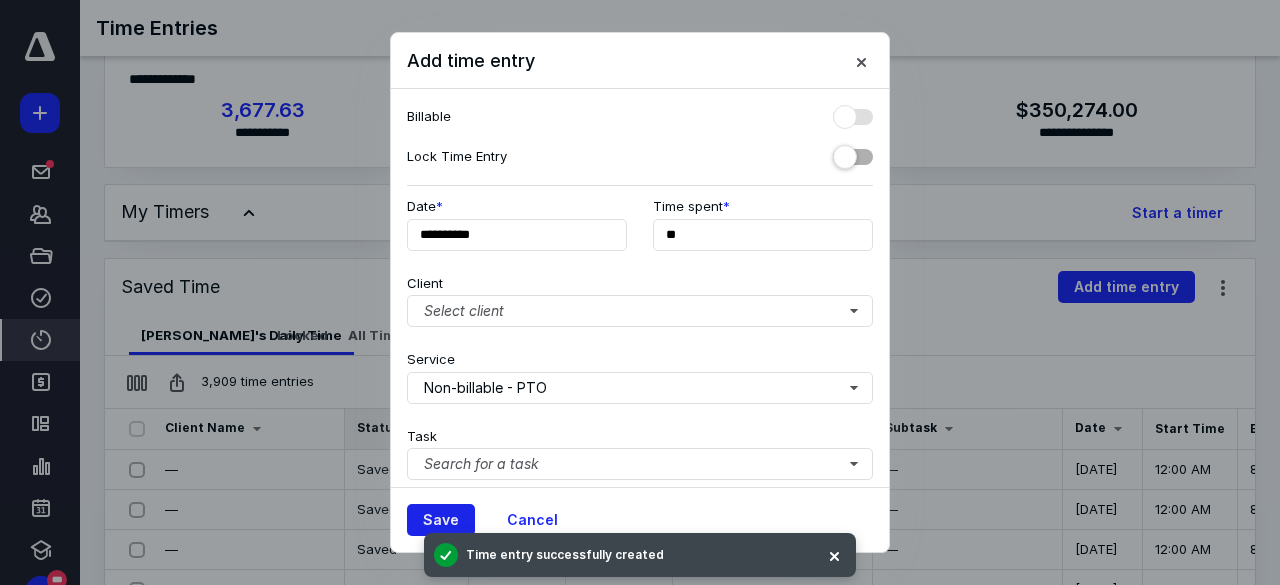 click on "Save" at bounding box center [441, 520] 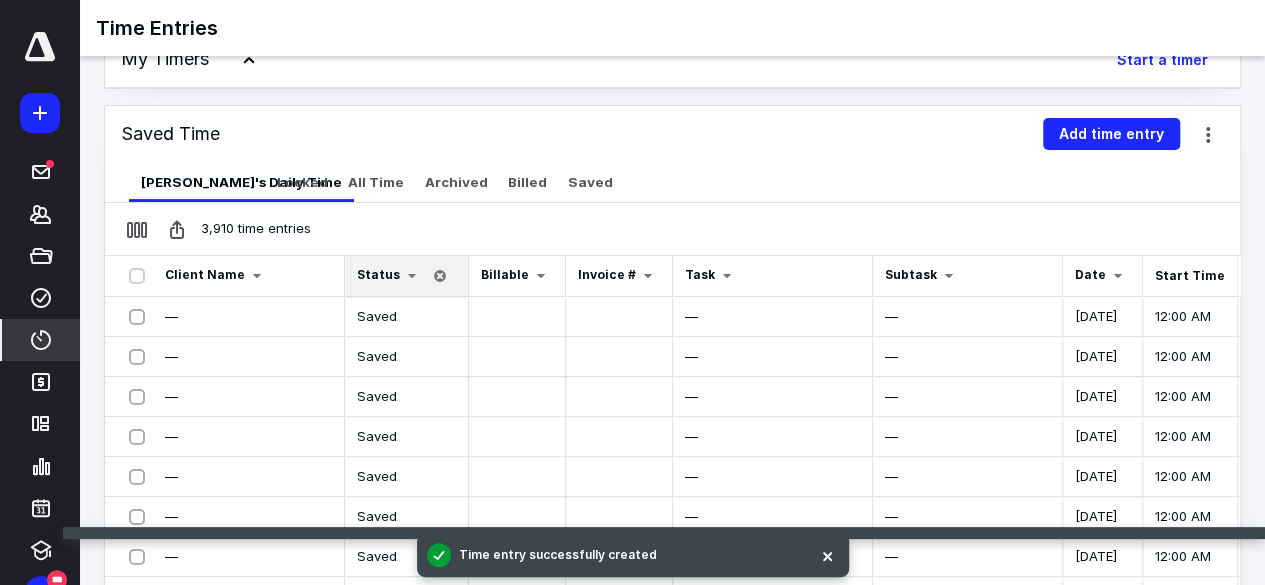 scroll, scrollTop: 228, scrollLeft: 0, axis: vertical 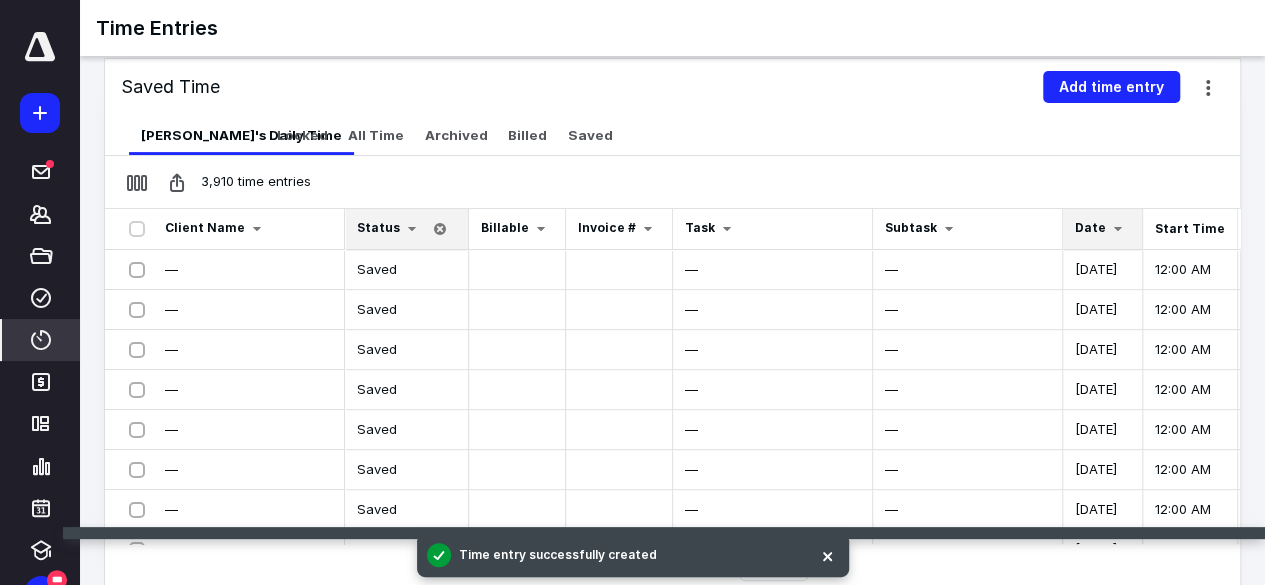 click on "Date" at bounding box center [1090, 227] 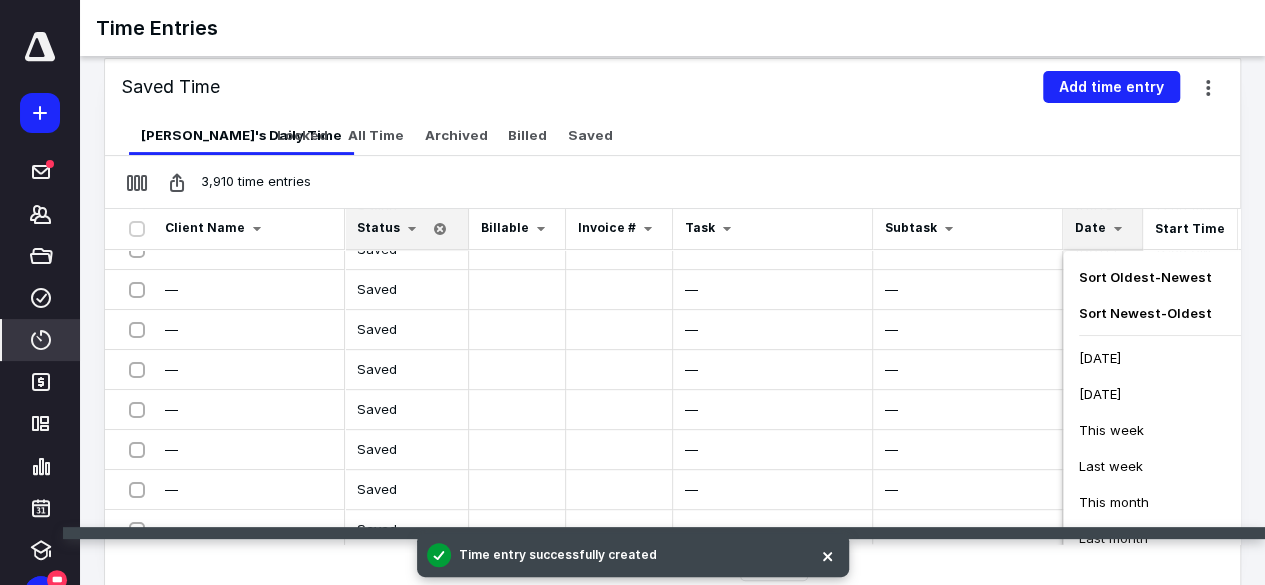 scroll, scrollTop: 200, scrollLeft: 0, axis: vertical 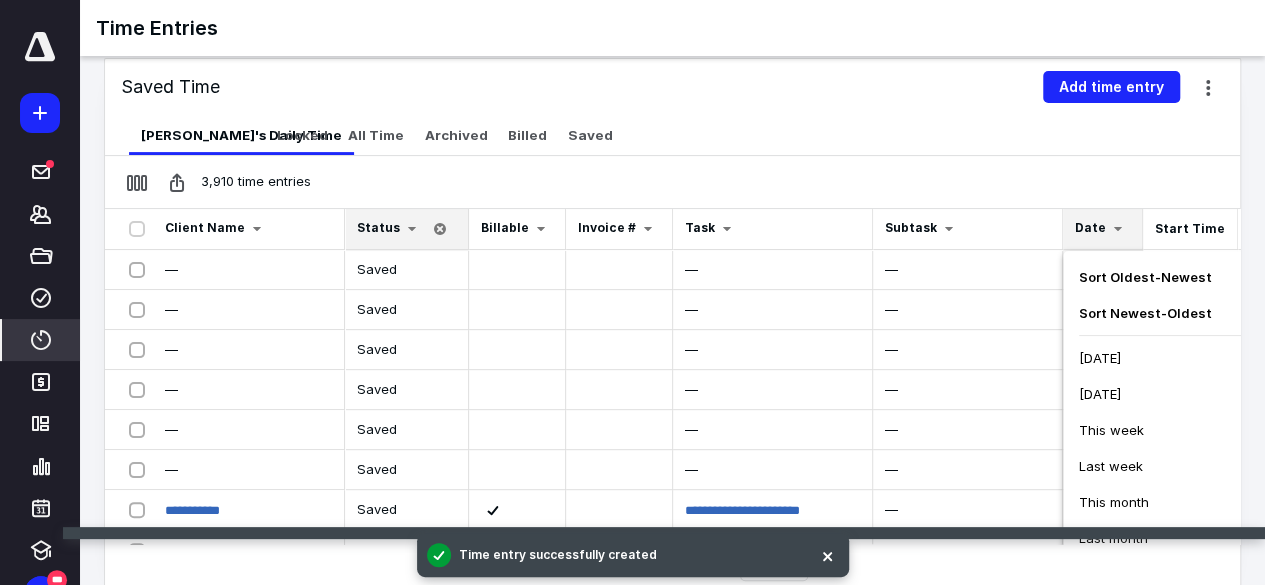 click on "This month" at bounding box center (1114, 502) 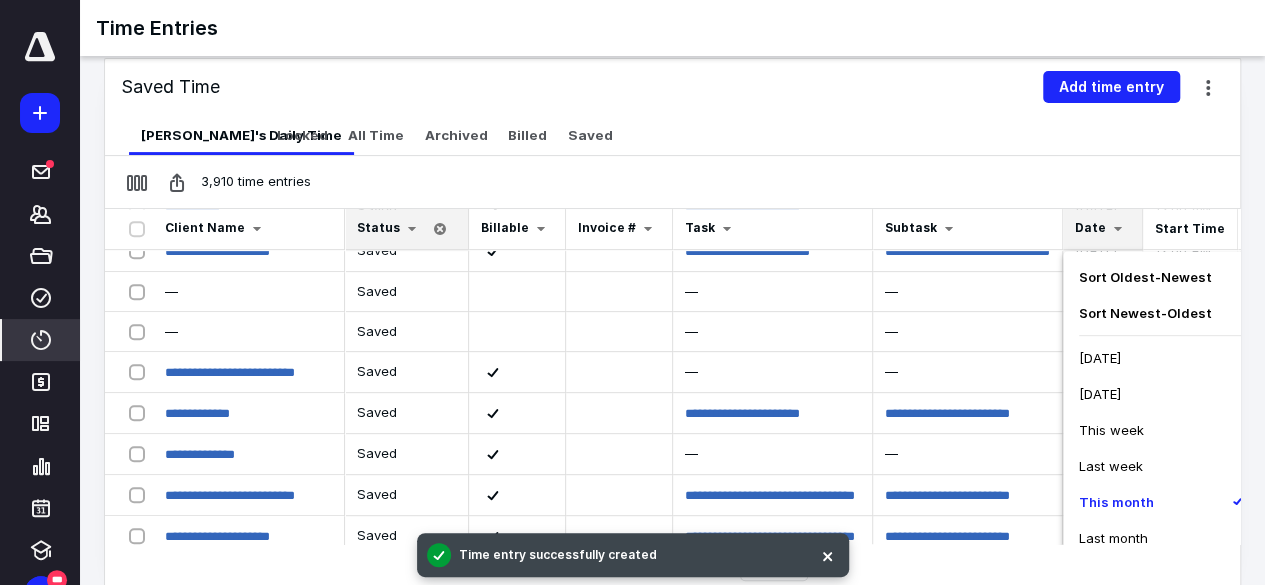 scroll, scrollTop: 800, scrollLeft: 0, axis: vertical 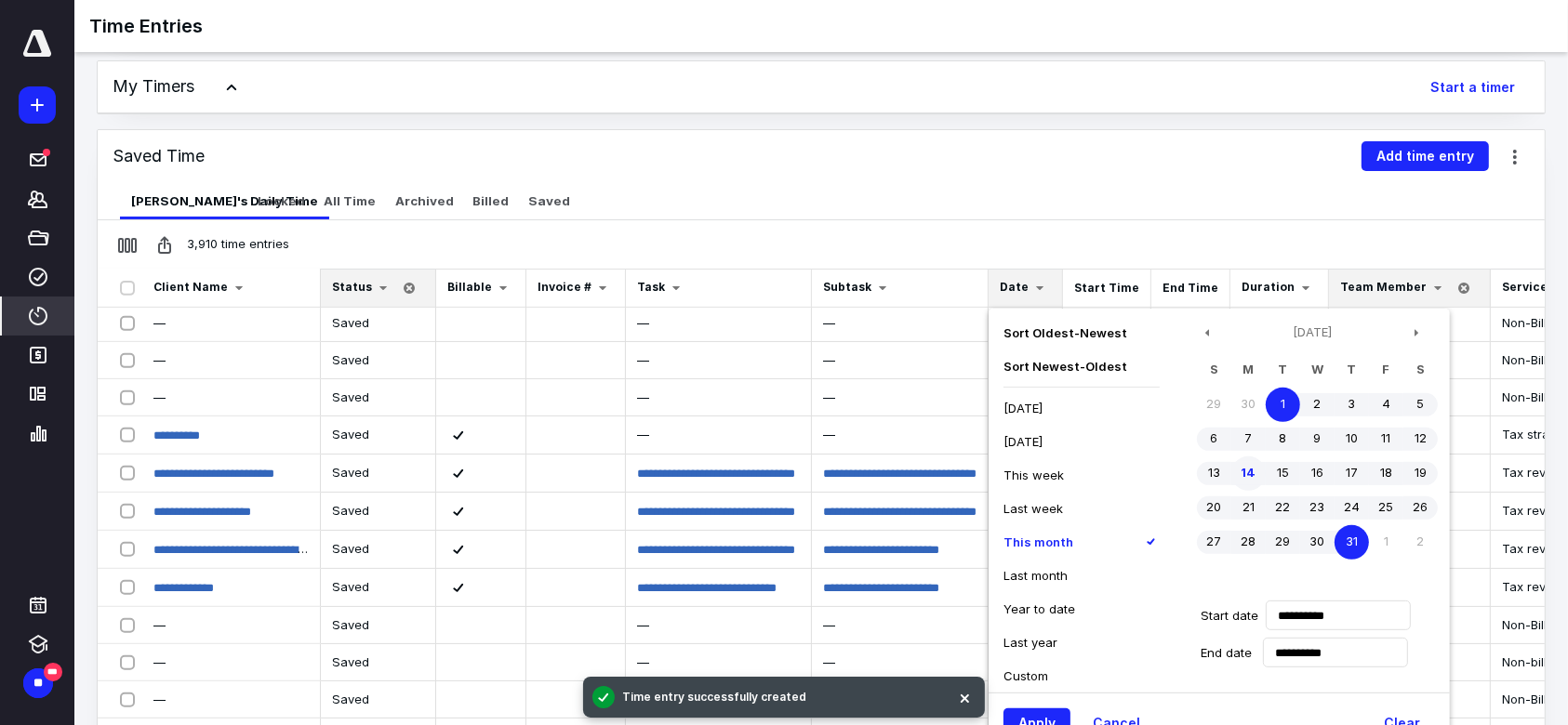 click on "14" at bounding box center (1248, 473) 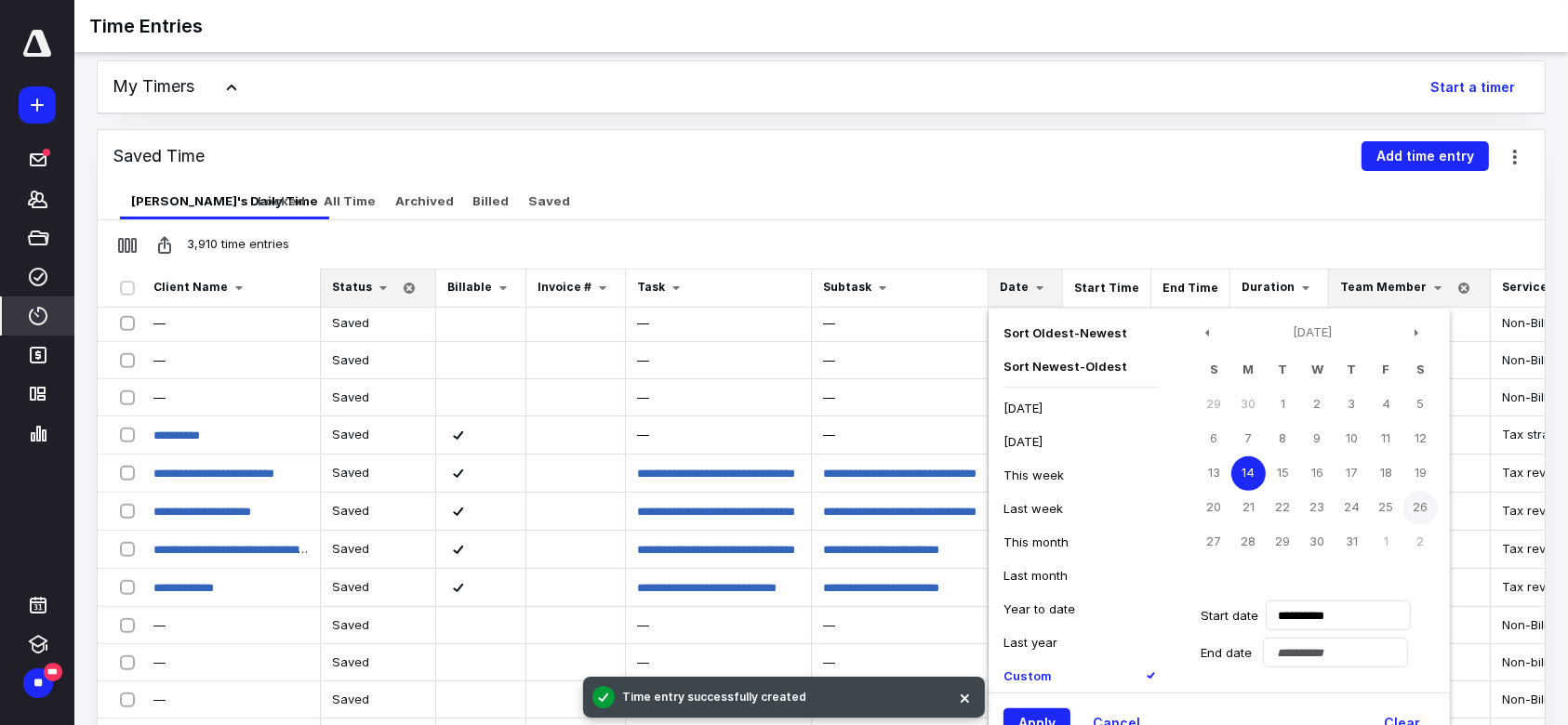 click on "26" at bounding box center [1420, 508] 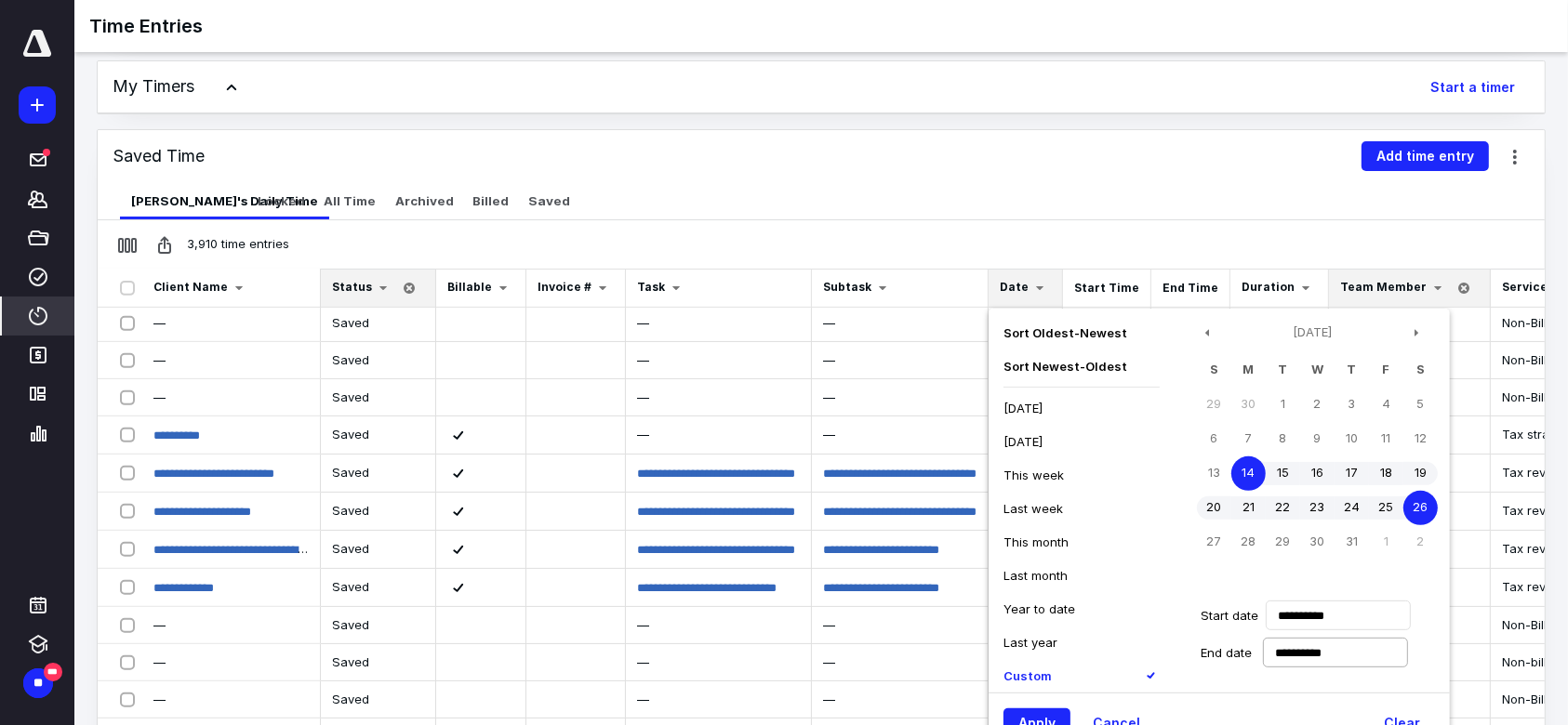 scroll, scrollTop: 1115, scrollLeft: 0, axis: vertical 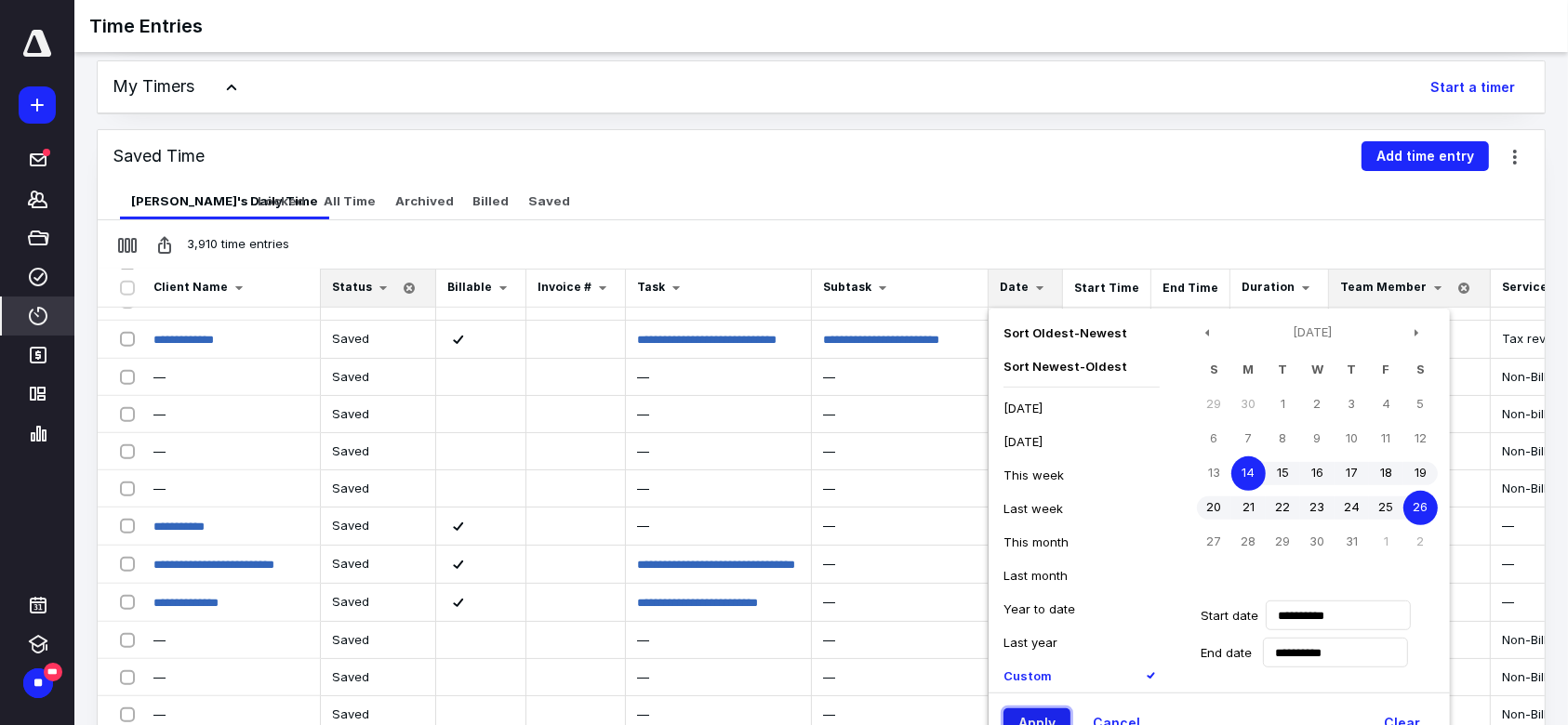 click on "Apply" at bounding box center (1037, 723) 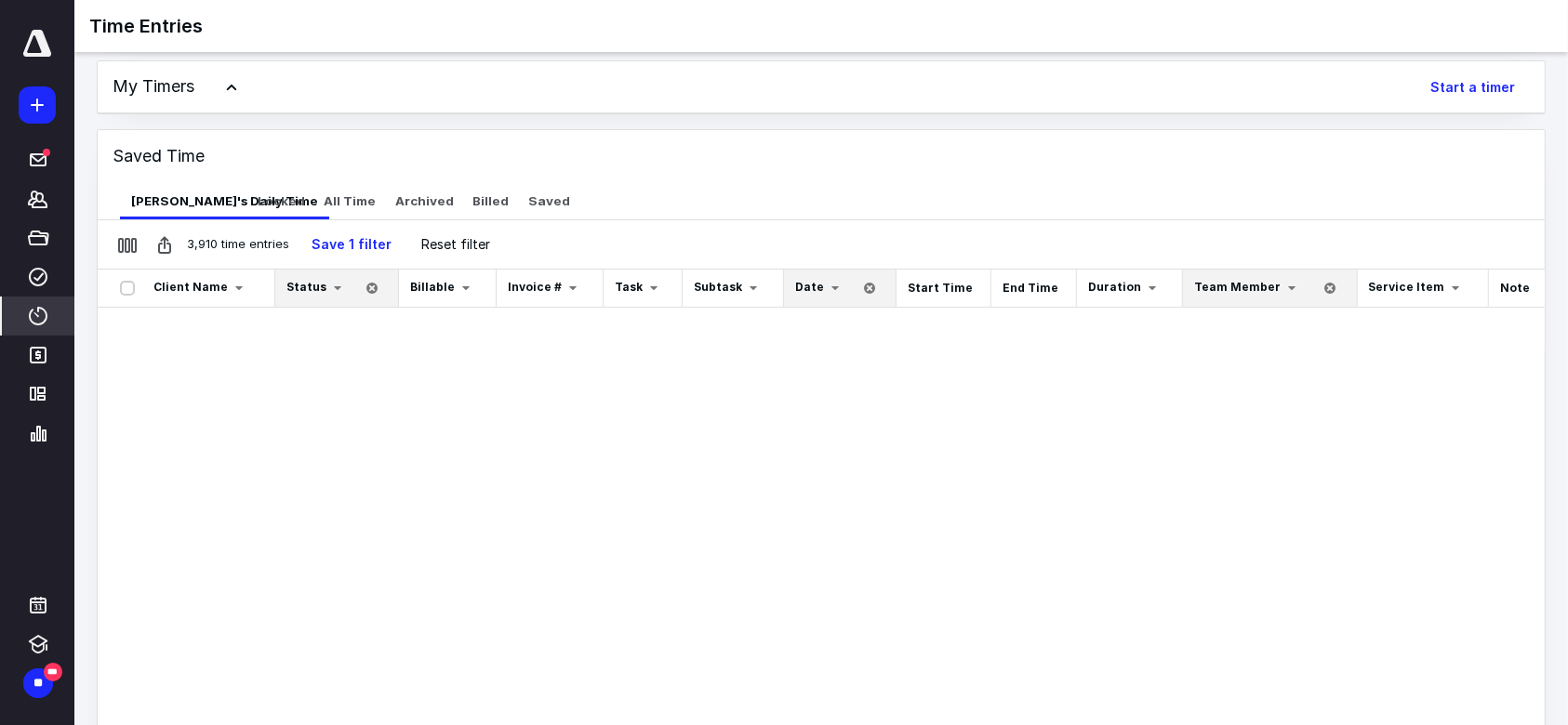 scroll, scrollTop: 0, scrollLeft: 0, axis: both 